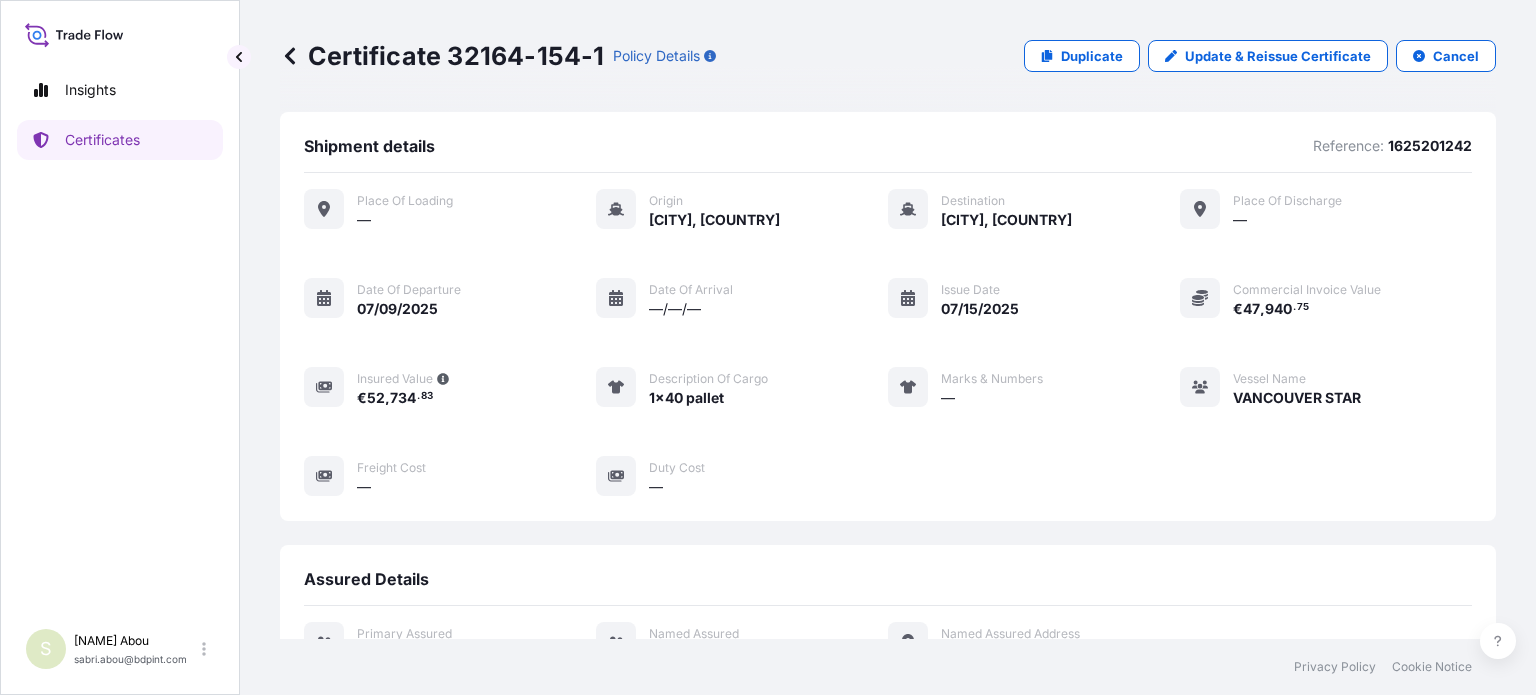 scroll, scrollTop: 0, scrollLeft: 0, axis: both 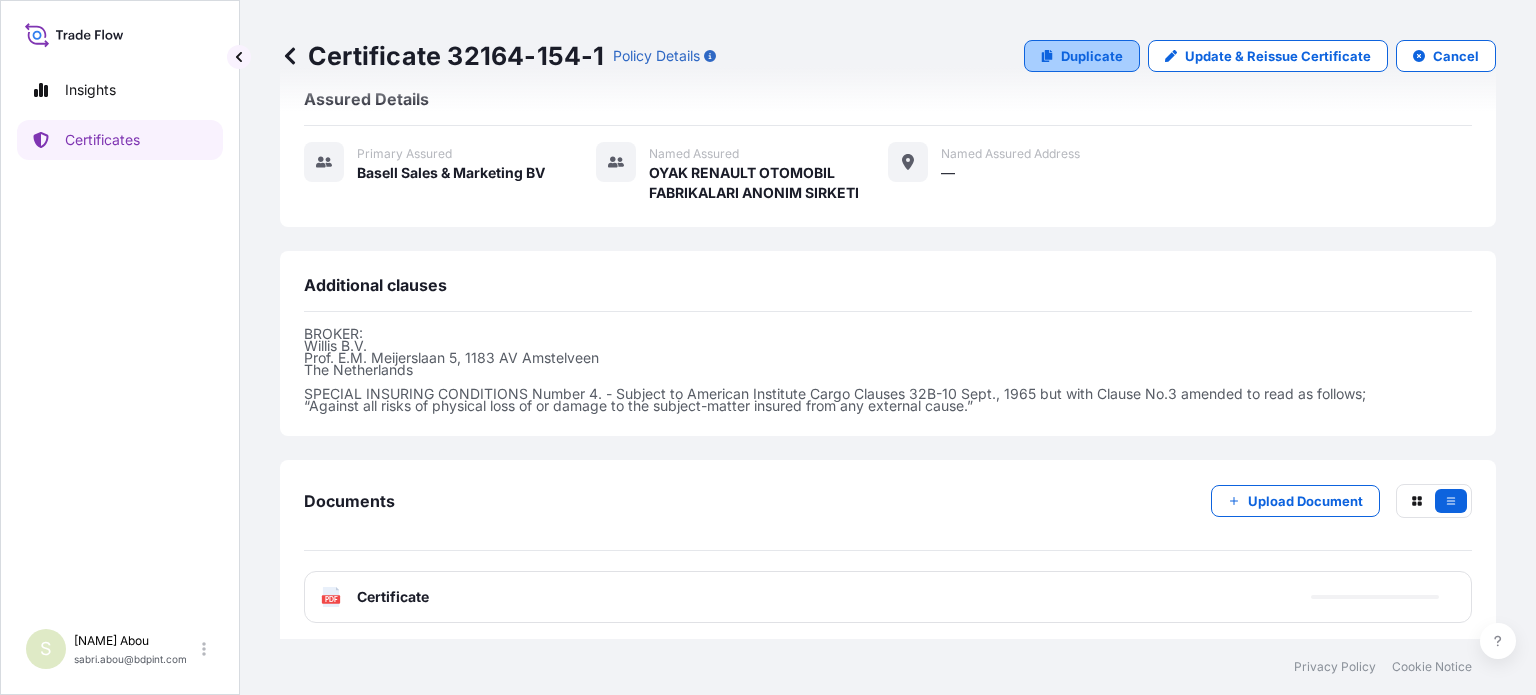 click on "Duplicate" at bounding box center [1092, 56] 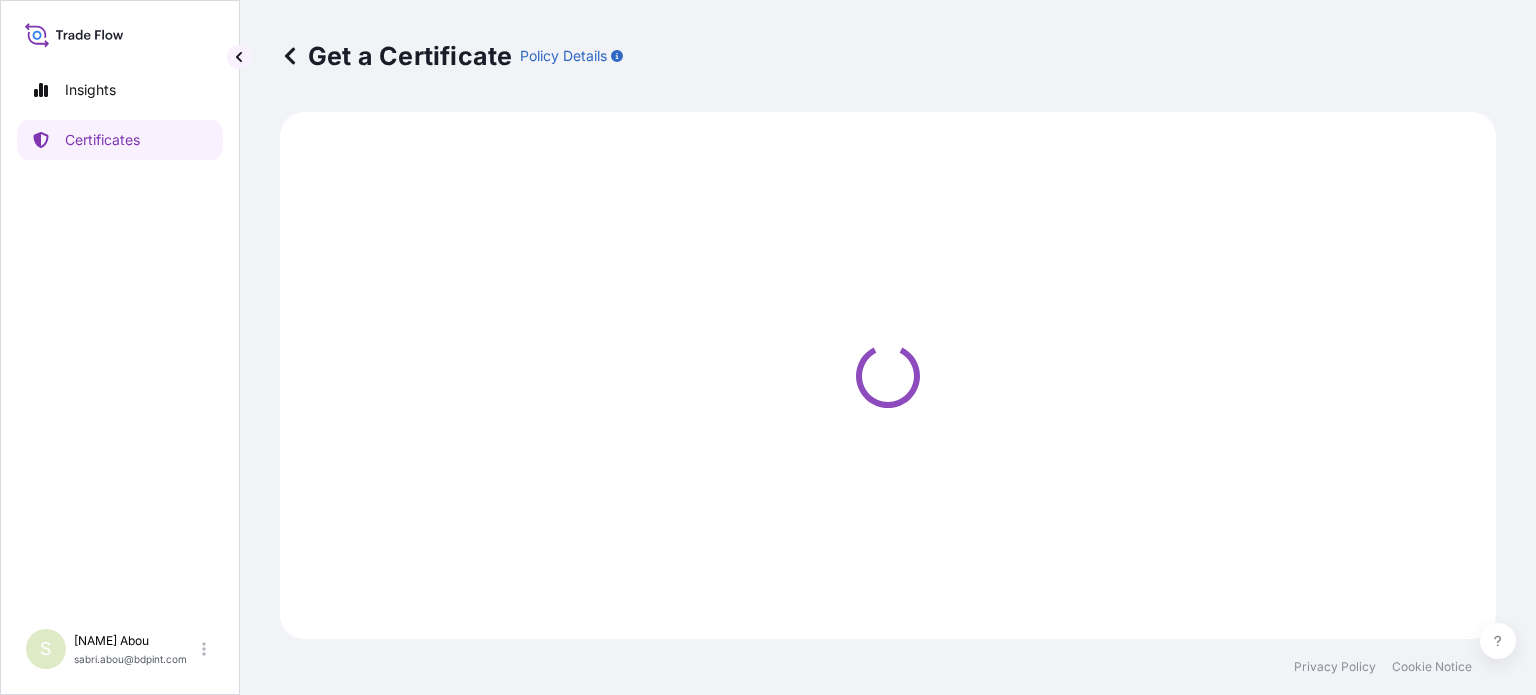 scroll, scrollTop: 0, scrollLeft: 0, axis: both 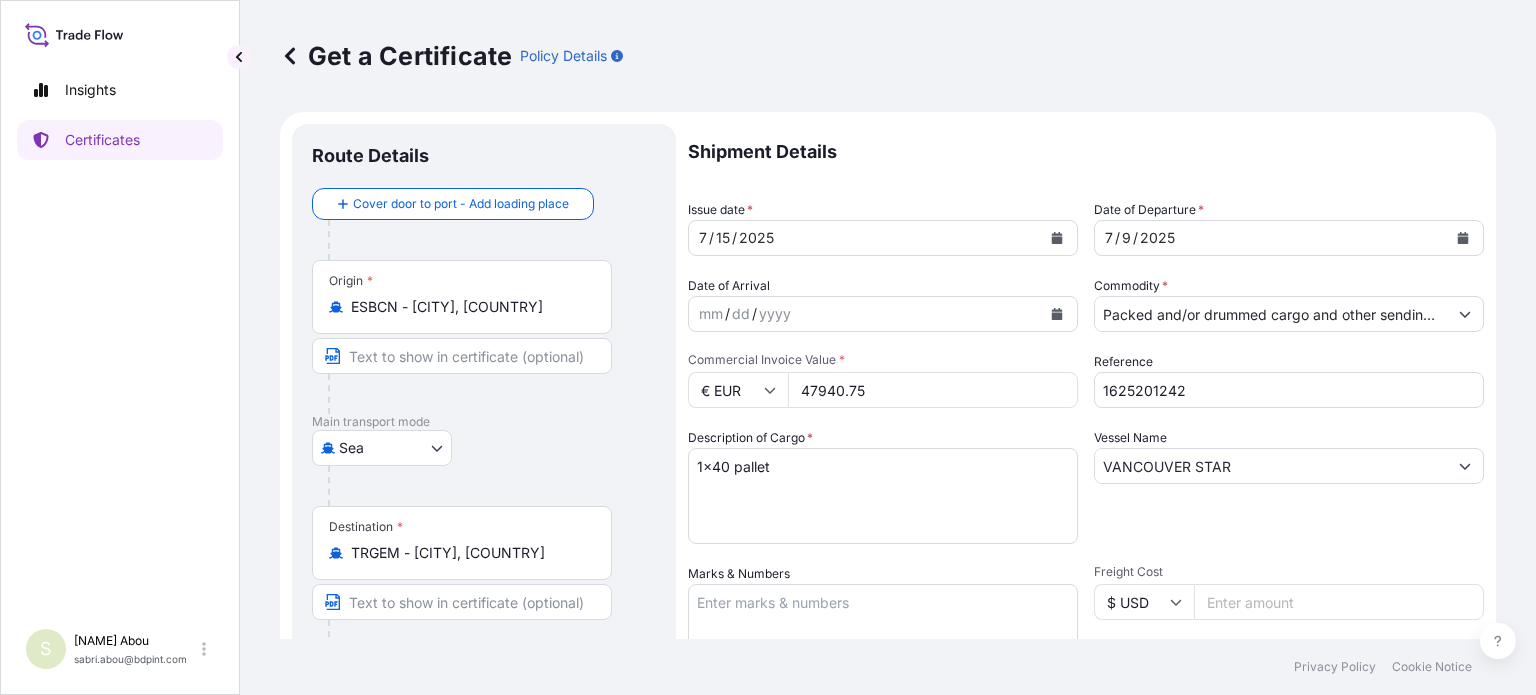 select on "32164" 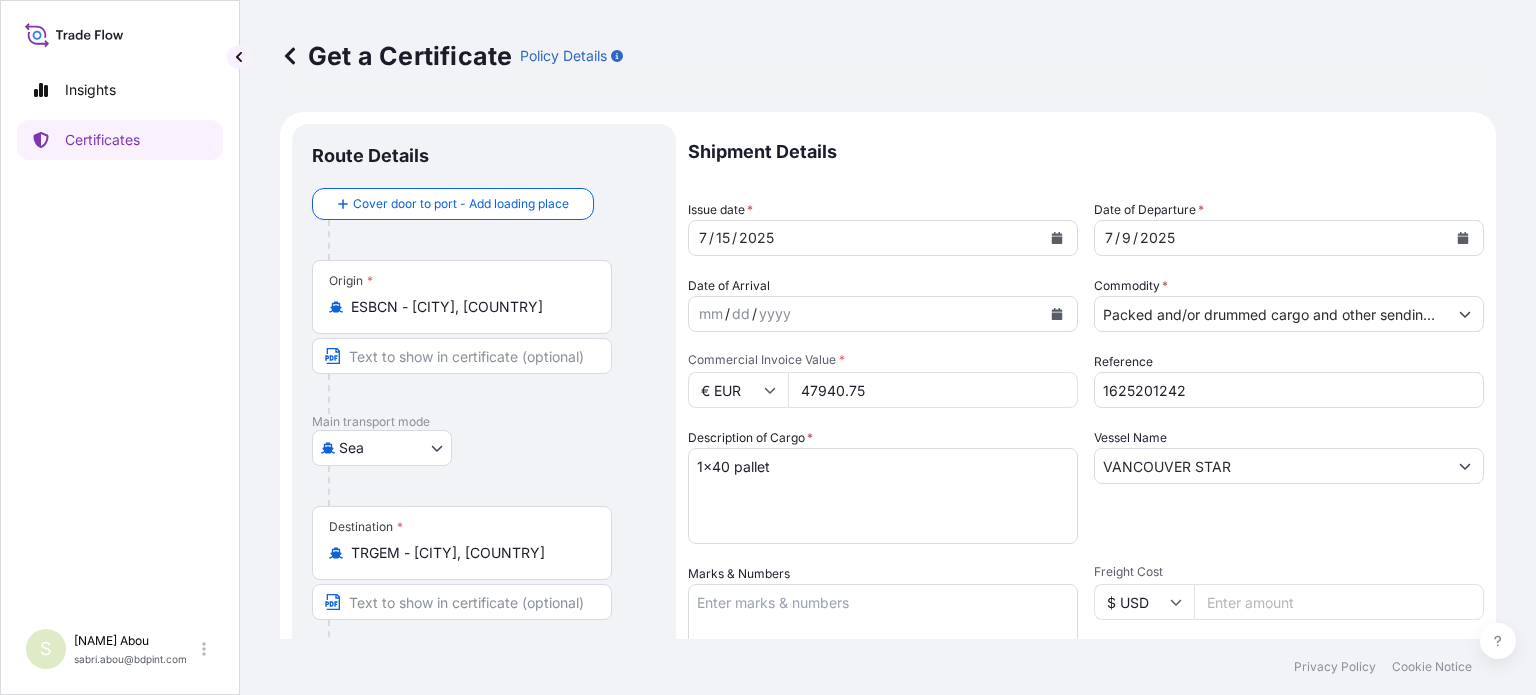drag, startPoint x: 521, startPoint y: 572, endPoint x: 456, endPoint y: 561, distance: 65.9242 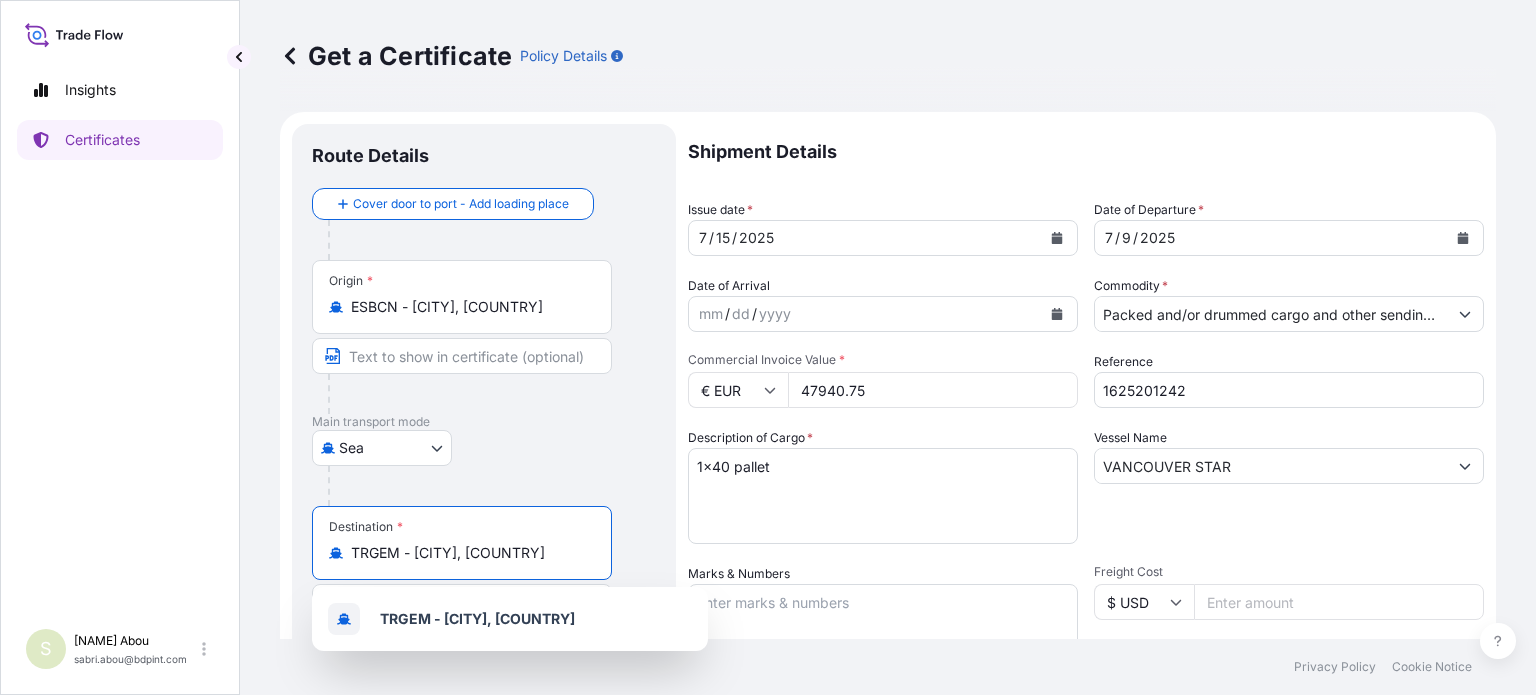 click on "TRGEM - [CITY], [COUNTRY]" at bounding box center [469, 553] 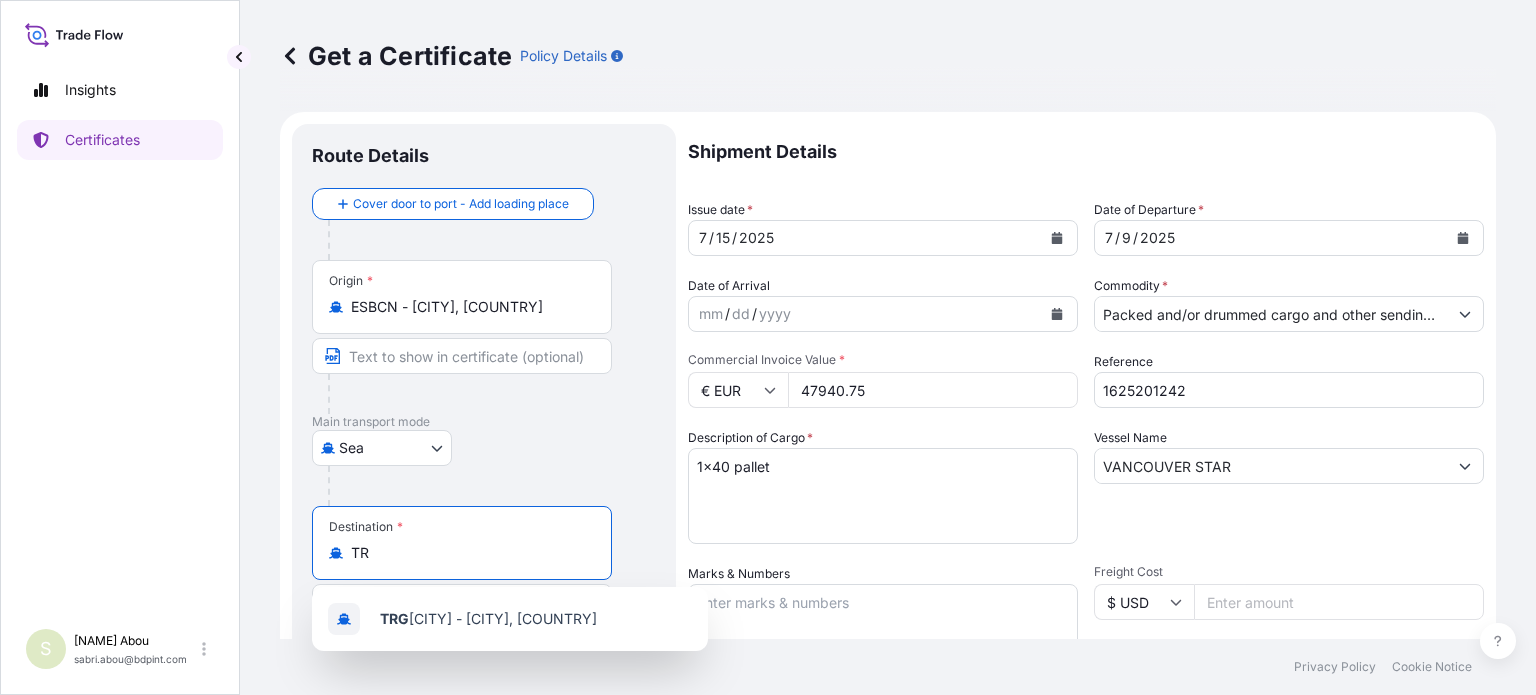 type on "T" 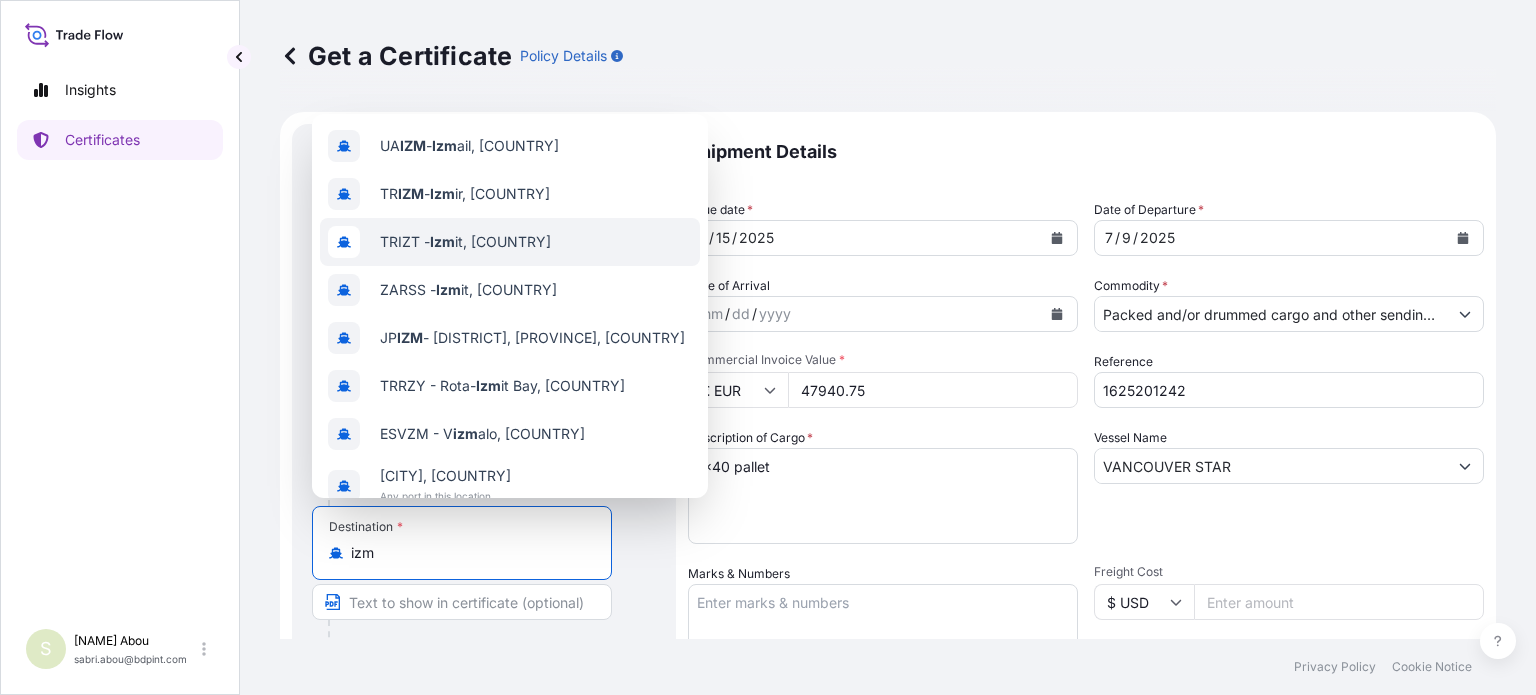 click on "TRIZT -  Izm it, [COUNTRY]" at bounding box center [465, 242] 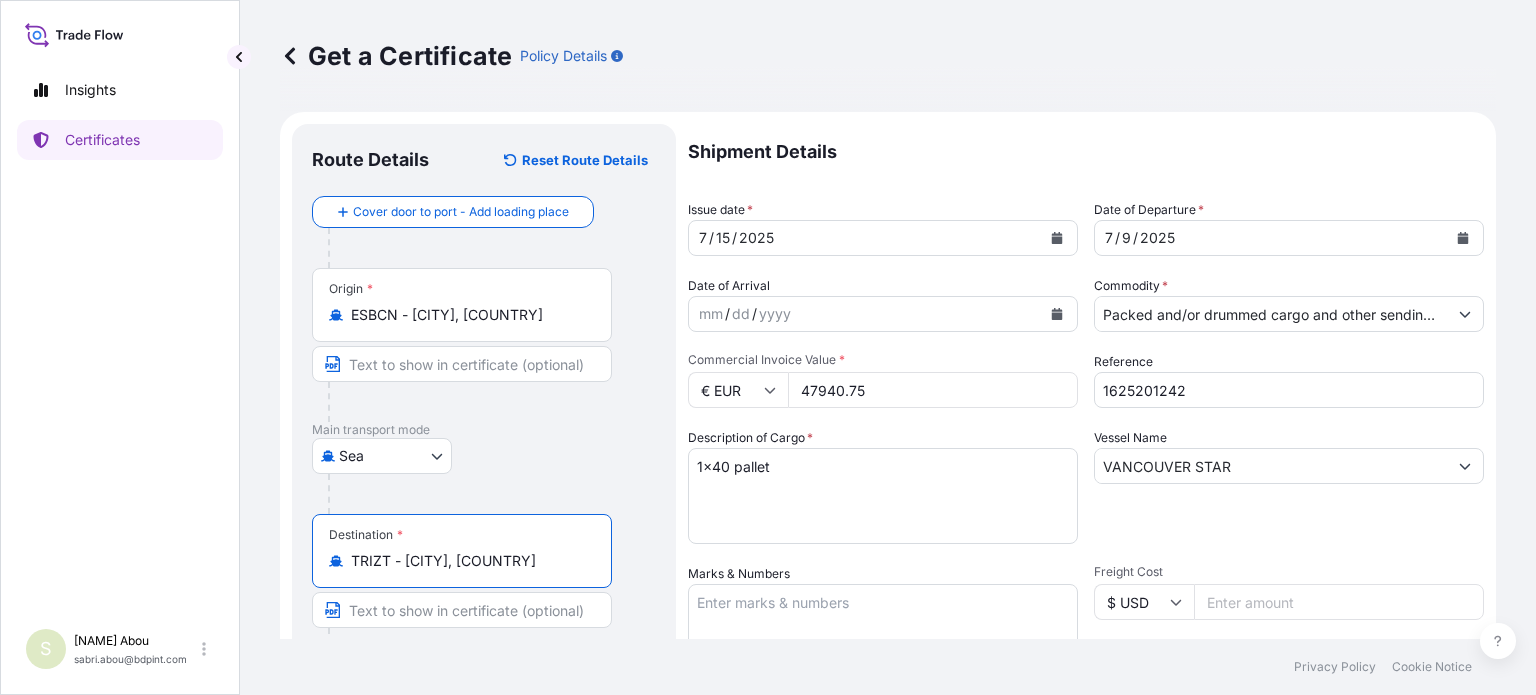 scroll, scrollTop: 200, scrollLeft: 0, axis: vertical 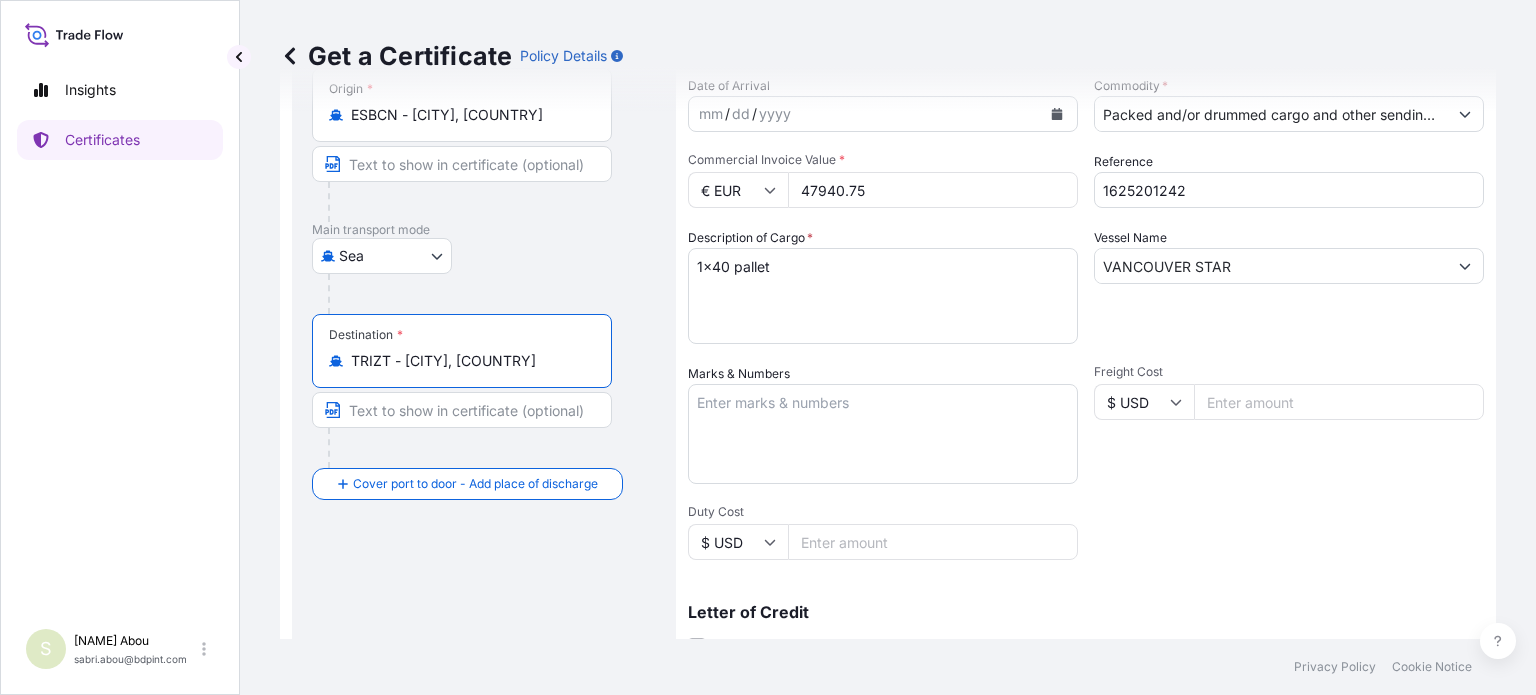 type on "TRIZT - [CITY], [COUNTRY]" 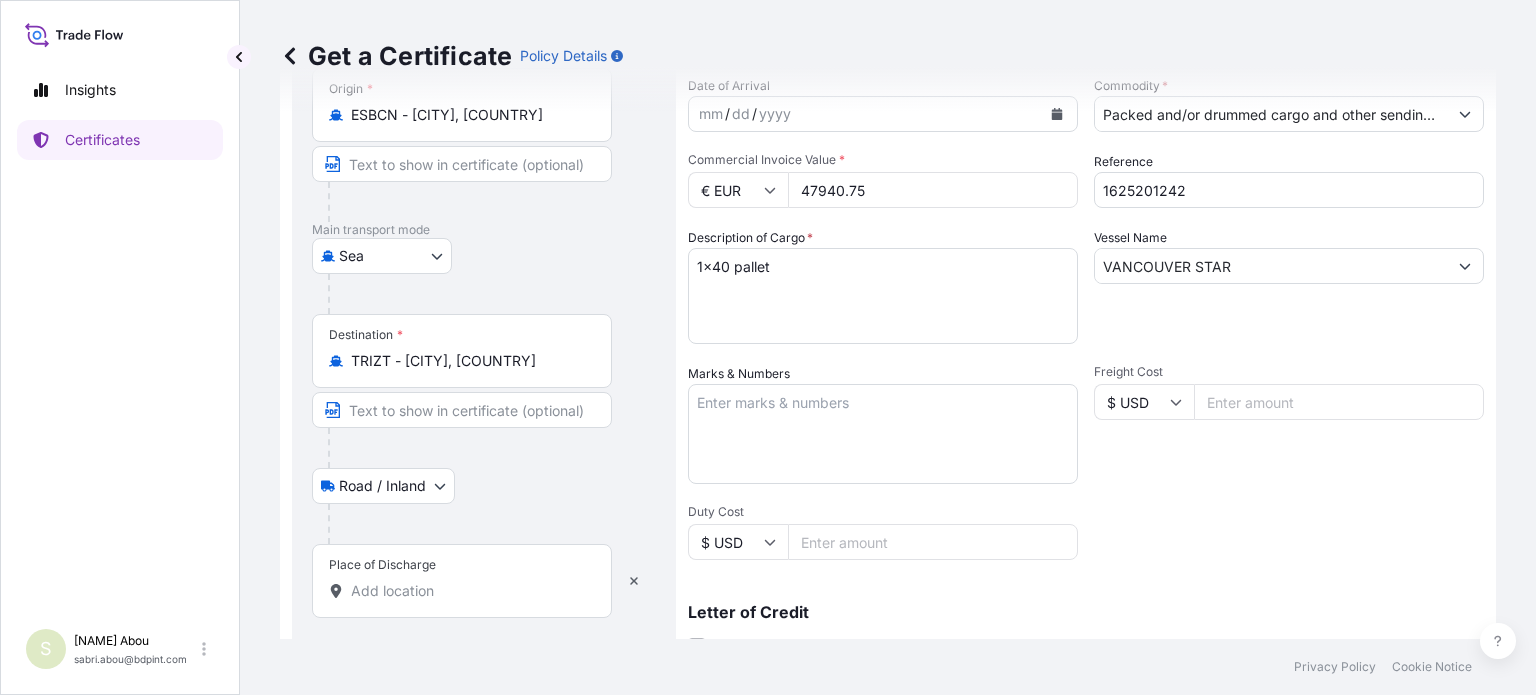 click on "Place of Discharge" at bounding box center [469, 591] 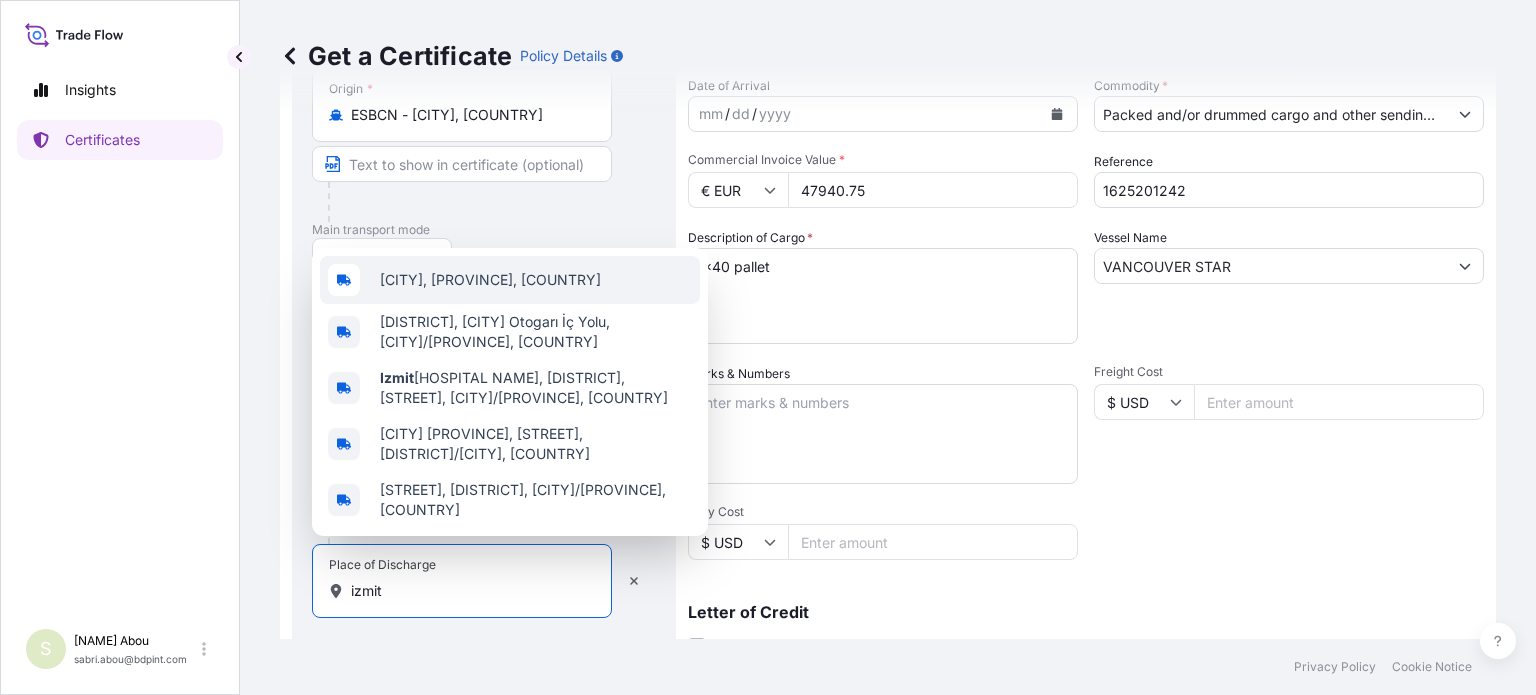 click on "[CITY], [PROVINCE], [COUNTRY]" at bounding box center (490, 280) 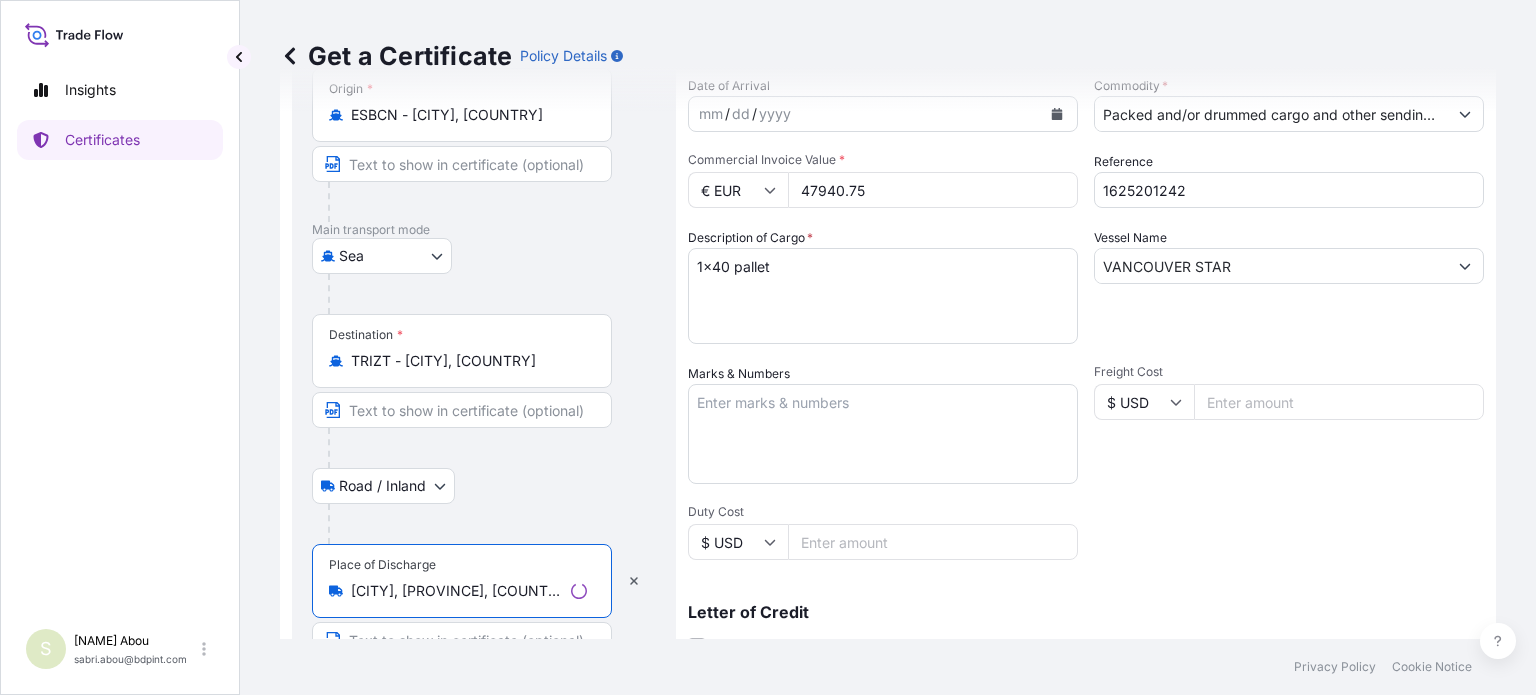 scroll, scrollTop: 0, scrollLeft: 0, axis: both 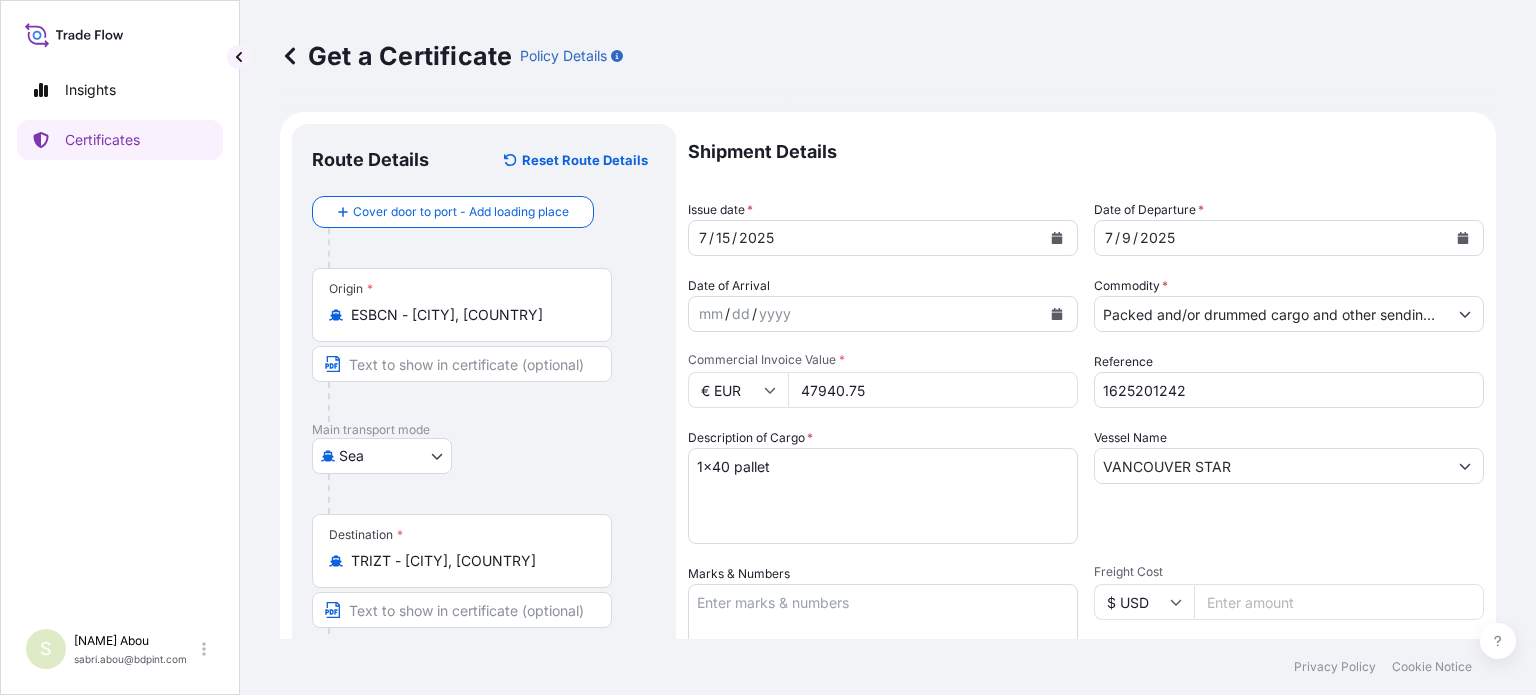 type on "[CITY], [PROVINCE], [COUNTRY]" 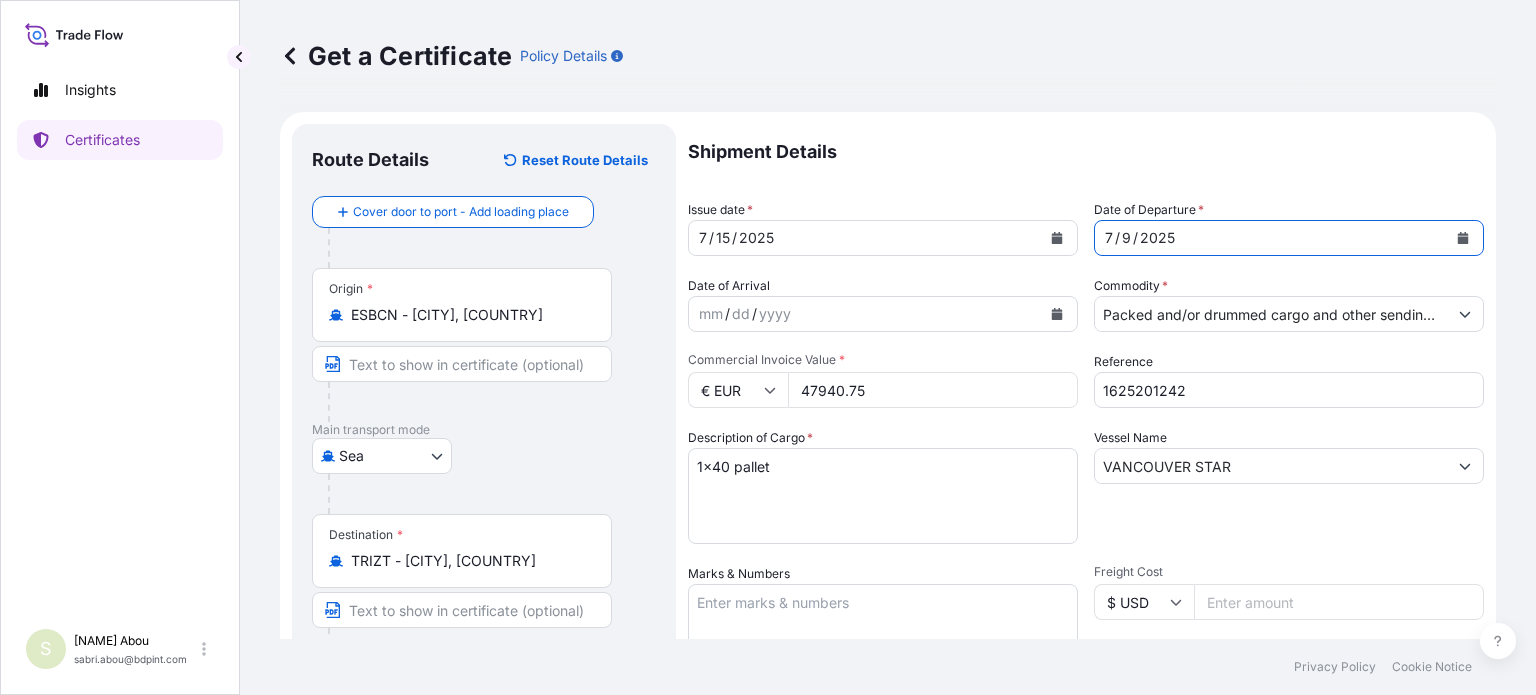 click 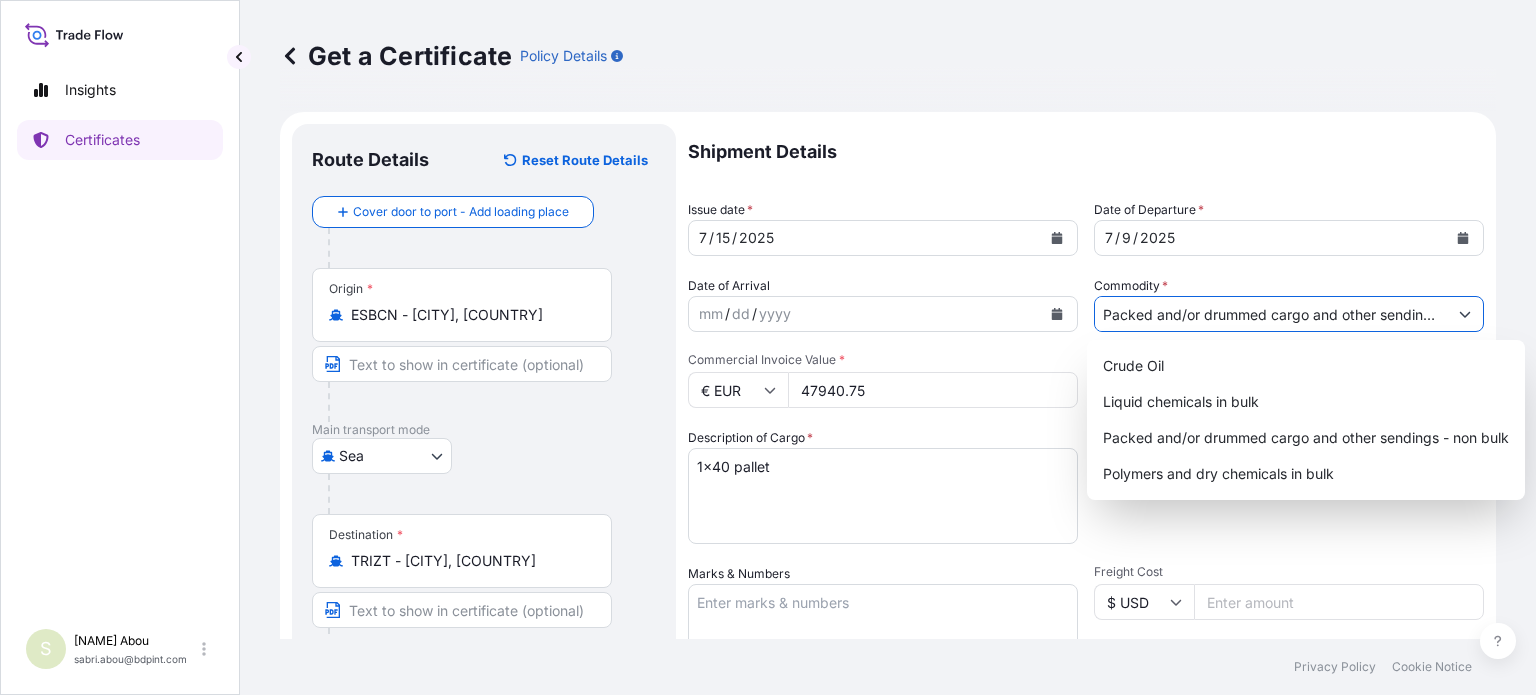 scroll, scrollTop: 0, scrollLeft: 79, axis: horizontal 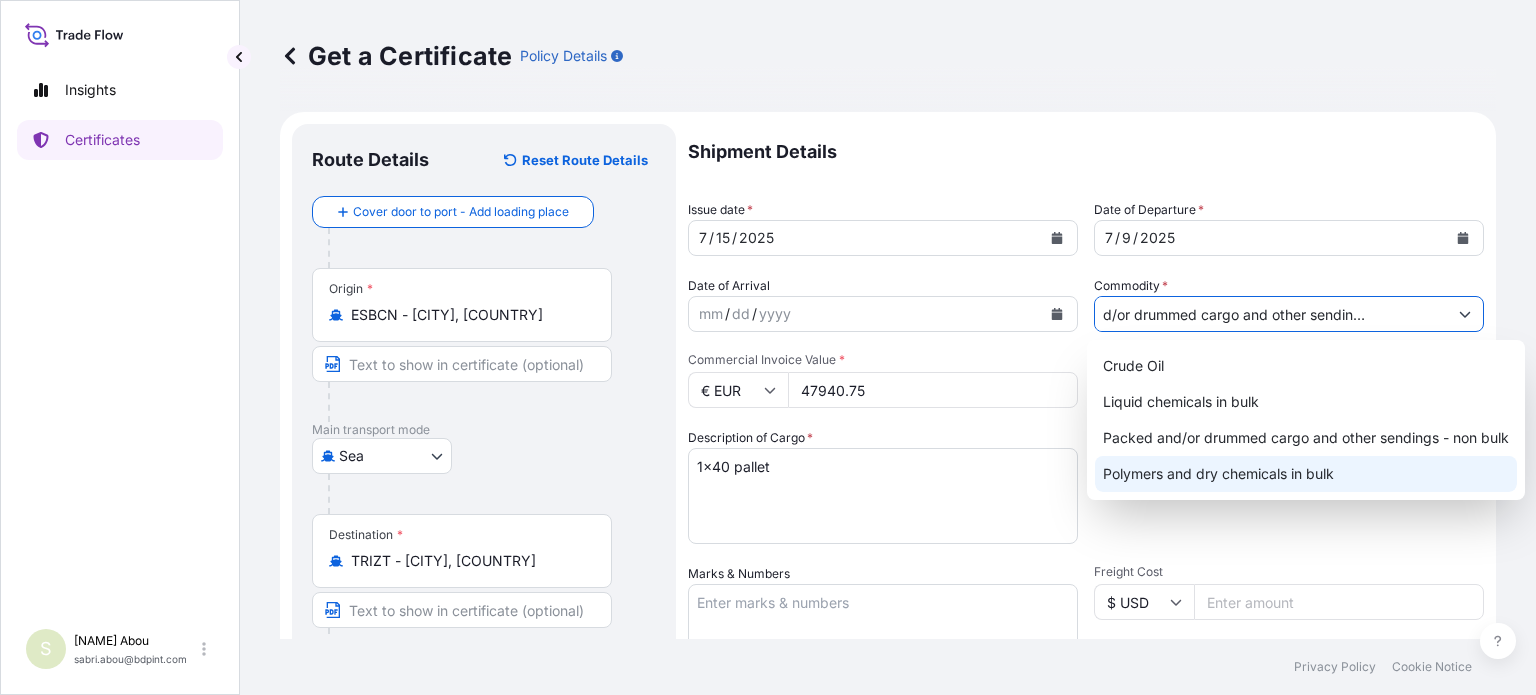click on "Polymers and dry chemicals in bulk" at bounding box center [1306, 474] 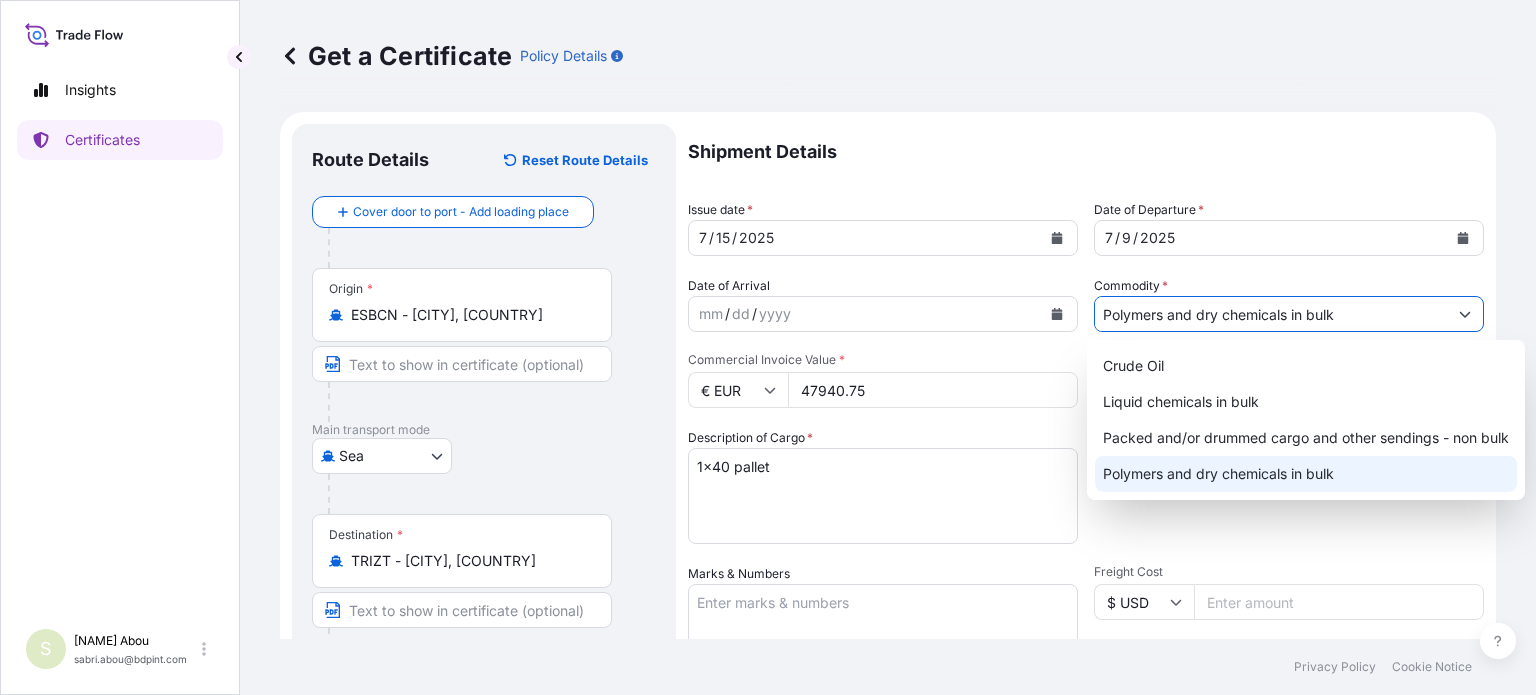 scroll, scrollTop: 0, scrollLeft: 0, axis: both 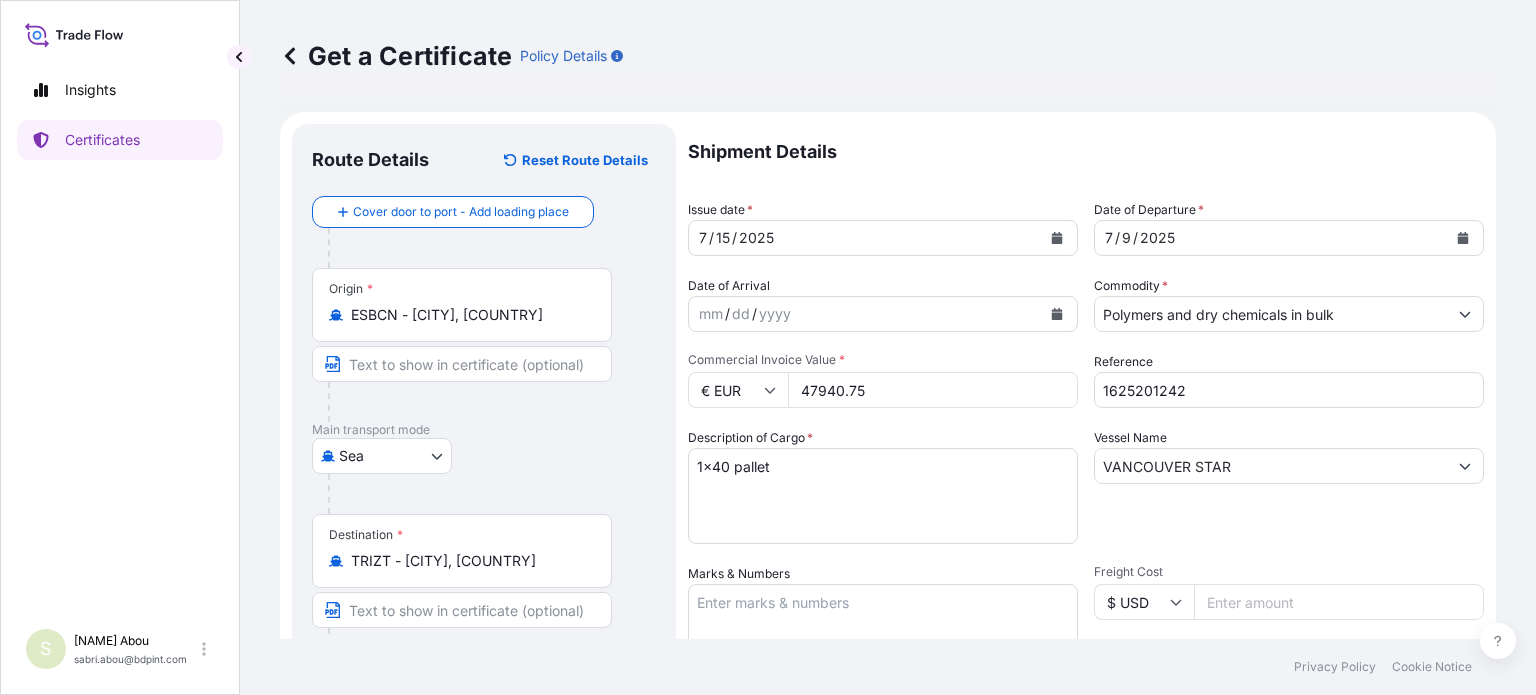 drag, startPoint x: 897, startPoint y: 394, endPoint x: 801, endPoint y: 394, distance: 96 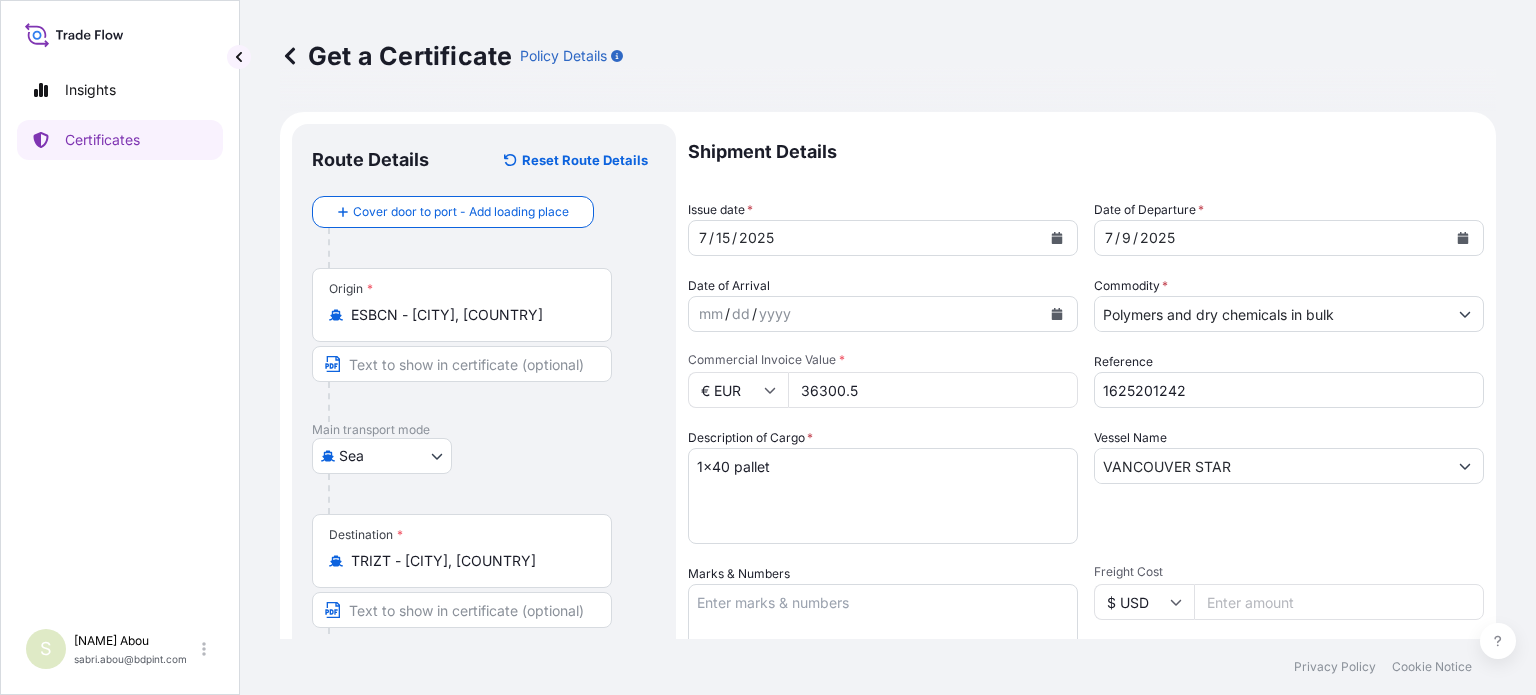 type on "36300.5" 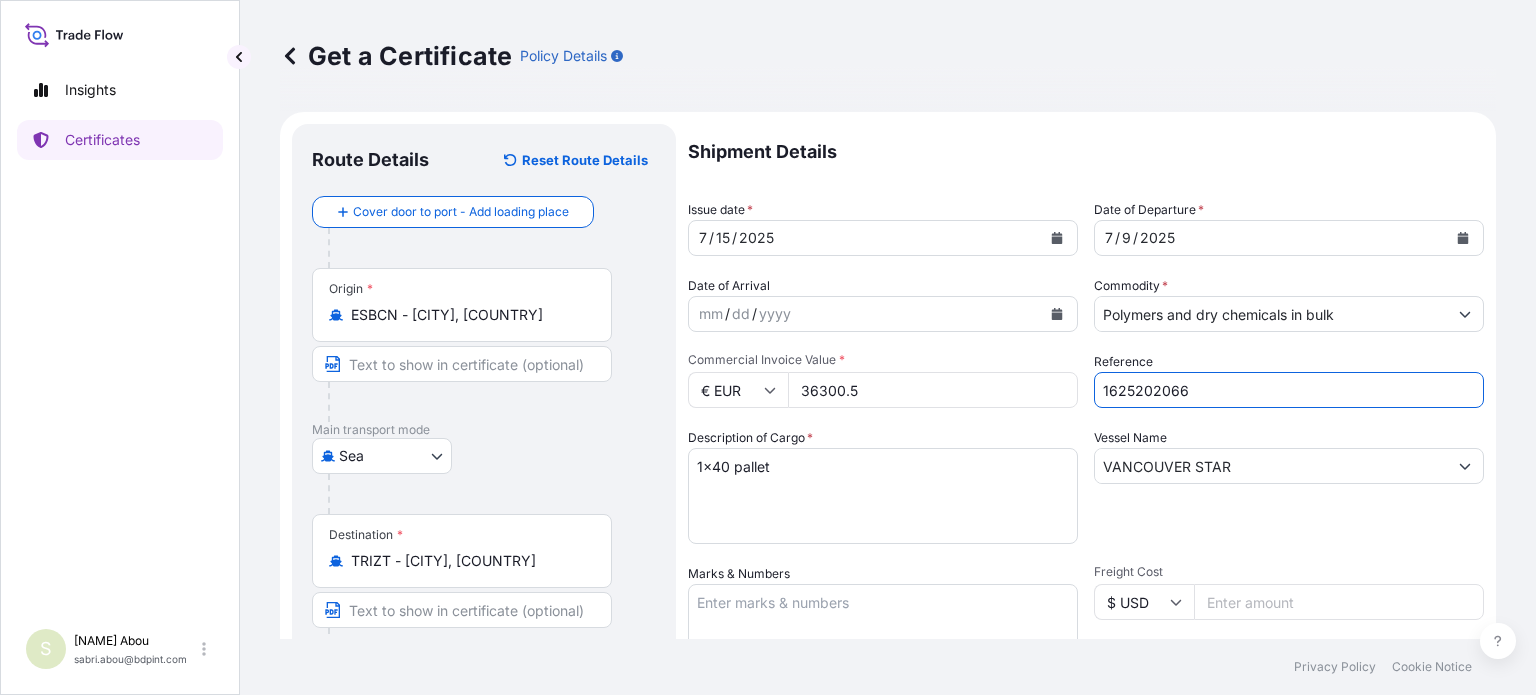 type on "1625202066" 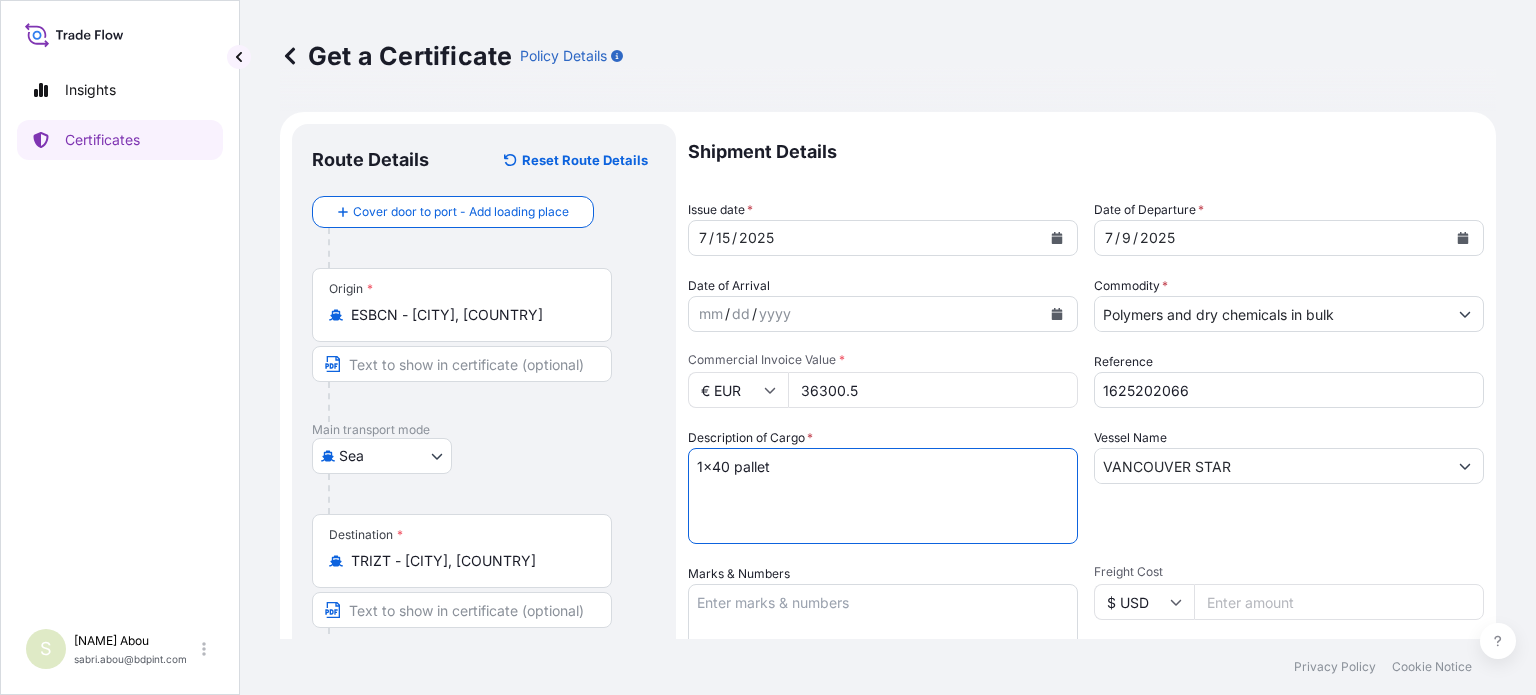 click on "1x40 pallet" at bounding box center [883, 496] 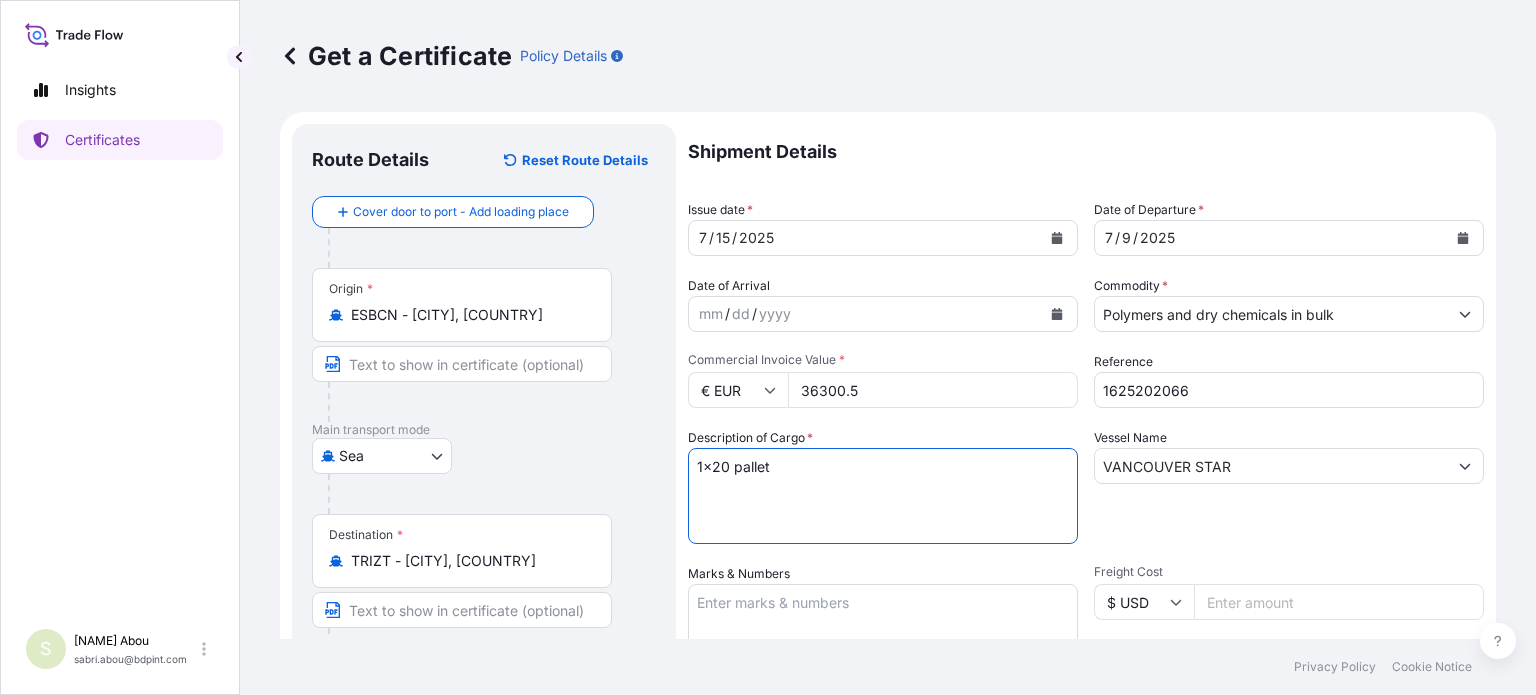 click on "1x40 pallet" at bounding box center [883, 496] 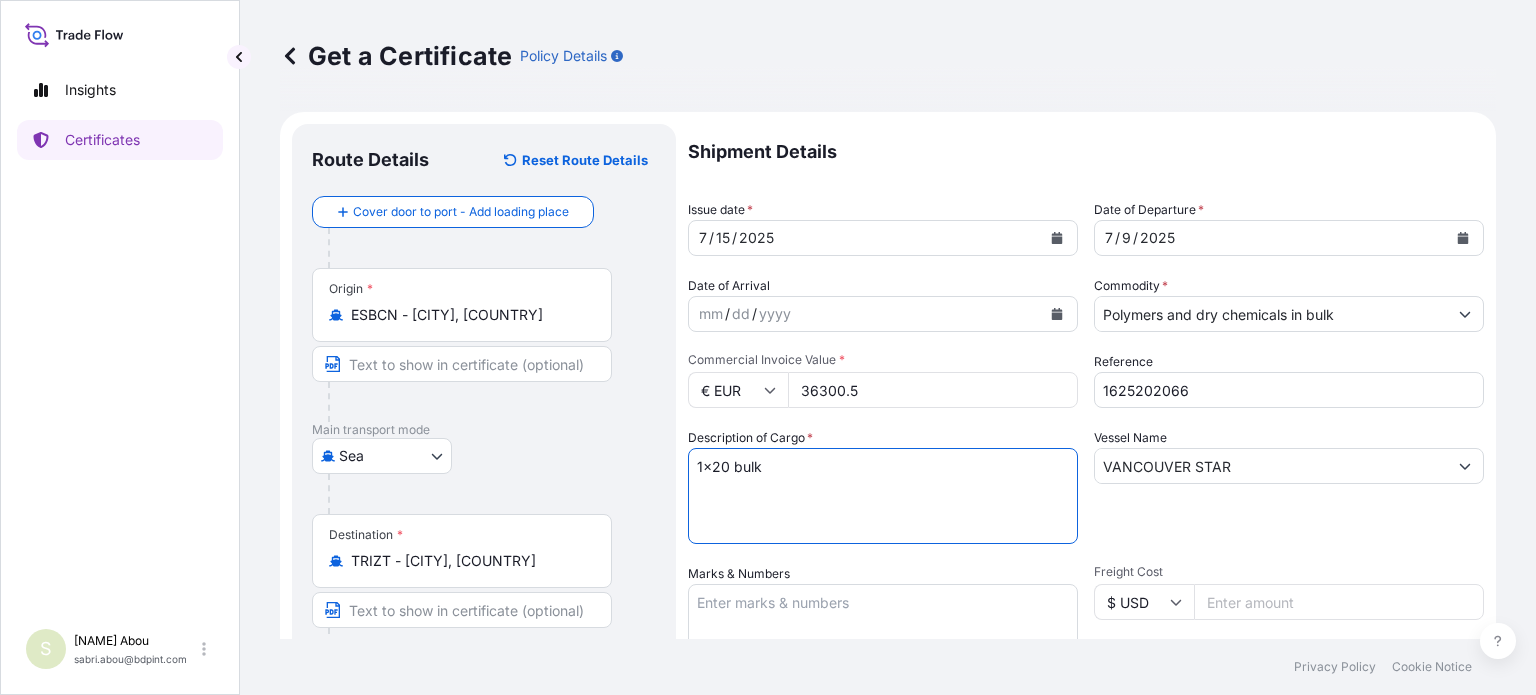 type on "1x20 bulk" 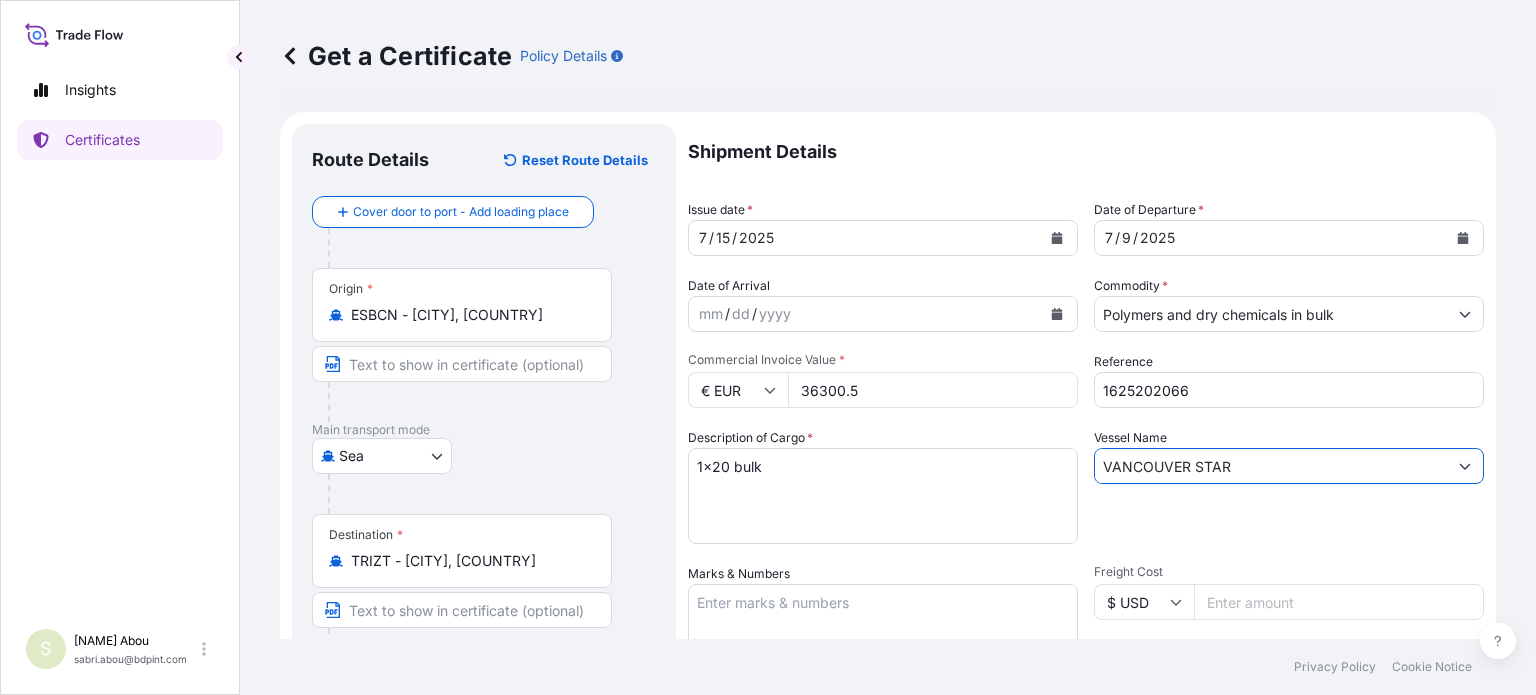 drag, startPoint x: 1253, startPoint y: 471, endPoint x: 1086, endPoint y: 483, distance: 167.43059 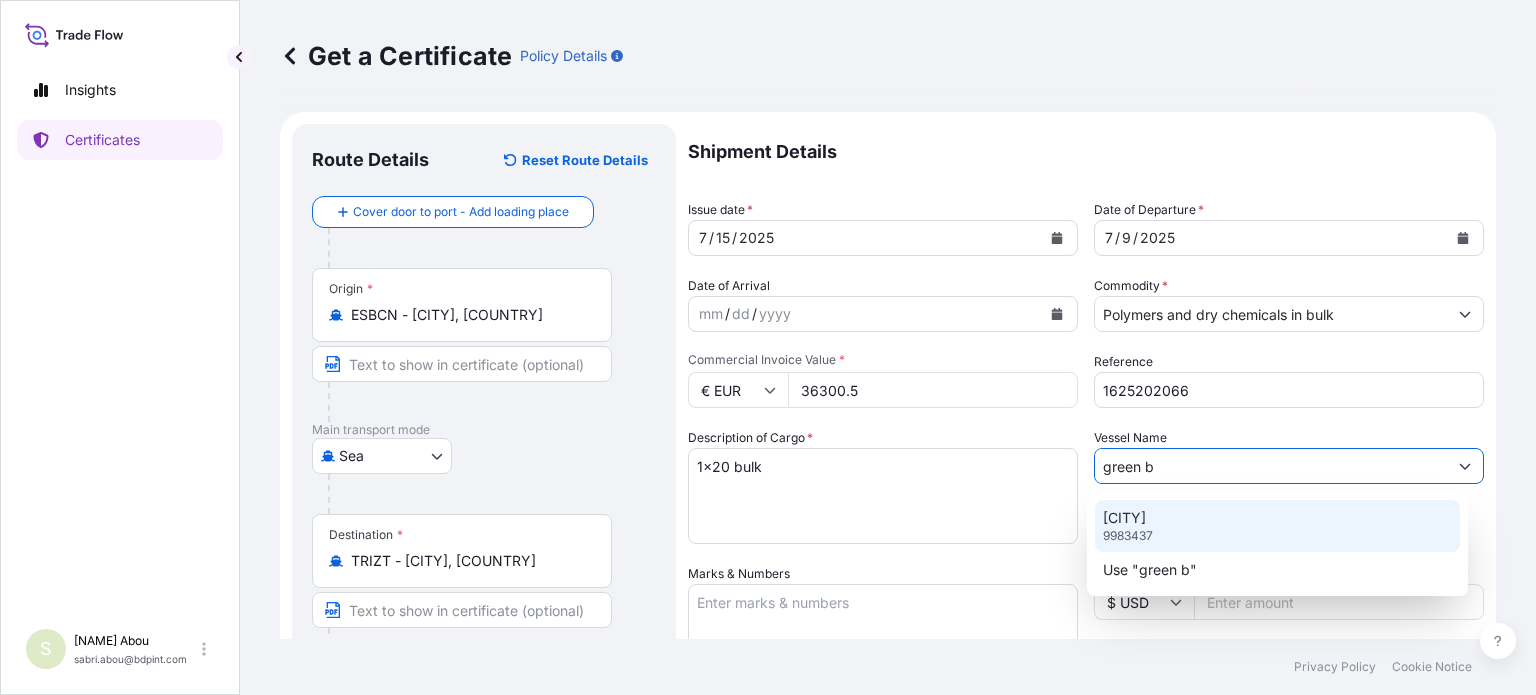 click on "[CITY] [NUMBER]" at bounding box center [1277, 526] 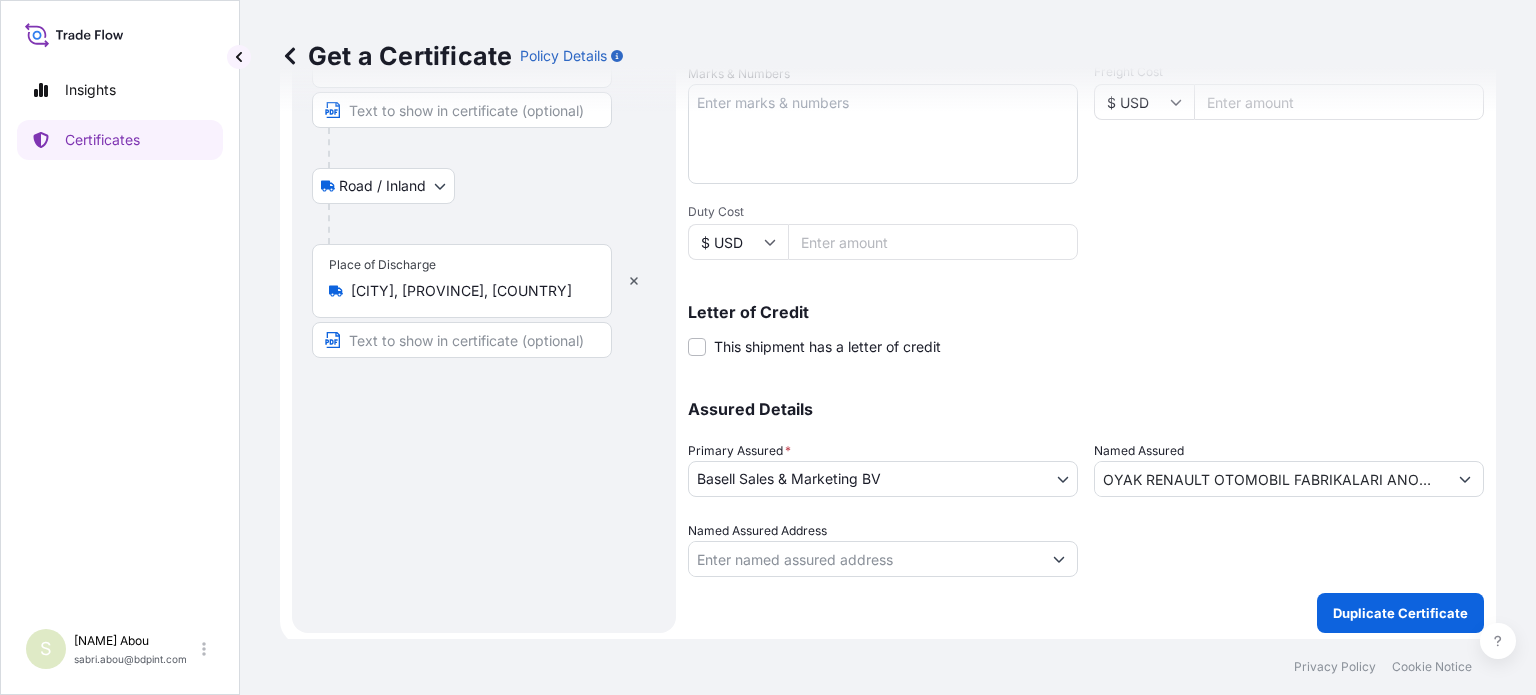 scroll, scrollTop: 504, scrollLeft: 0, axis: vertical 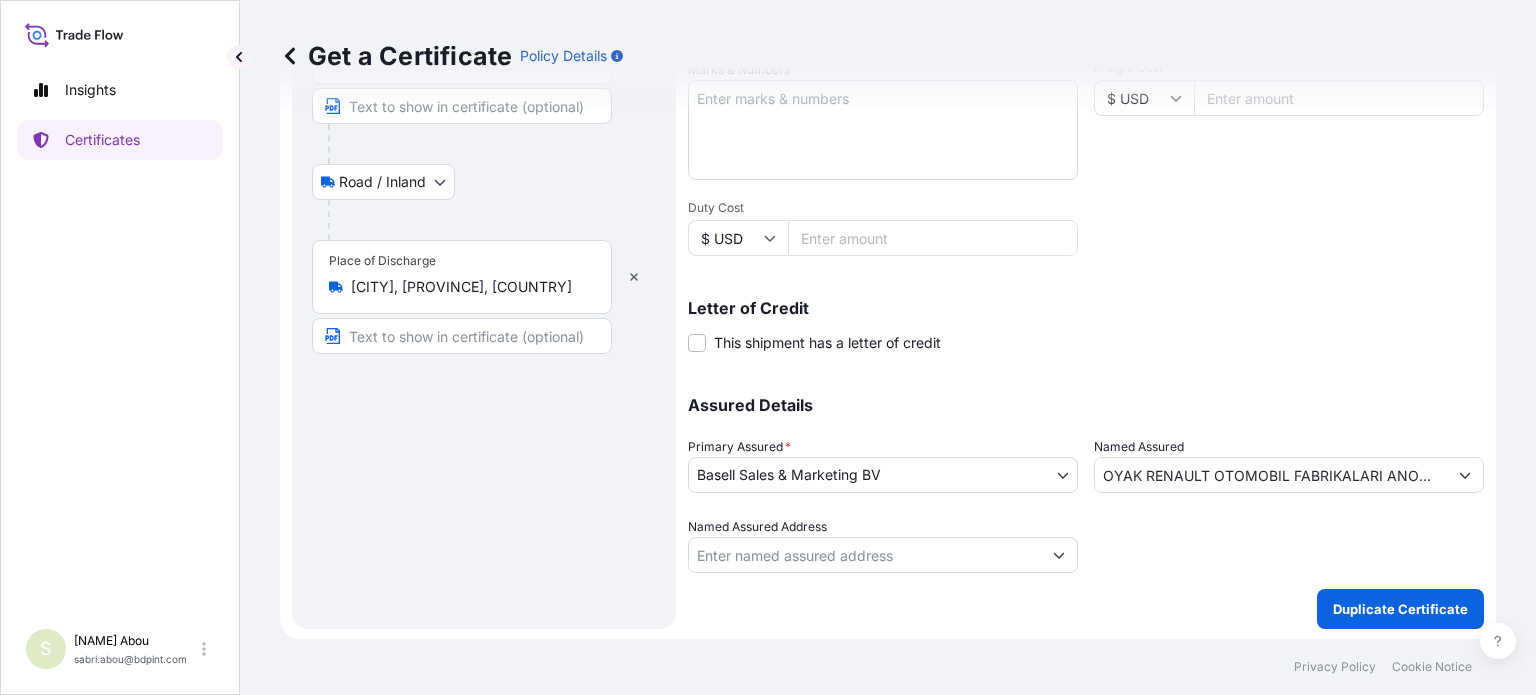 type on "[CITY]" 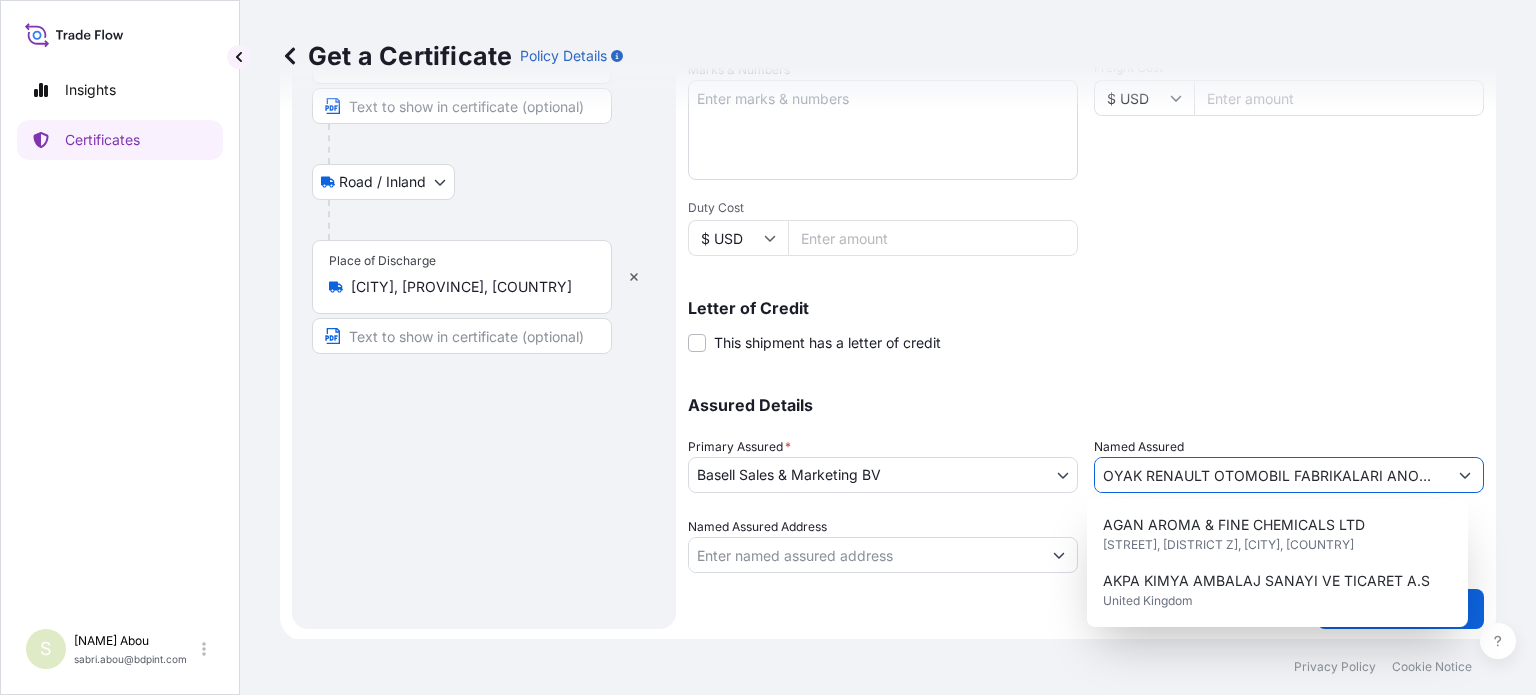scroll, scrollTop: 0, scrollLeft: 64, axis: horizontal 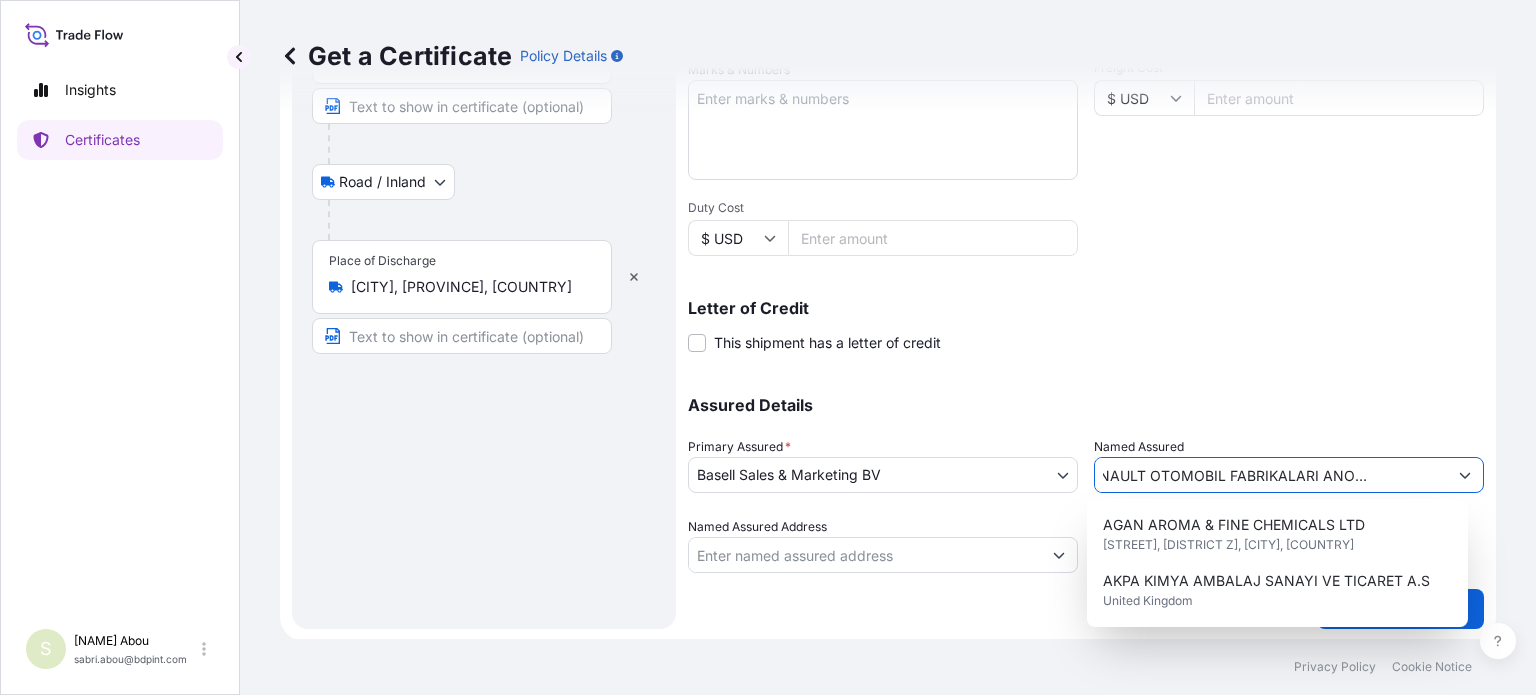 drag, startPoint x: 1098, startPoint y: 468, endPoint x: 1572, endPoint y: 433, distance: 475.29044 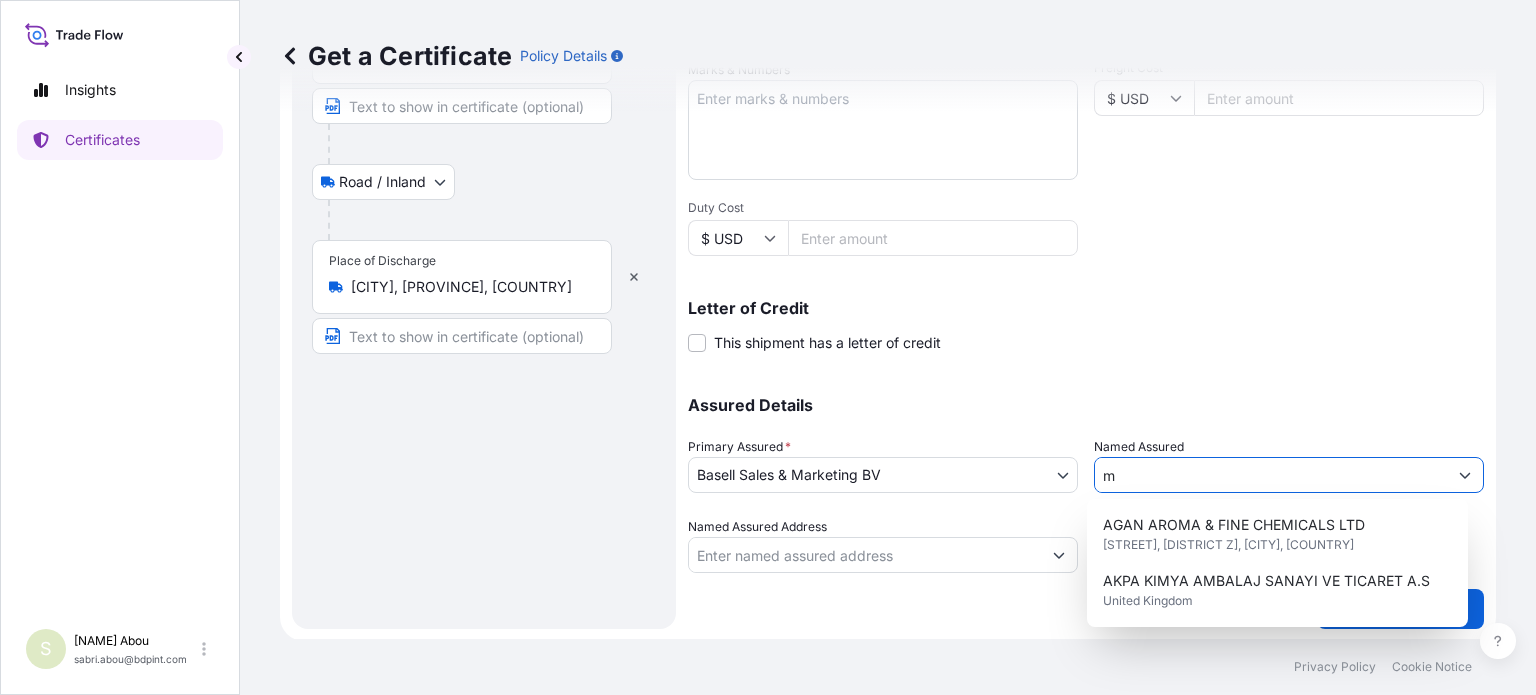 scroll, scrollTop: 0, scrollLeft: 0, axis: both 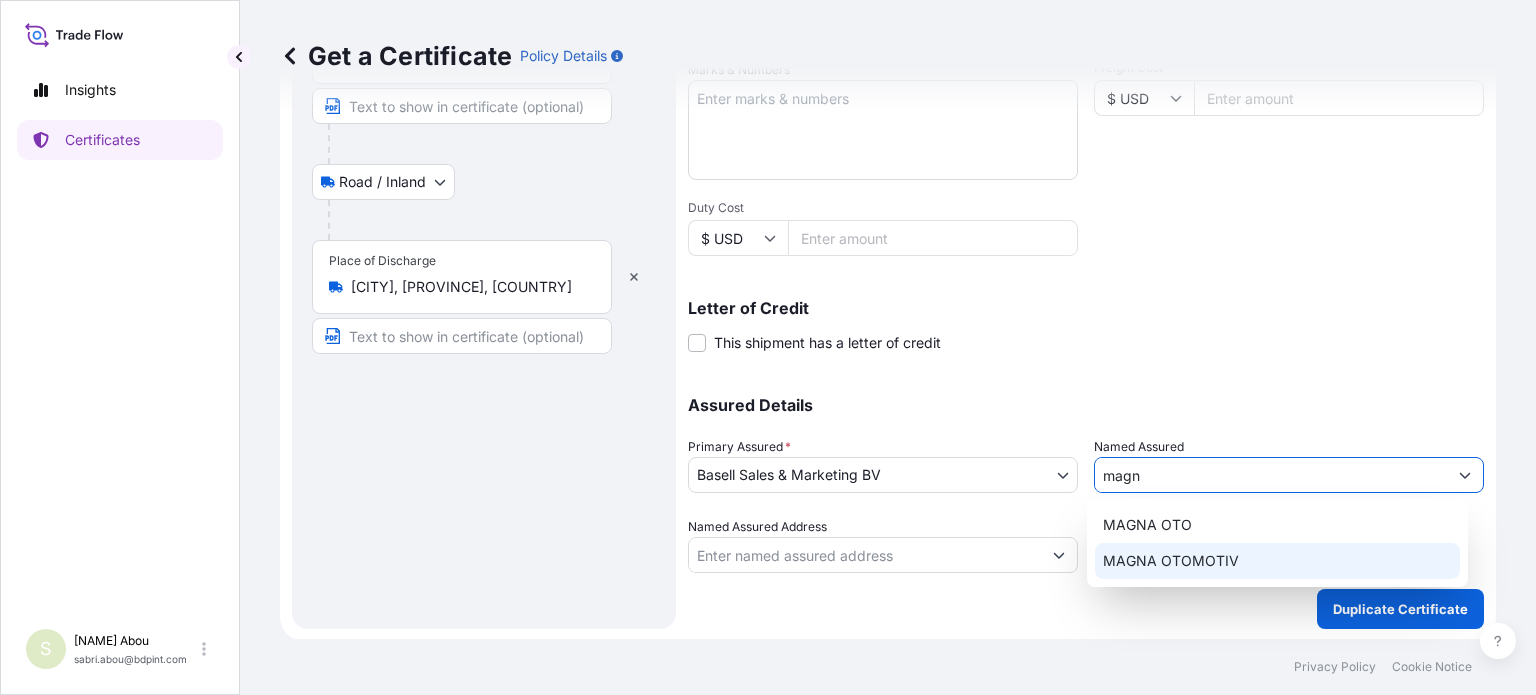 click on "MAGNA OTOMOTIV" at bounding box center [1171, 561] 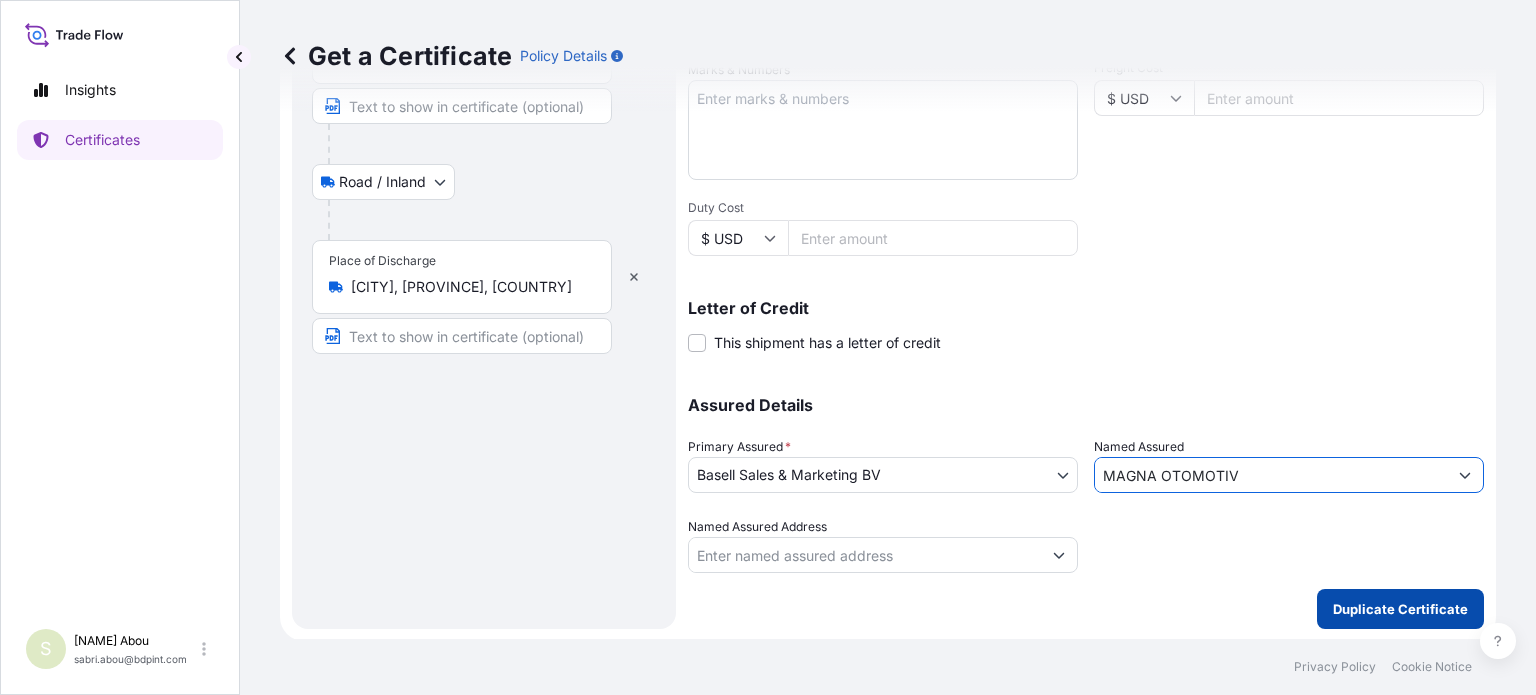 type on "MAGNA OTOMOTIV" 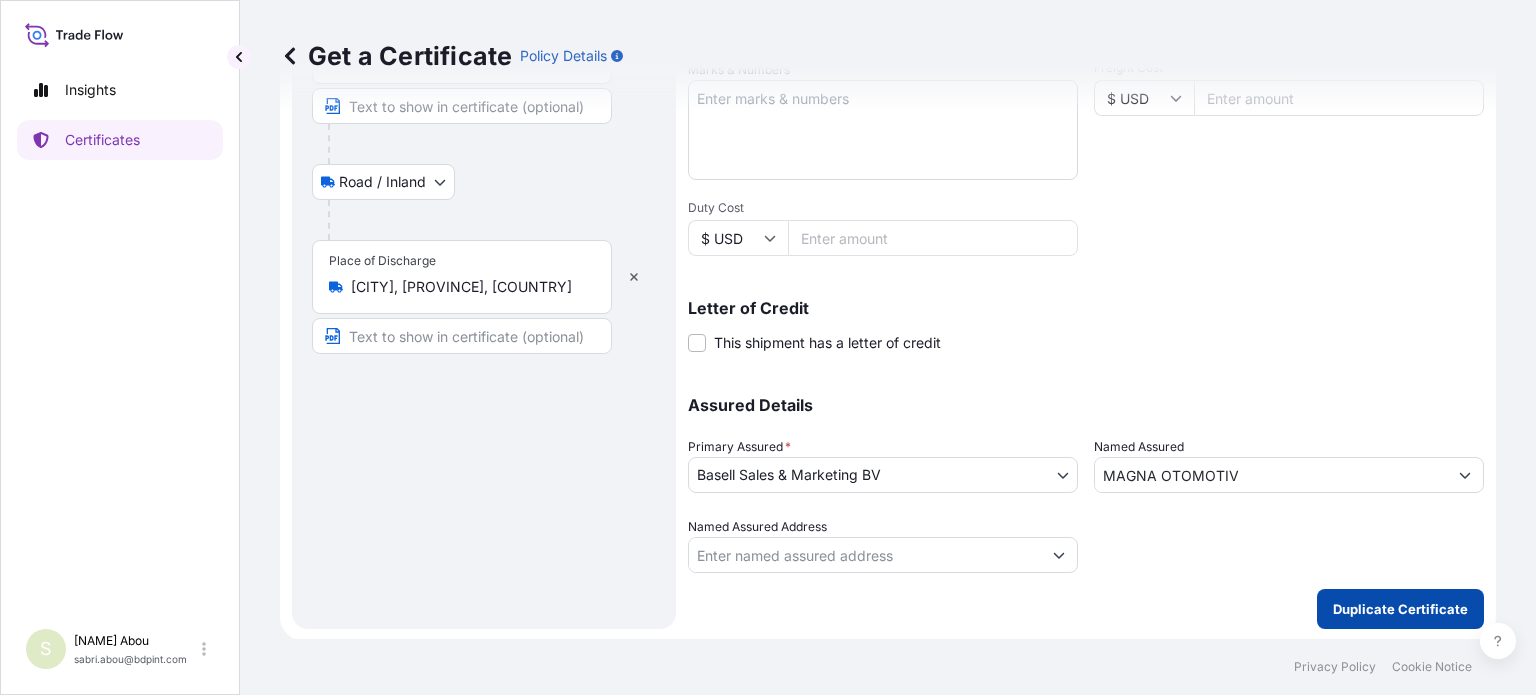 click on "Duplicate Certificate" at bounding box center (1400, 609) 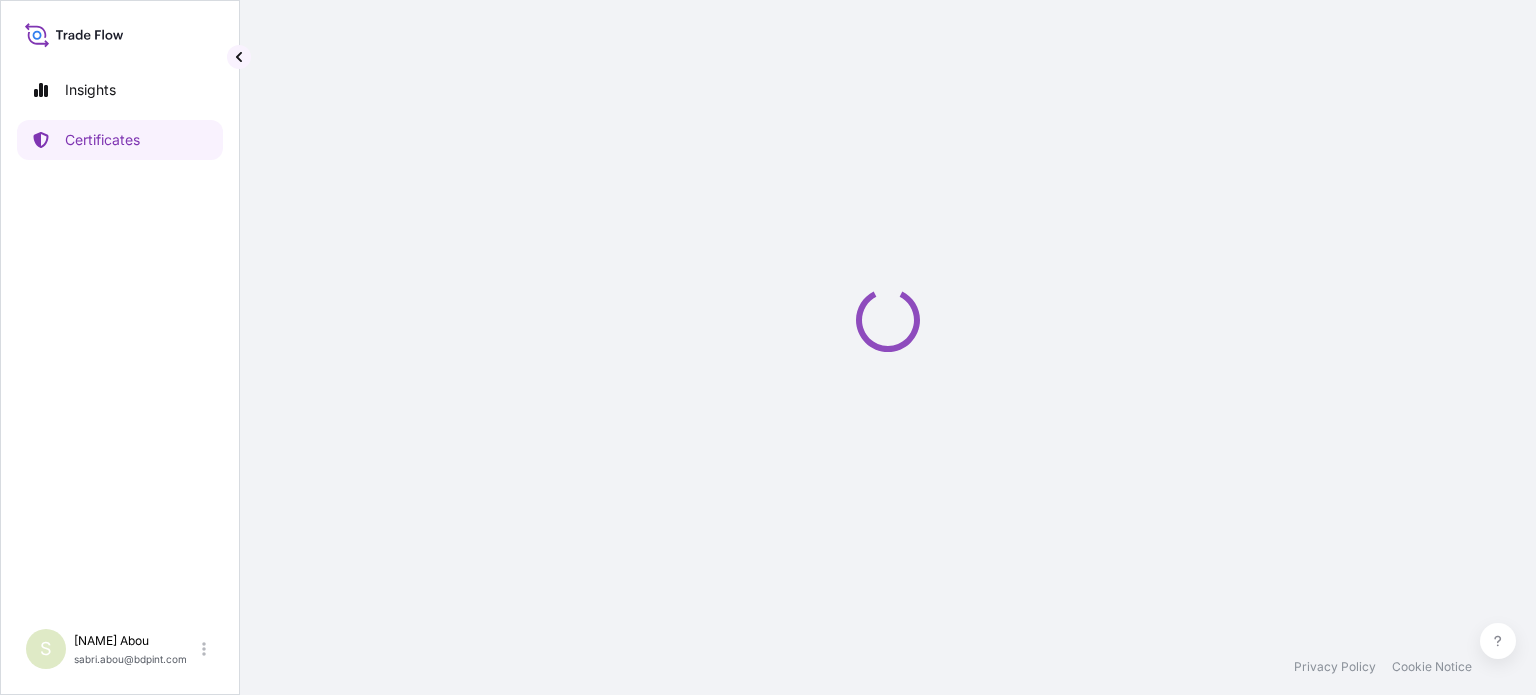 scroll, scrollTop: 0, scrollLeft: 0, axis: both 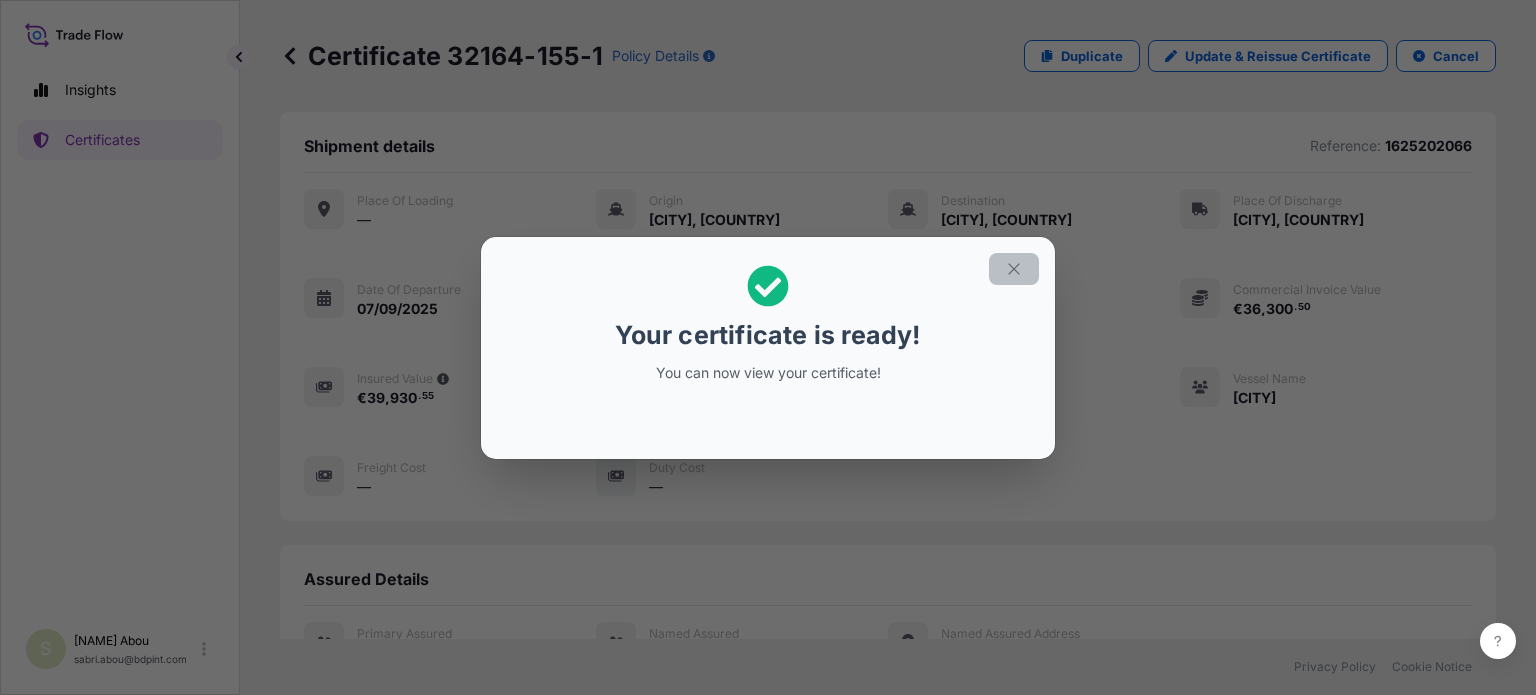 click 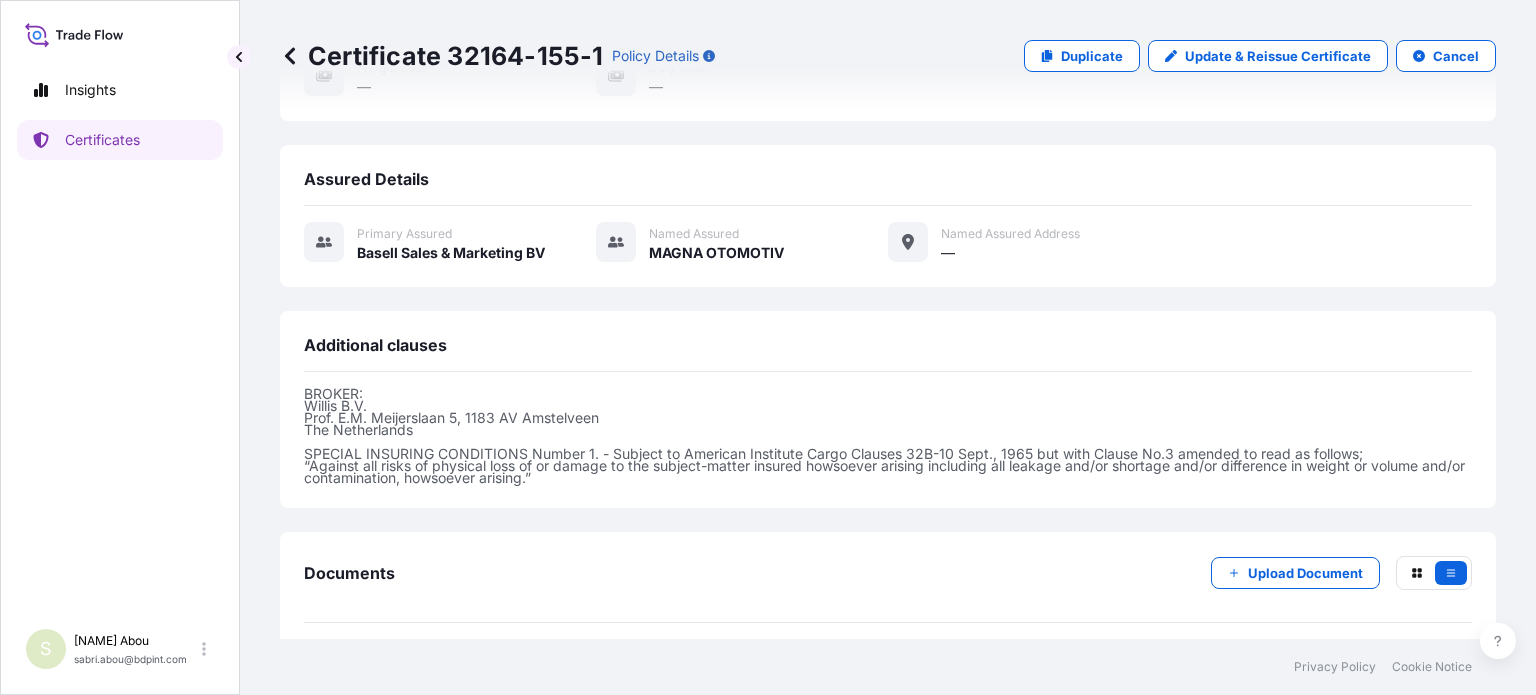scroll, scrollTop: 473, scrollLeft: 0, axis: vertical 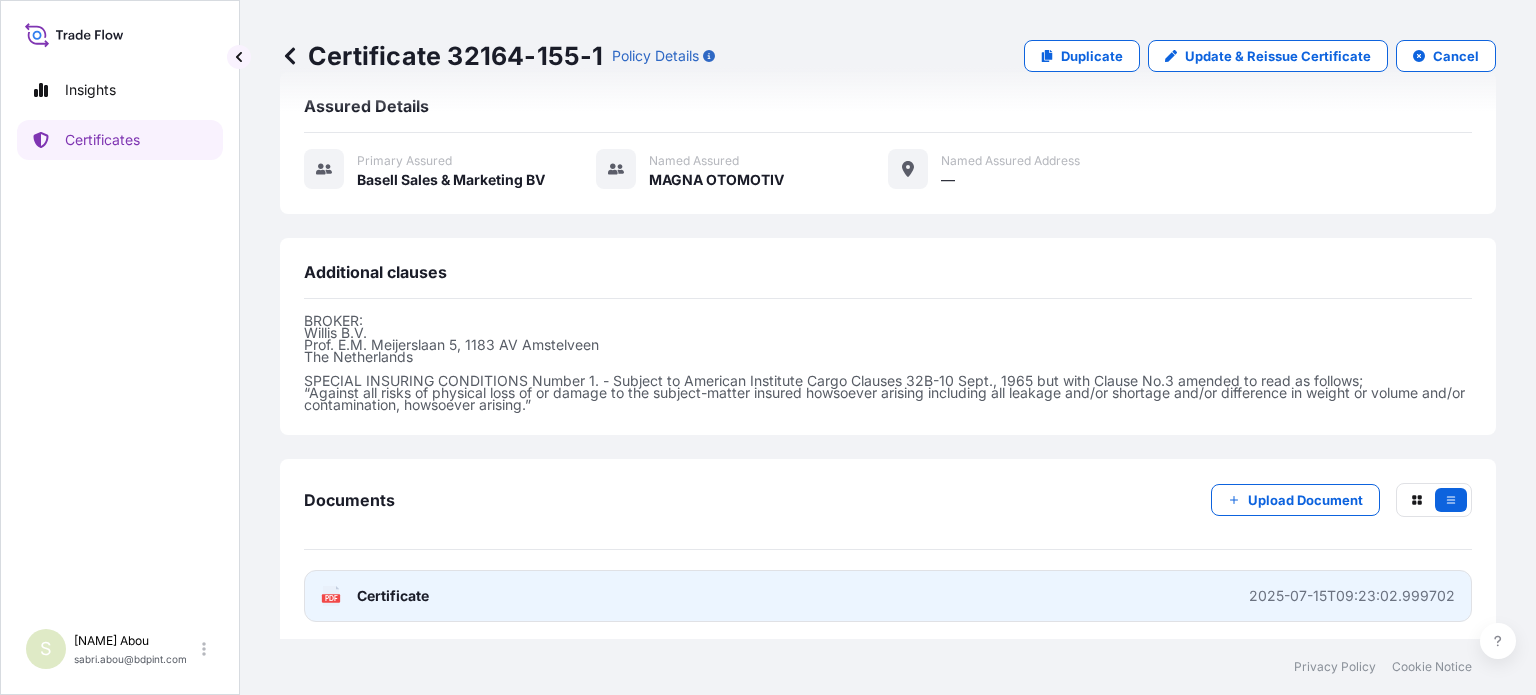 click on "PDF Certificate 2025-07-15T09:23:02.999702" at bounding box center (888, 596) 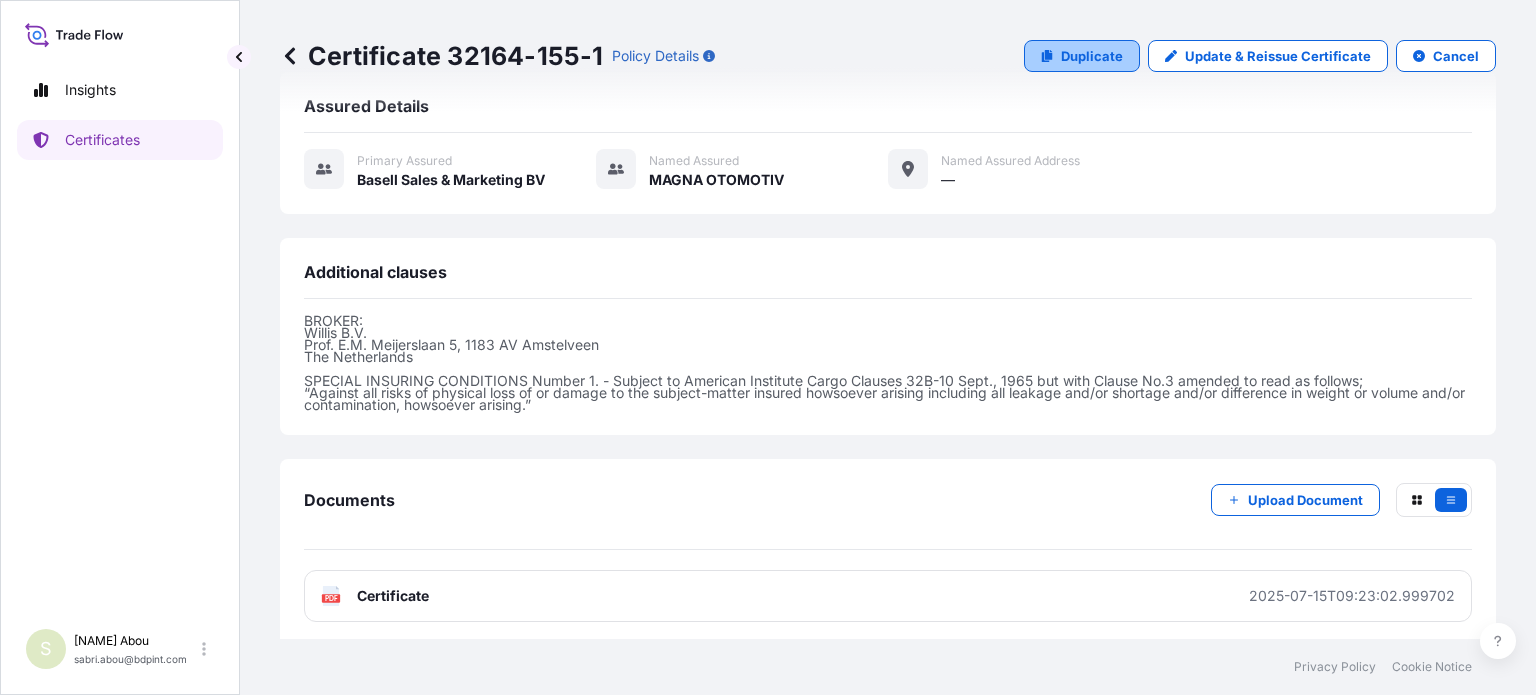 click on "Duplicate" at bounding box center [1092, 56] 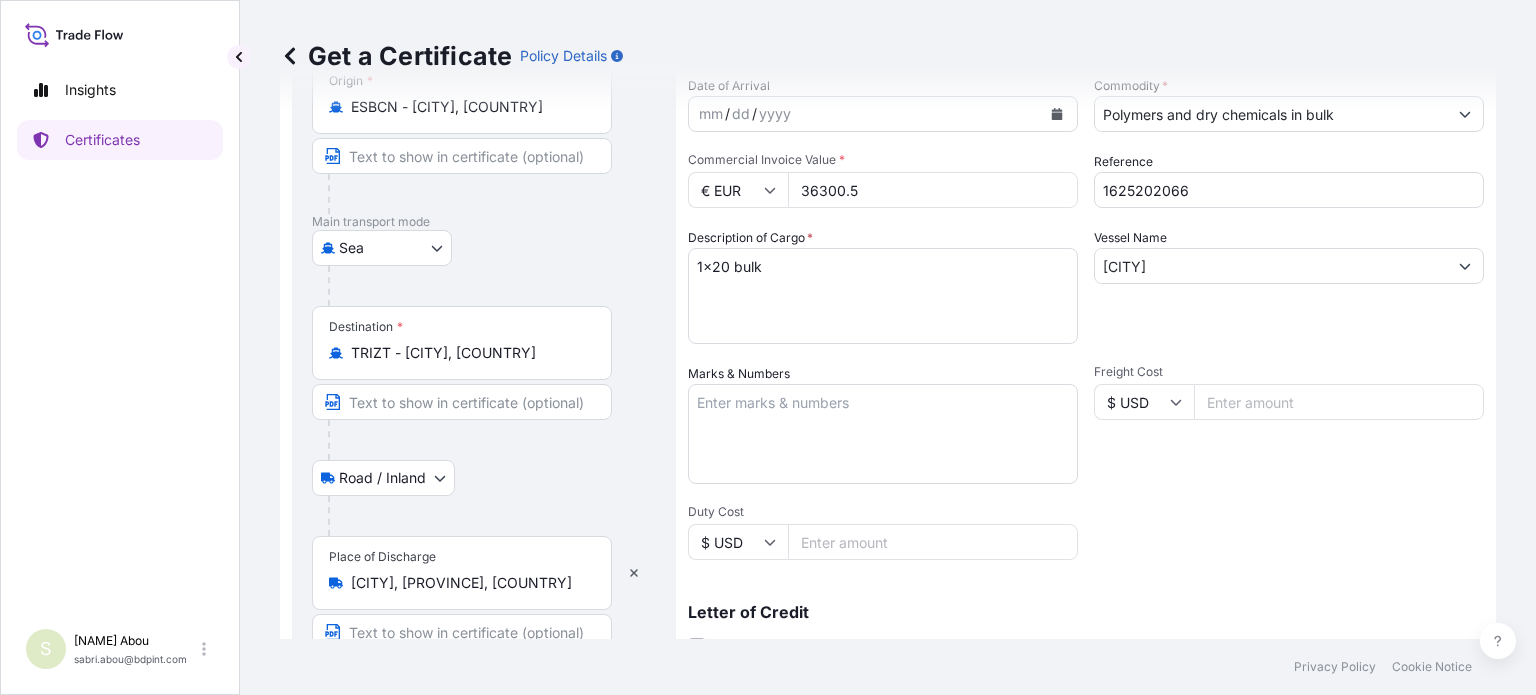 scroll, scrollTop: 0, scrollLeft: 0, axis: both 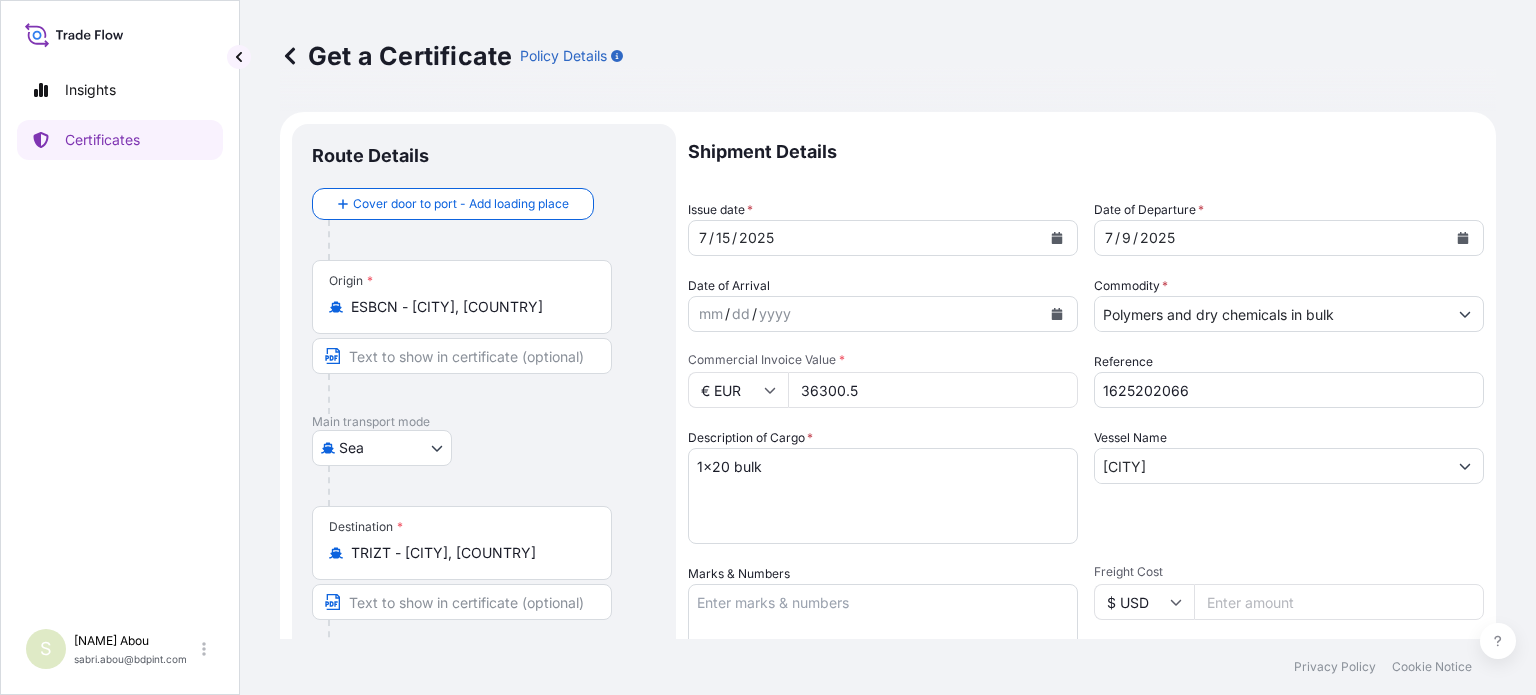 drag, startPoint x: 875, startPoint y: 393, endPoint x: 792, endPoint y: 404, distance: 83.725746 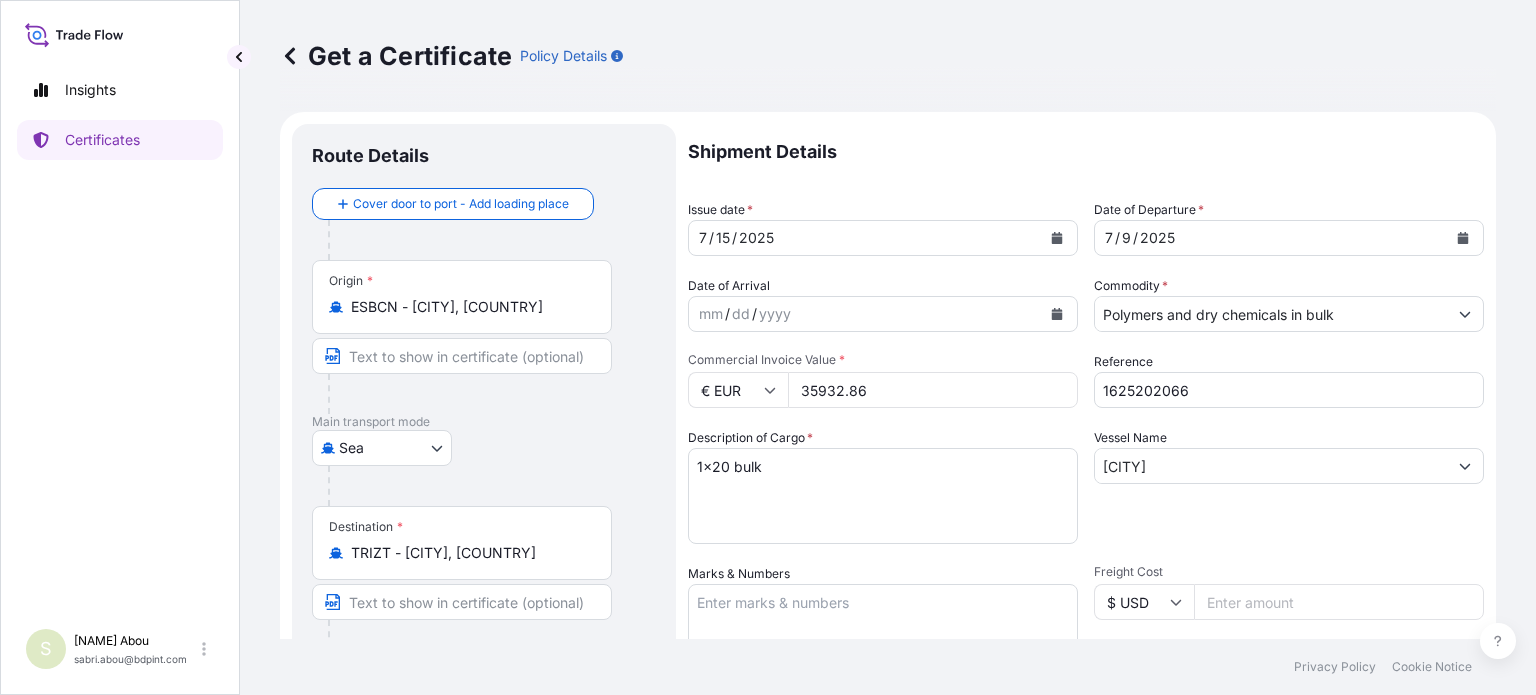 type on "35932.86" 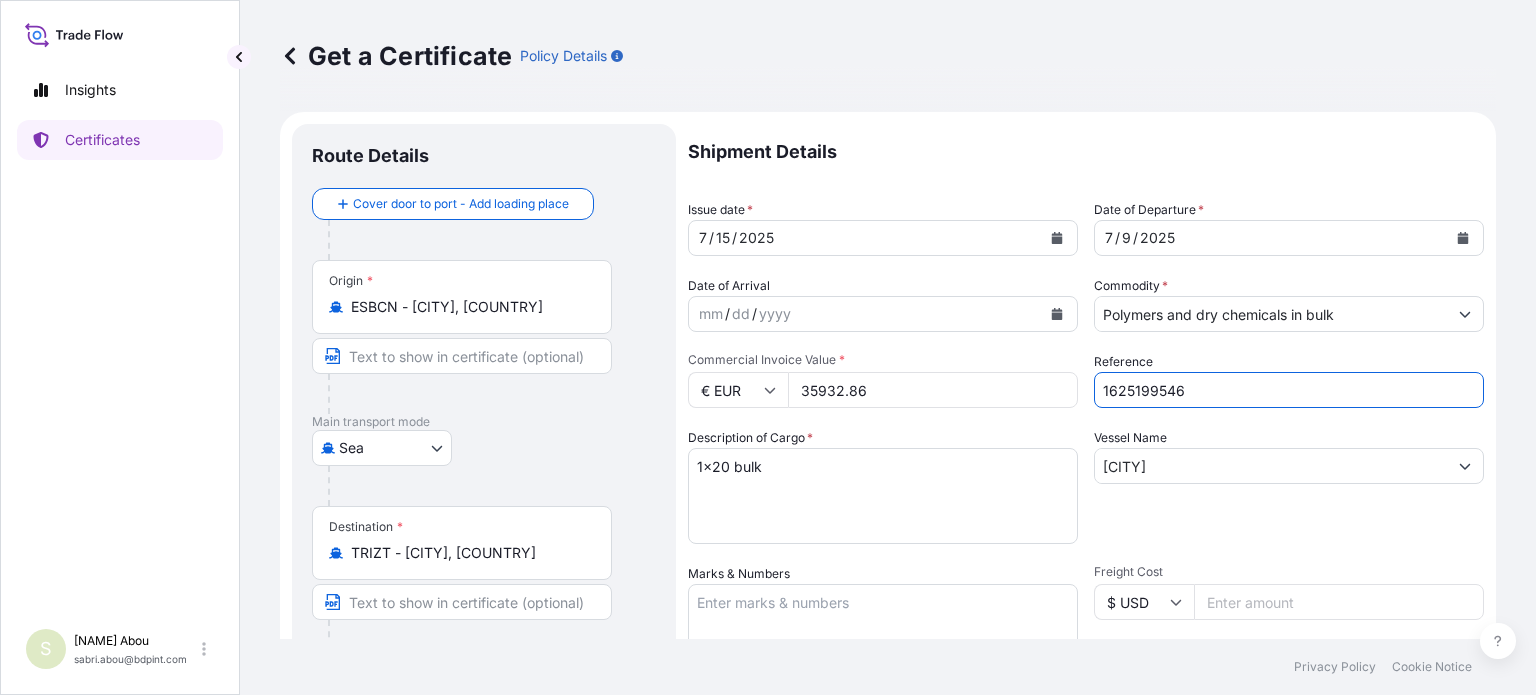type on "1625199546" 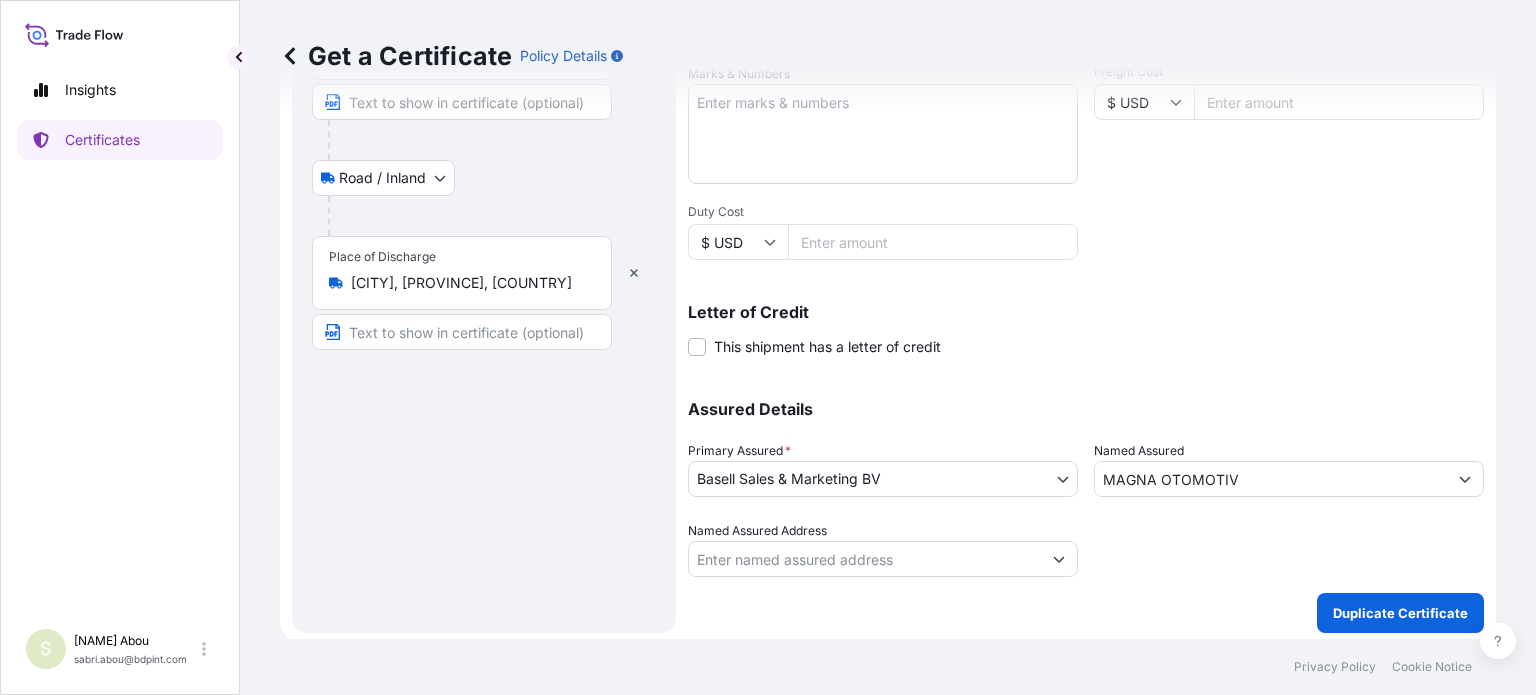 scroll, scrollTop: 504, scrollLeft: 0, axis: vertical 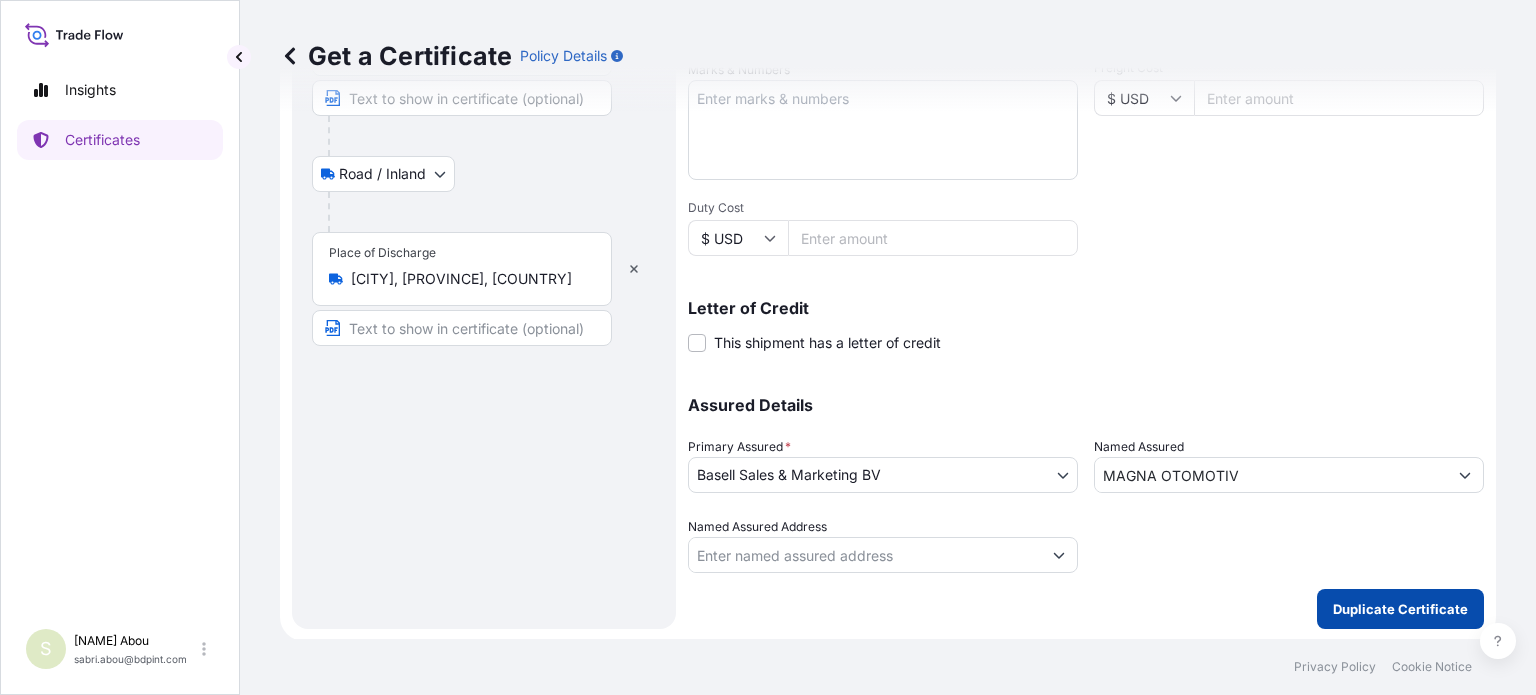 click on "Duplicate Certificate" at bounding box center [1400, 609] 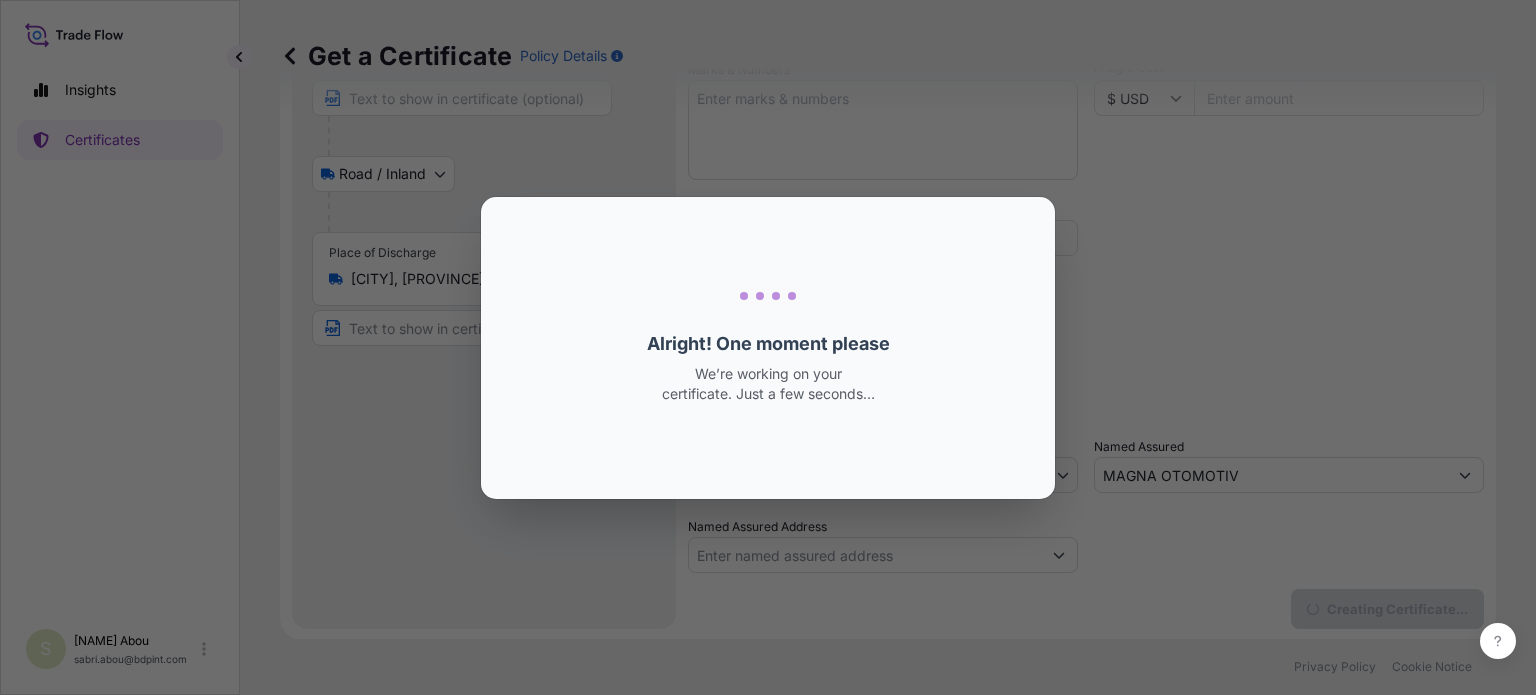 scroll, scrollTop: 0, scrollLeft: 0, axis: both 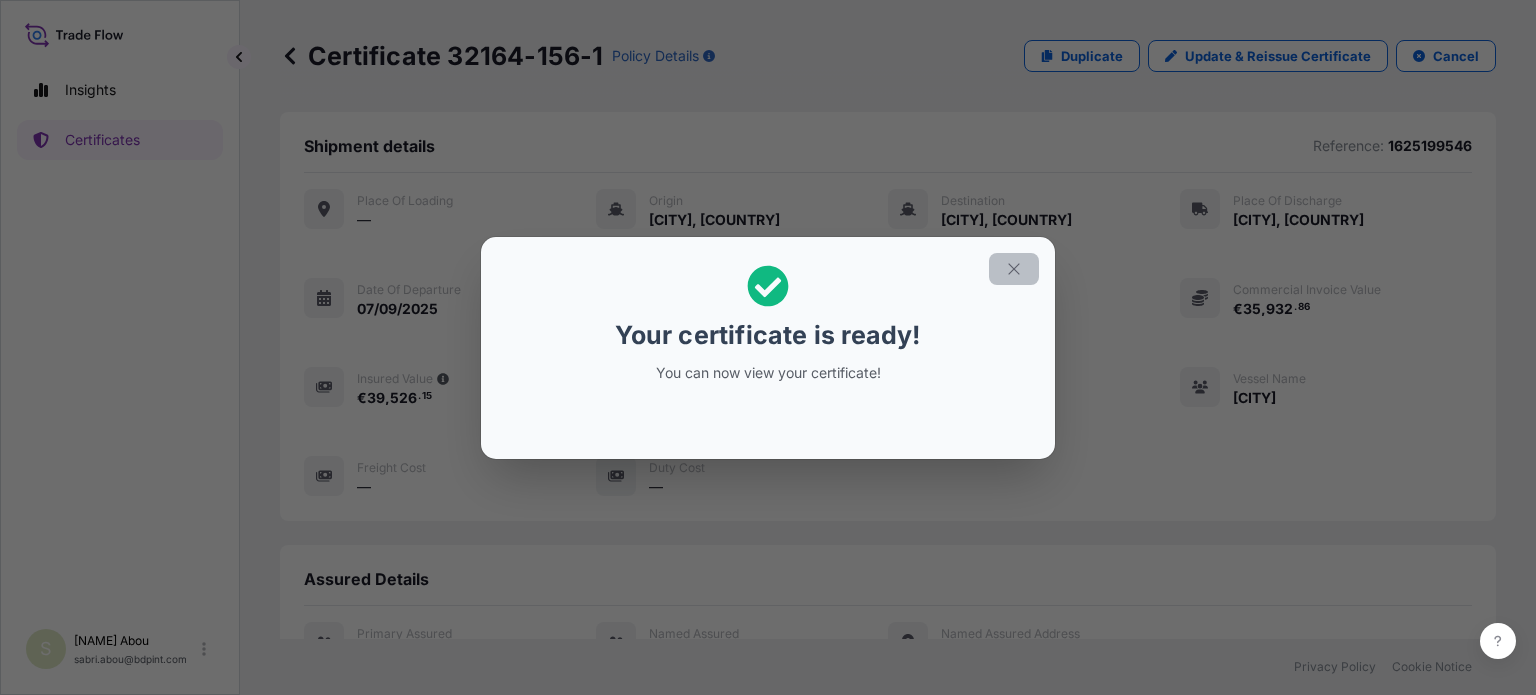 click 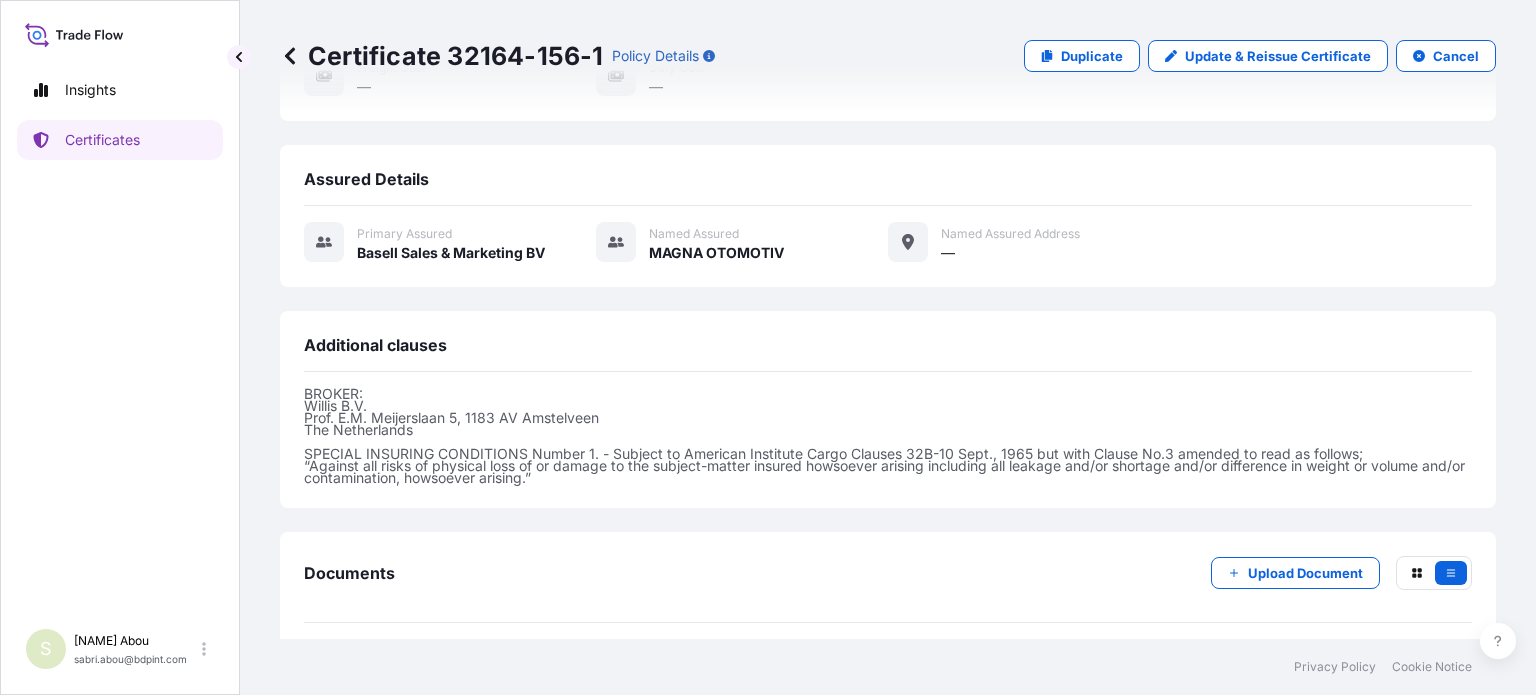 scroll, scrollTop: 473, scrollLeft: 0, axis: vertical 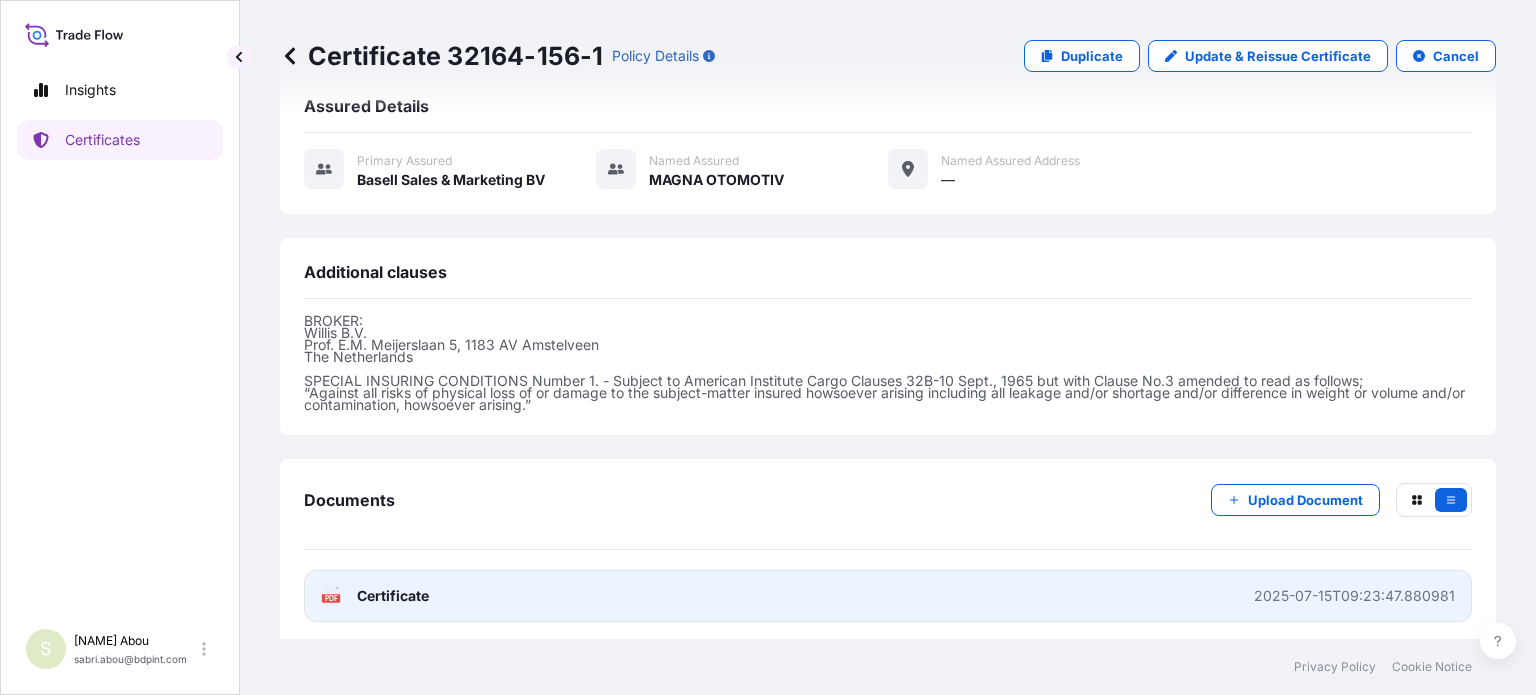 click on "PDF Certificate 2025-07-15T09:23:47.880981" at bounding box center [888, 596] 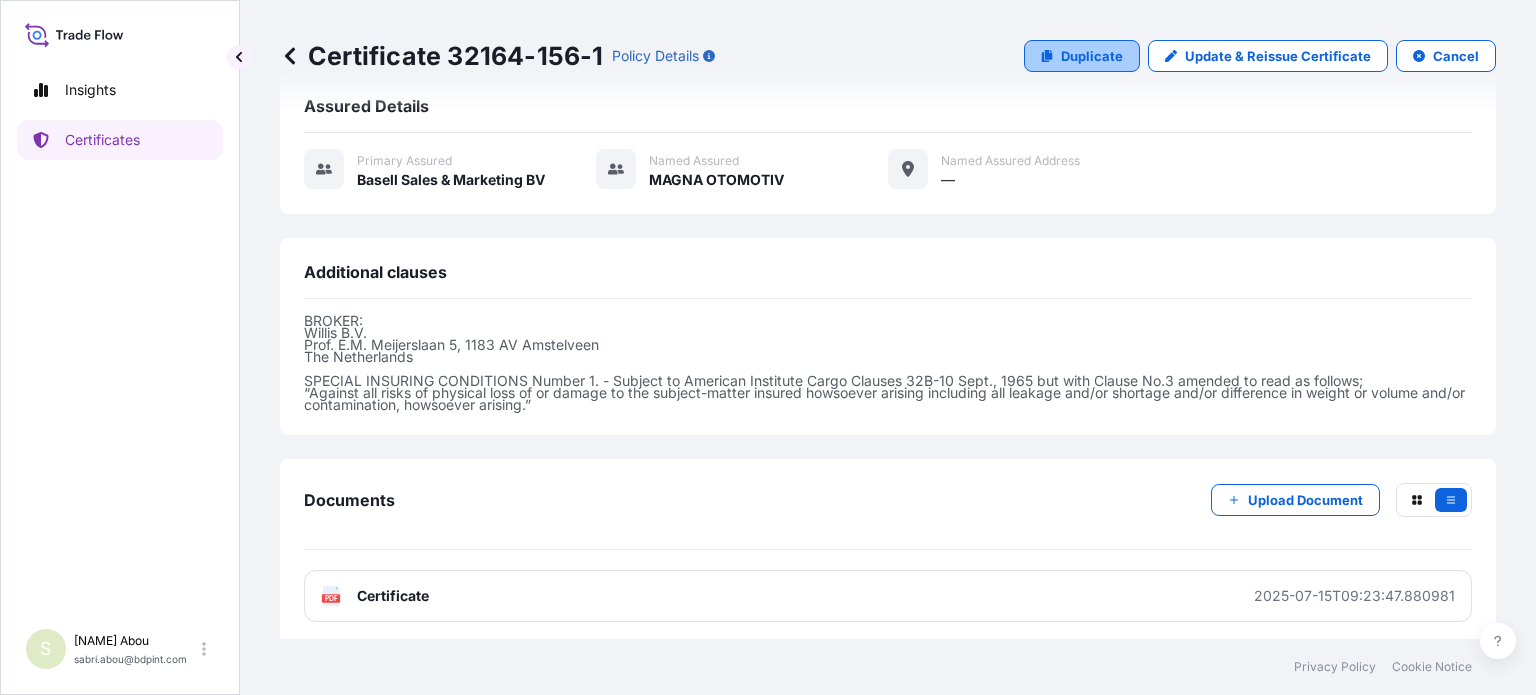 click 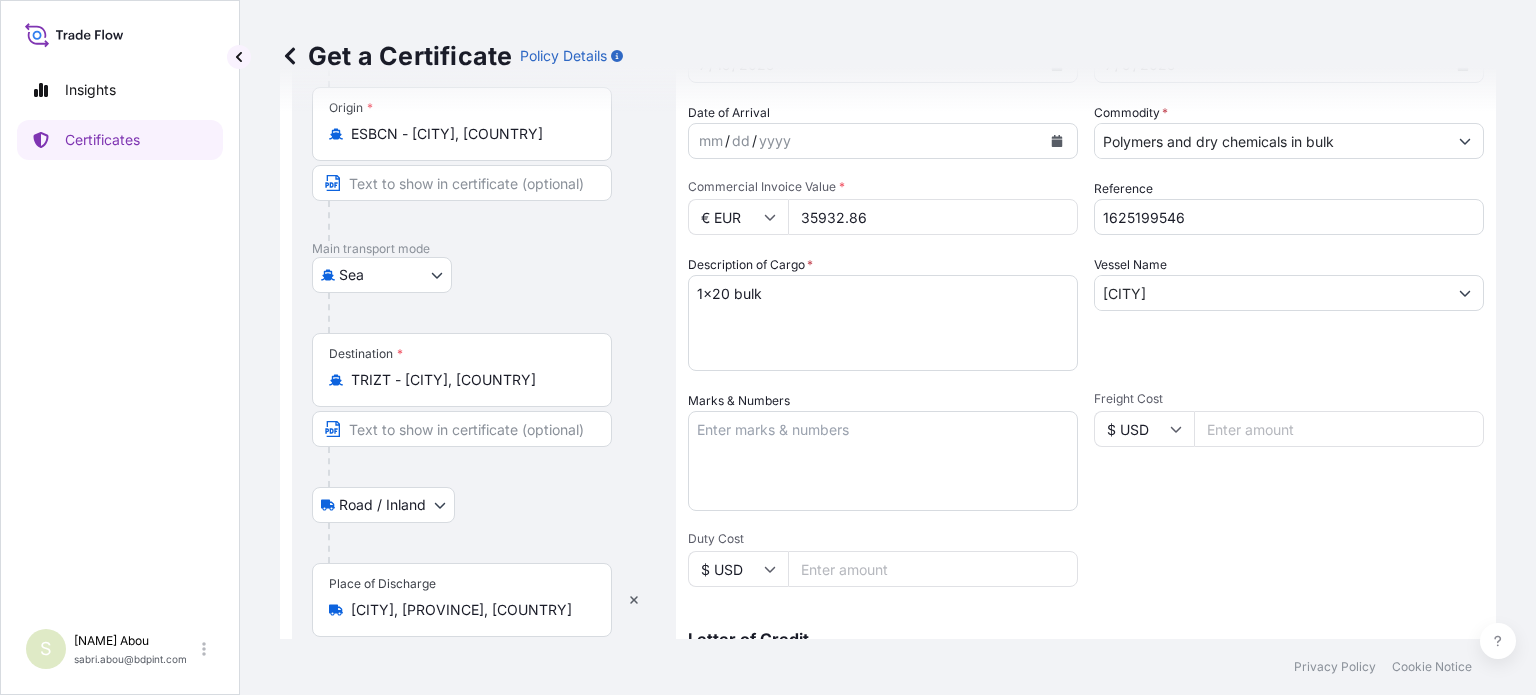 scroll, scrollTop: 0, scrollLeft: 0, axis: both 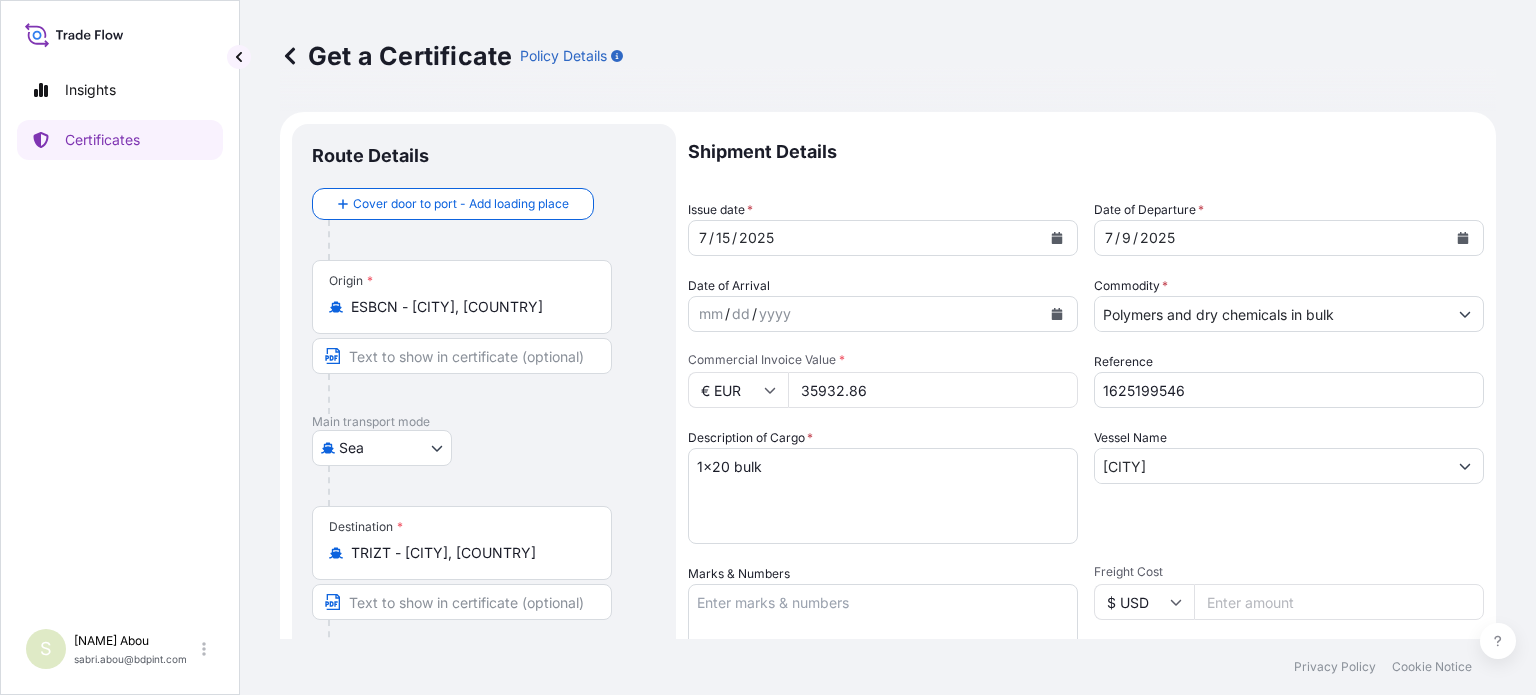 drag, startPoint x: 881, startPoint y: 387, endPoint x: 766, endPoint y: 414, distance: 118.12705 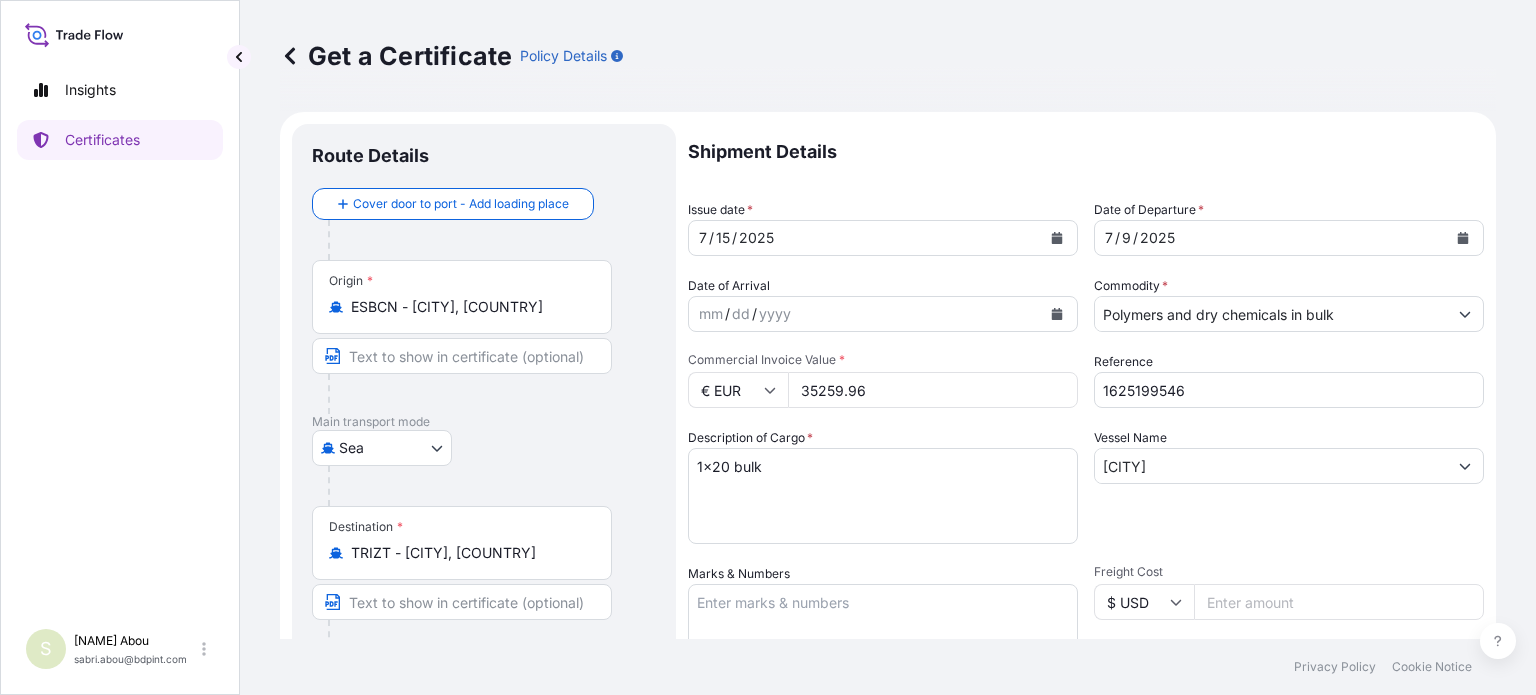 type on "35259.96" 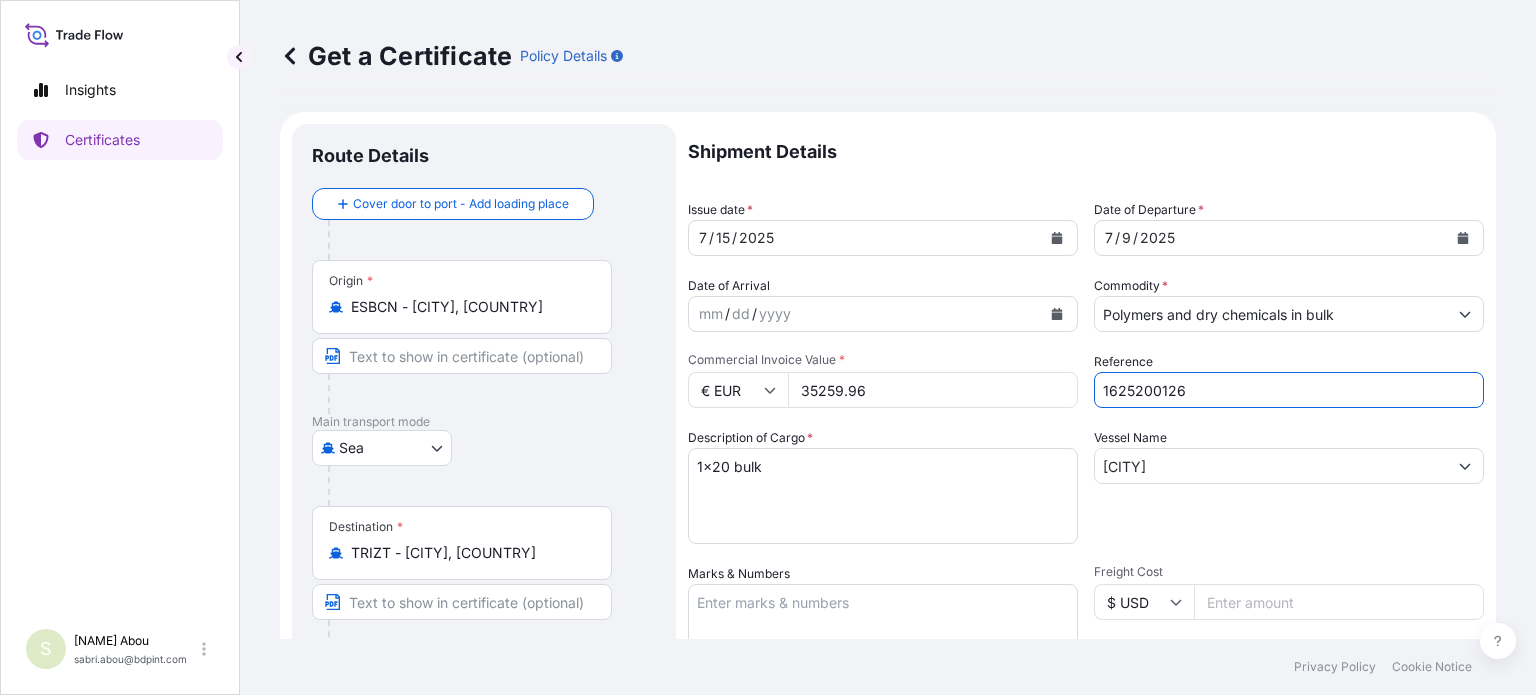 type on "1625200126" 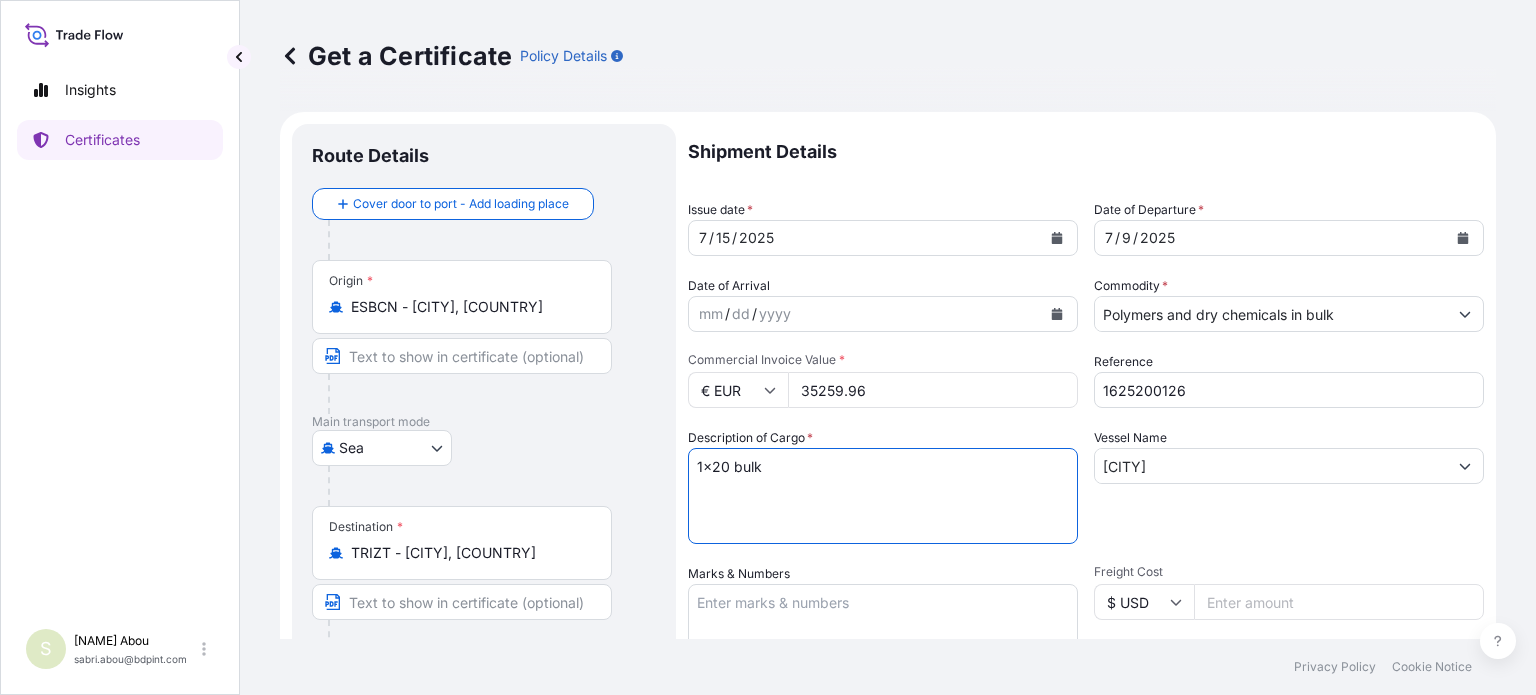 scroll, scrollTop: 100, scrollLeft: 0, axis: vertical 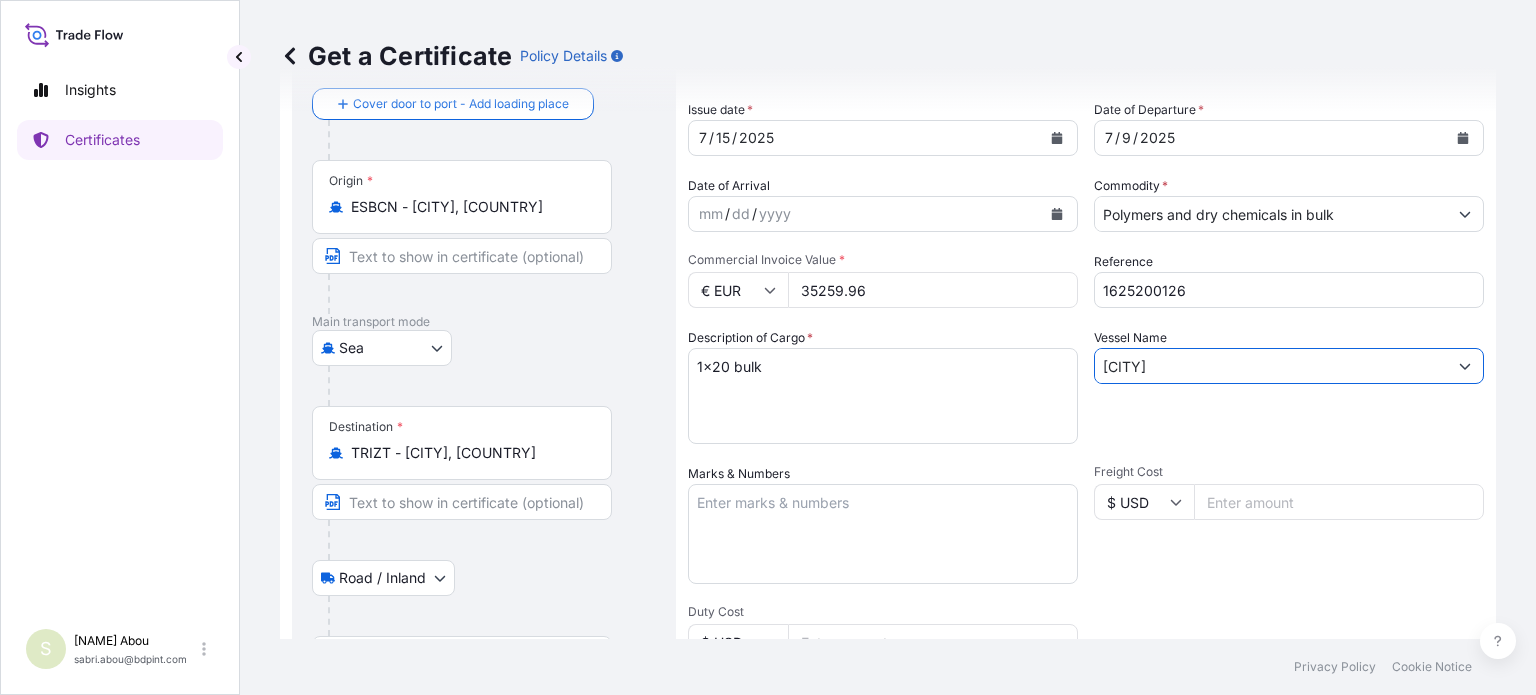 drag, startPoint x: 1200, startPoint y: 375, endPoint x: 1094, endPoint y: 375, distance: 106 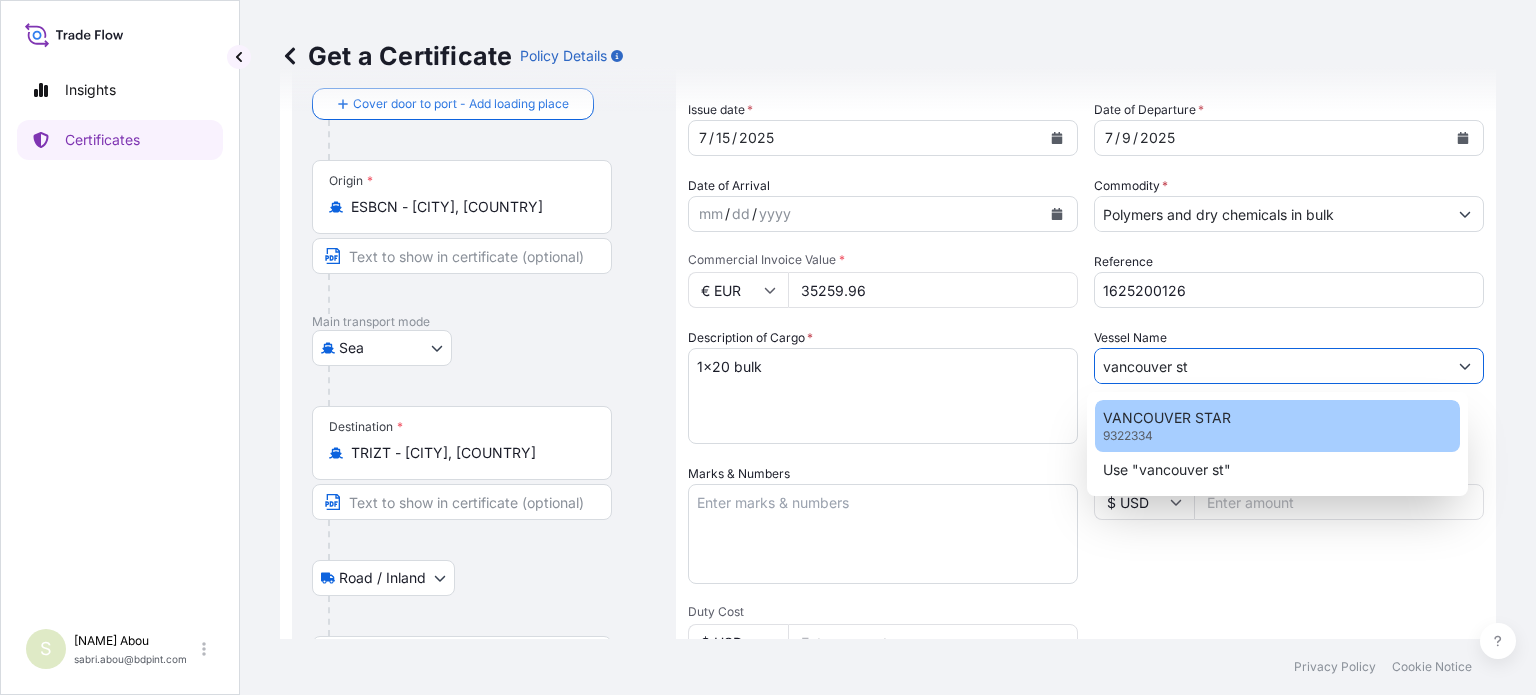 click on "VANCOUVER STAR [NUMBER]" at bounding box center (1277, 426) 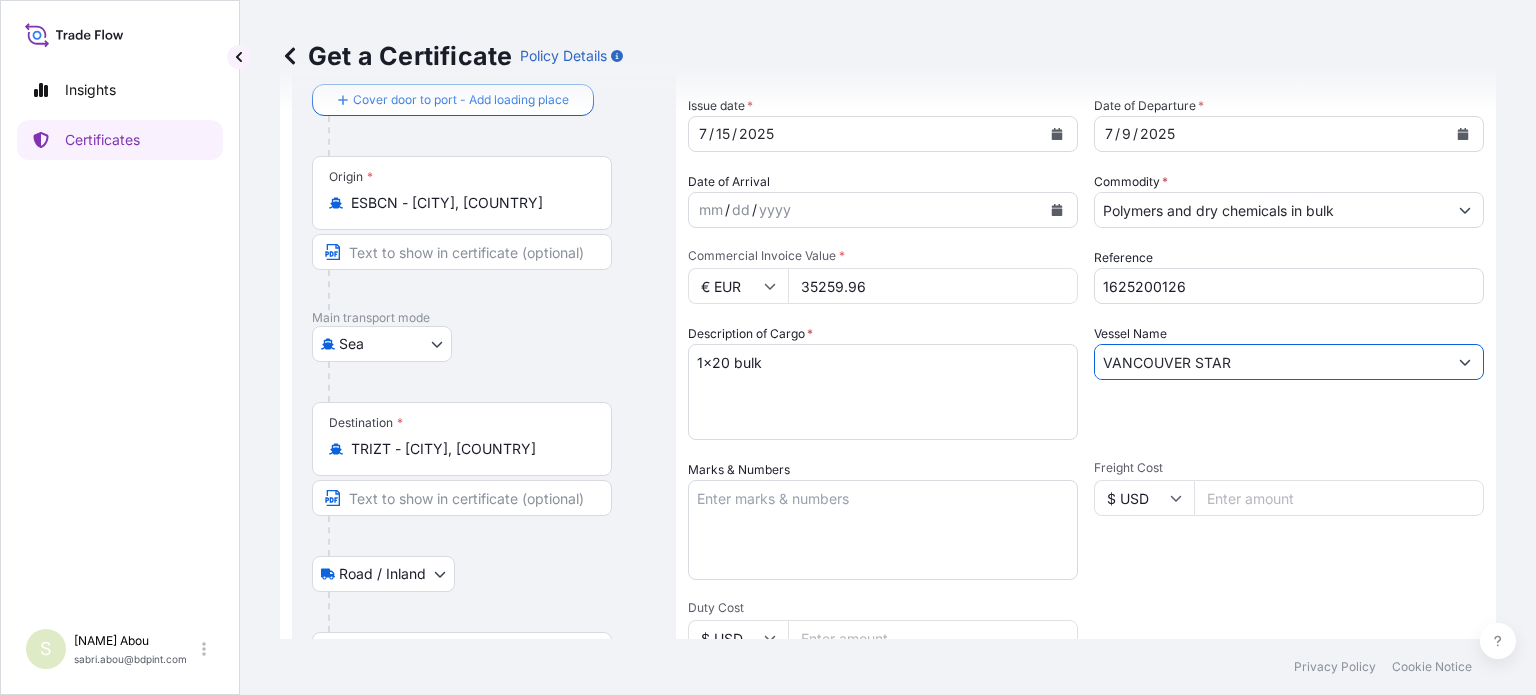 scroll, scrollTop: 504, scrollLeft: 0, axis: vertical 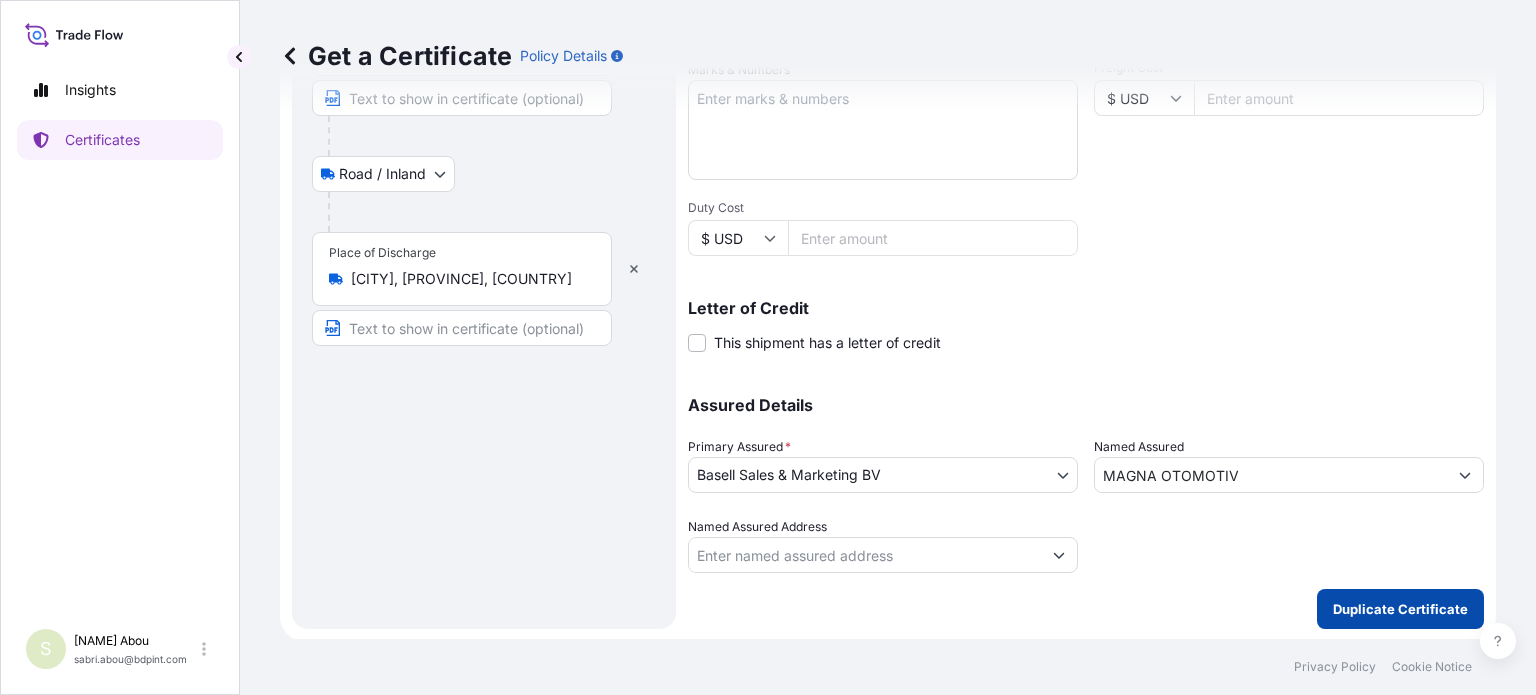 type on "VANCOUVER STAR" 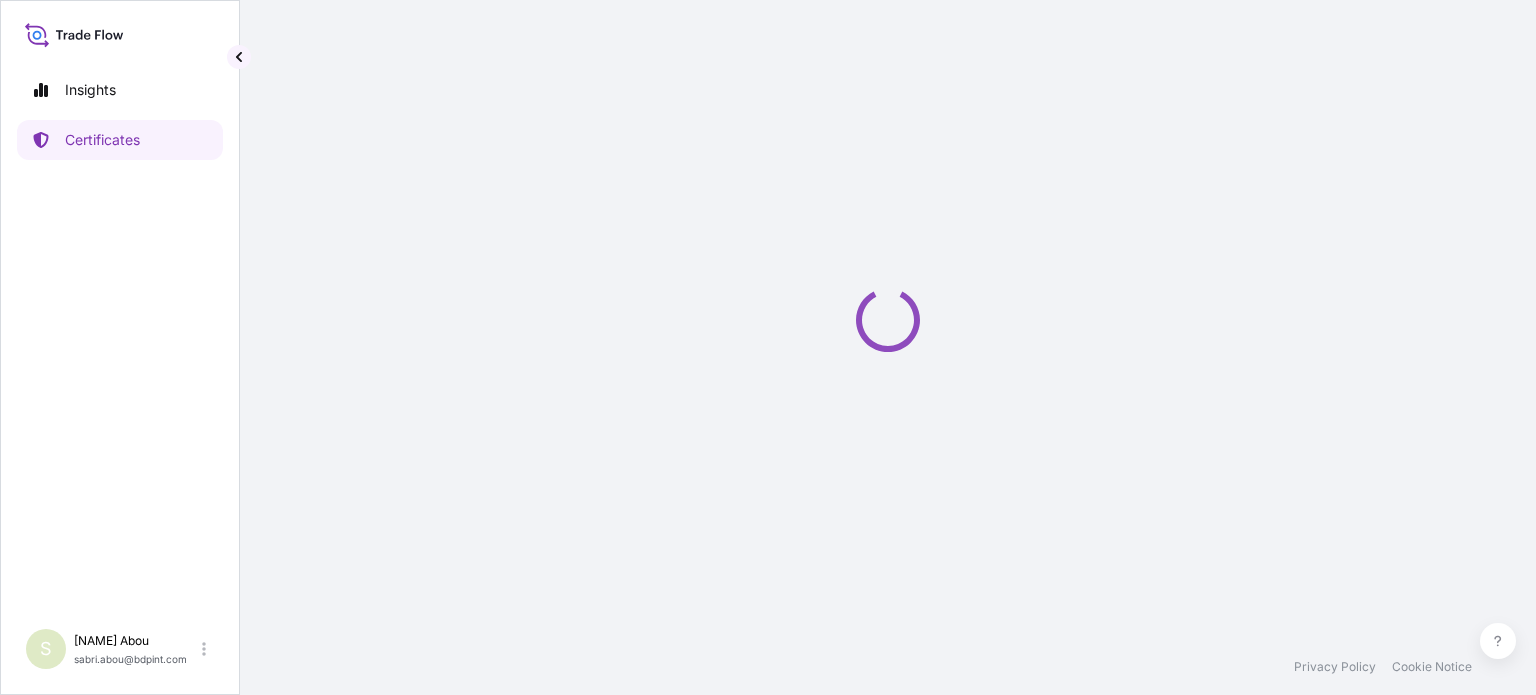 scroll, scrollTop: 0, scrollLeft: 0, axis: both 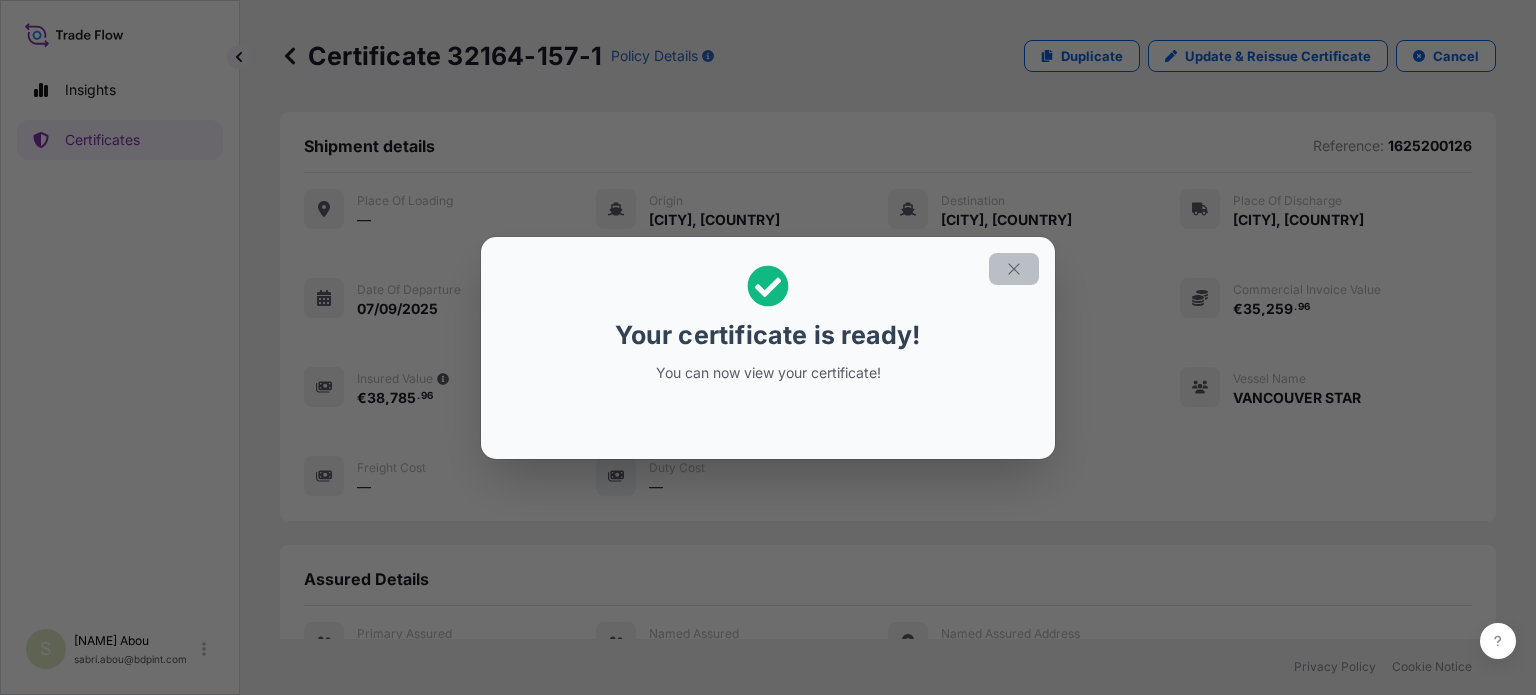 click 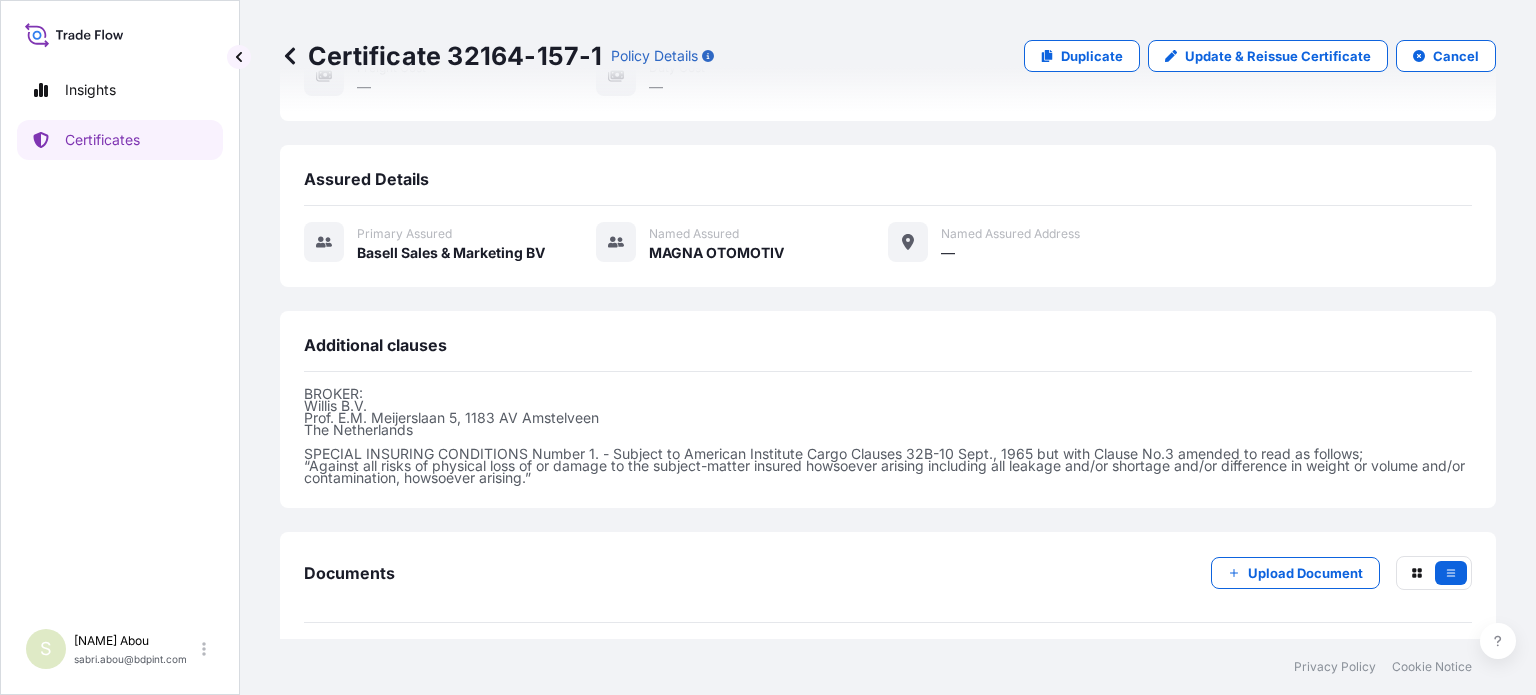 scroll, scrollTop: 473, scrollLeft: 0, axis: vertical 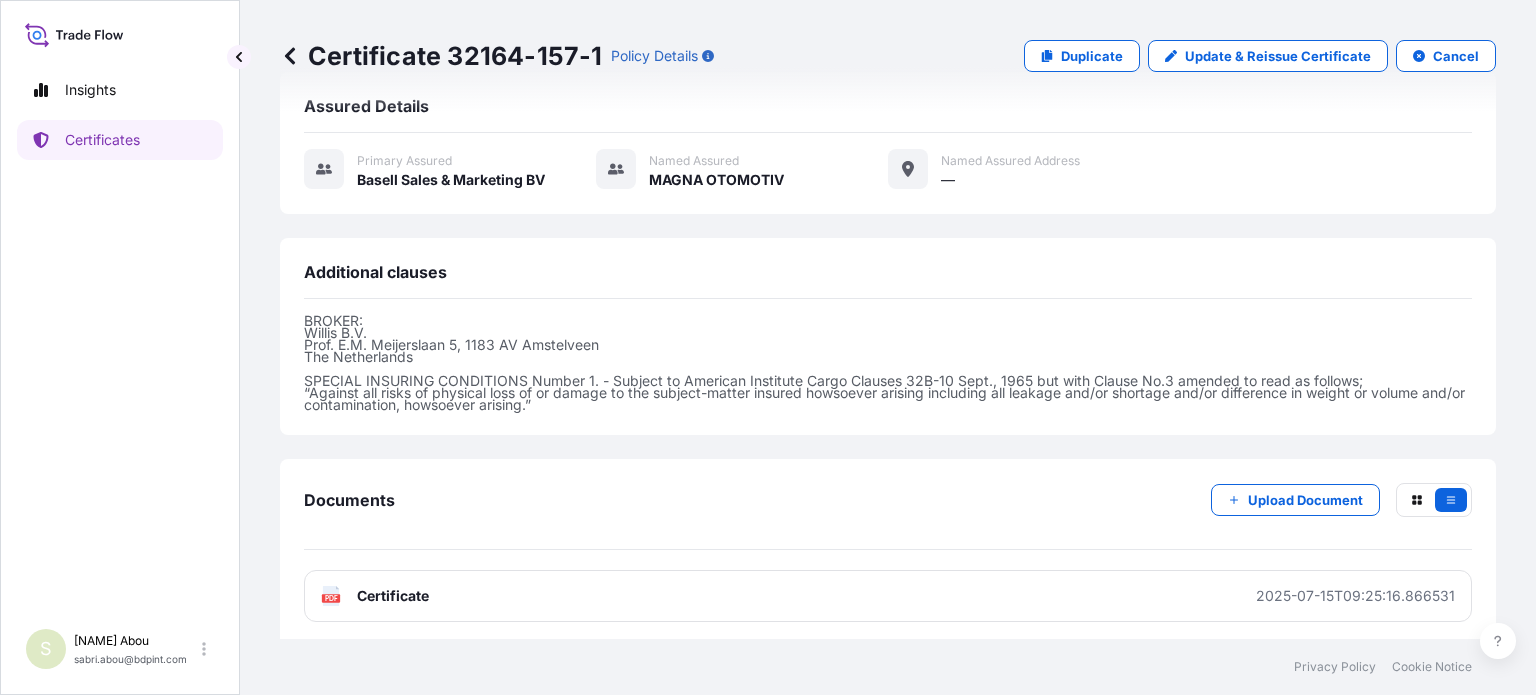 click on "PDF Certificate 2025-07-15T09:25:16.866531" at bounding box center [888, 596] 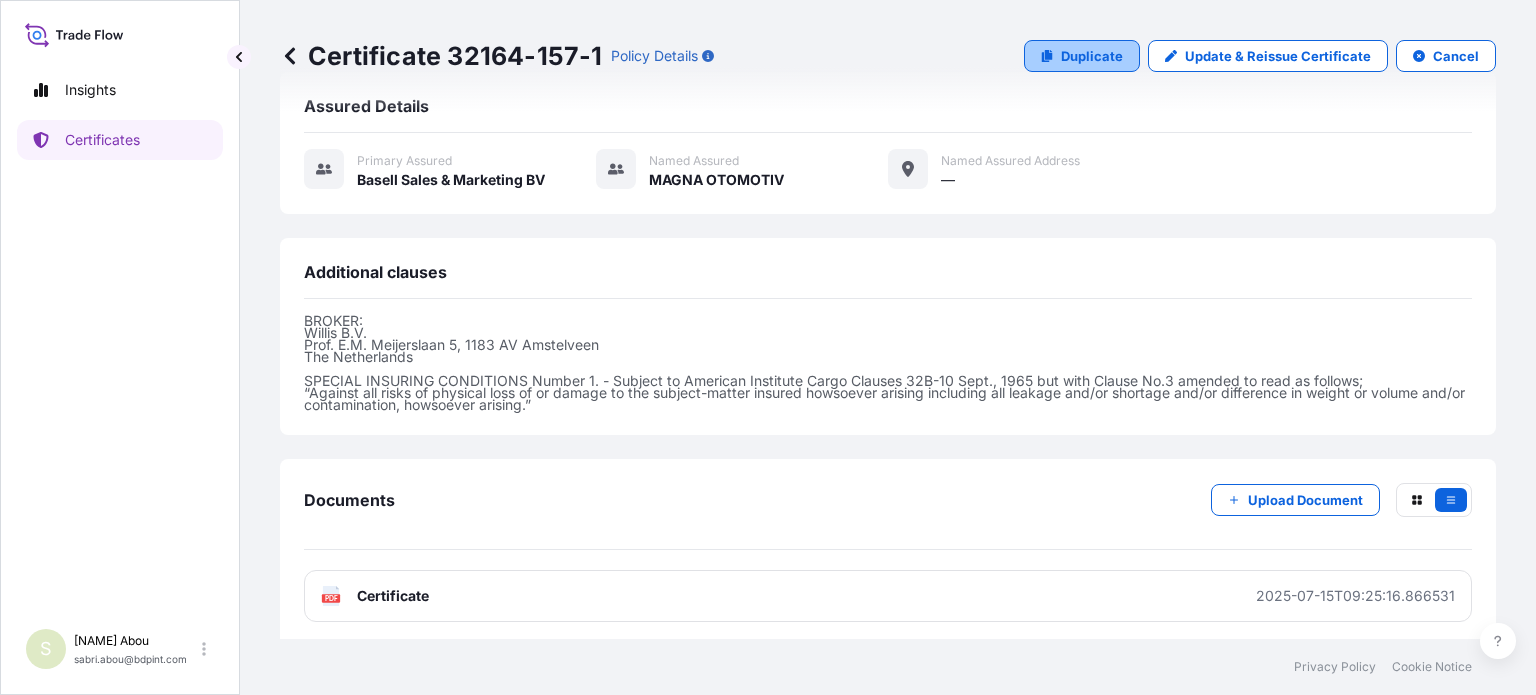 click 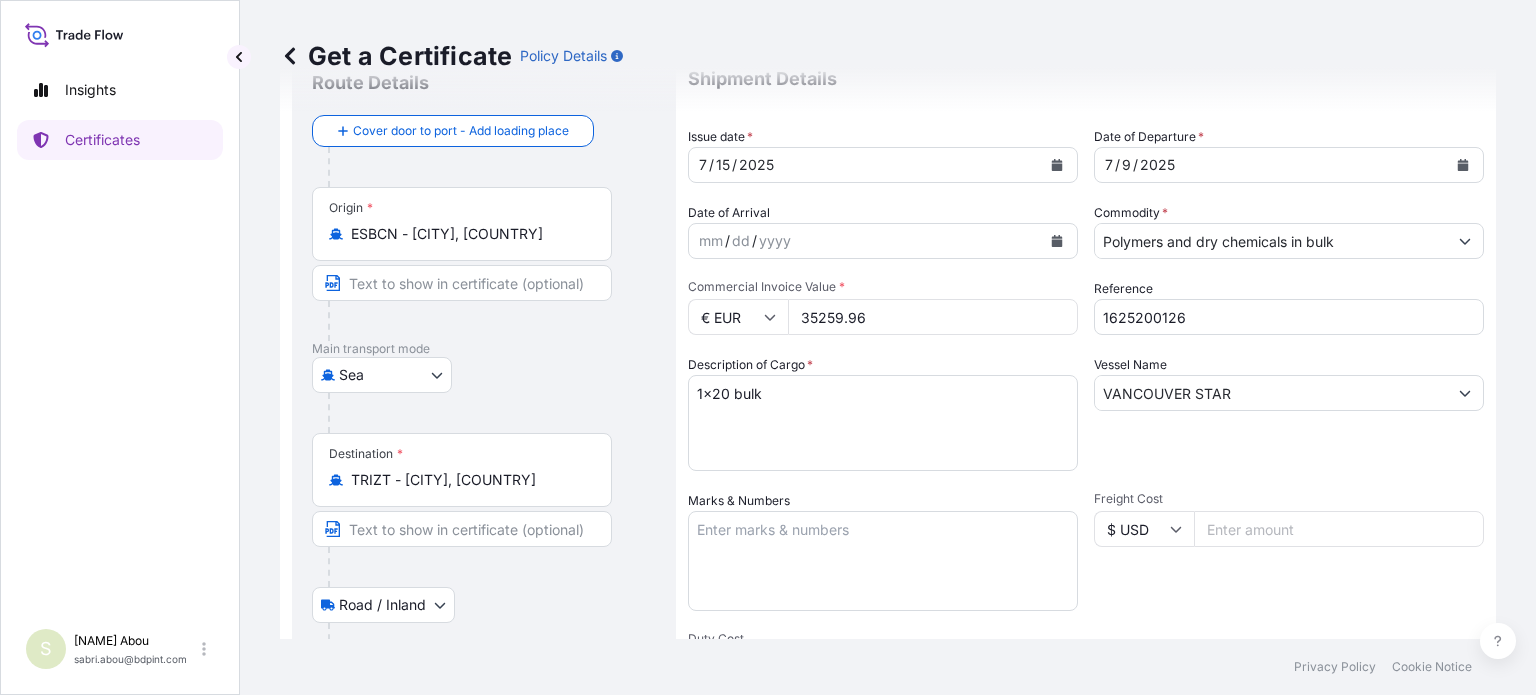 scroll, scrollTop: 0, scrollLeft: 0, axis: both 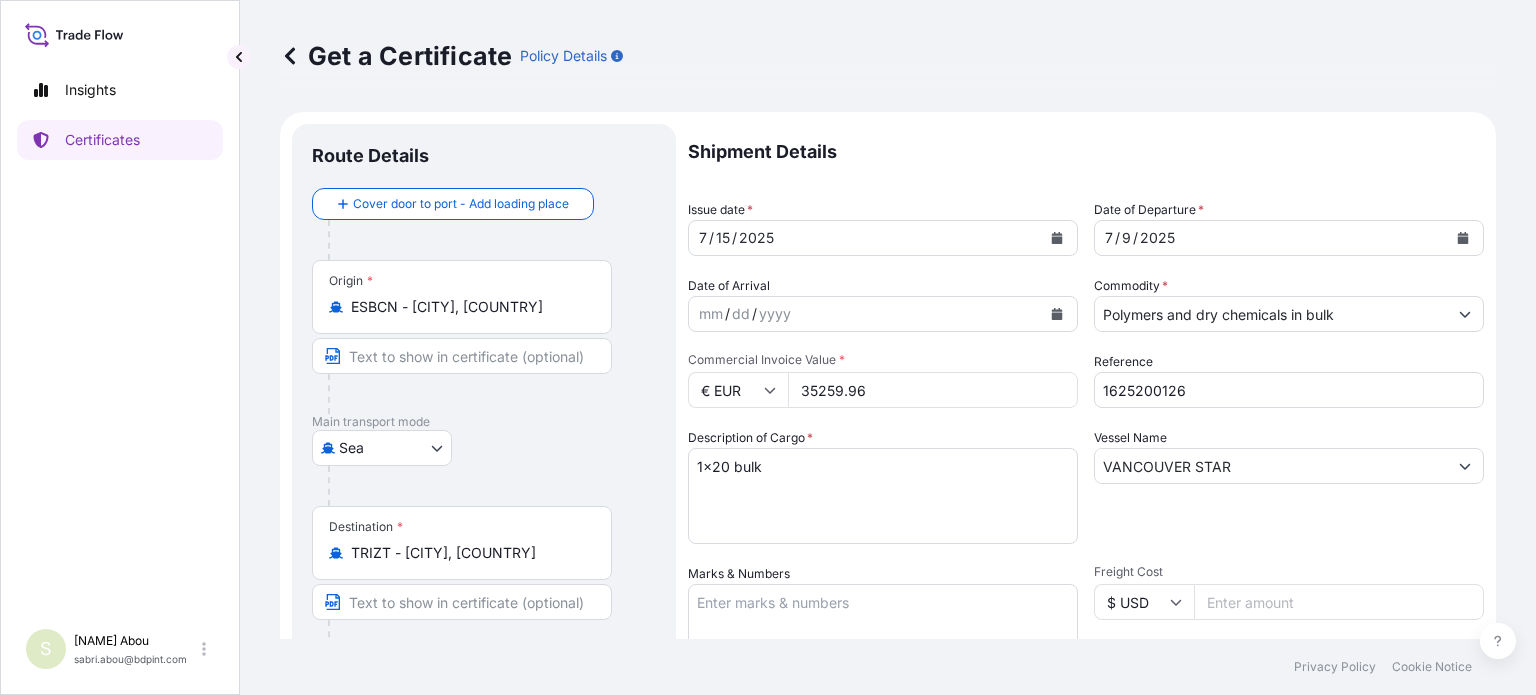 drag, startPoint x: 885, startPoint y: 390, endPoint x: 755, endPoint y: 395, distance: 130.09612 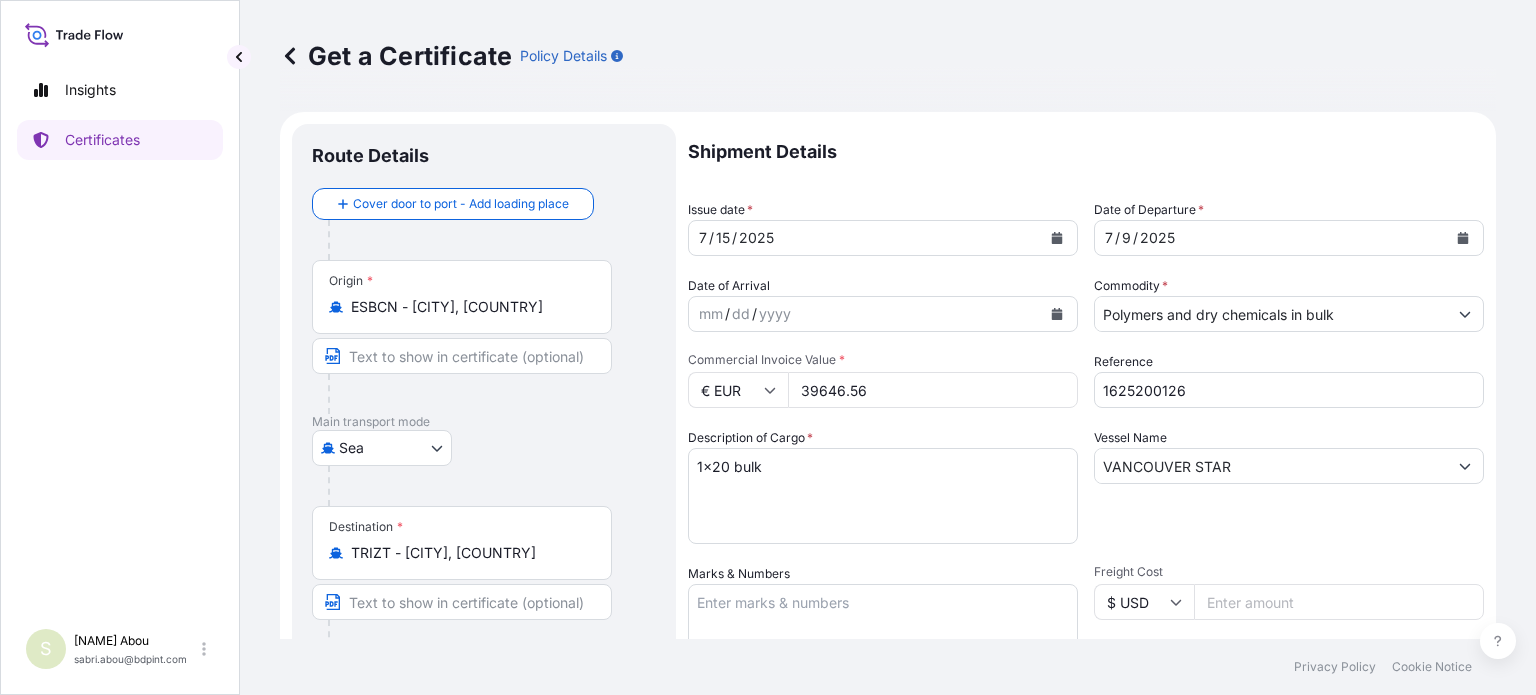 type on "39646.56" 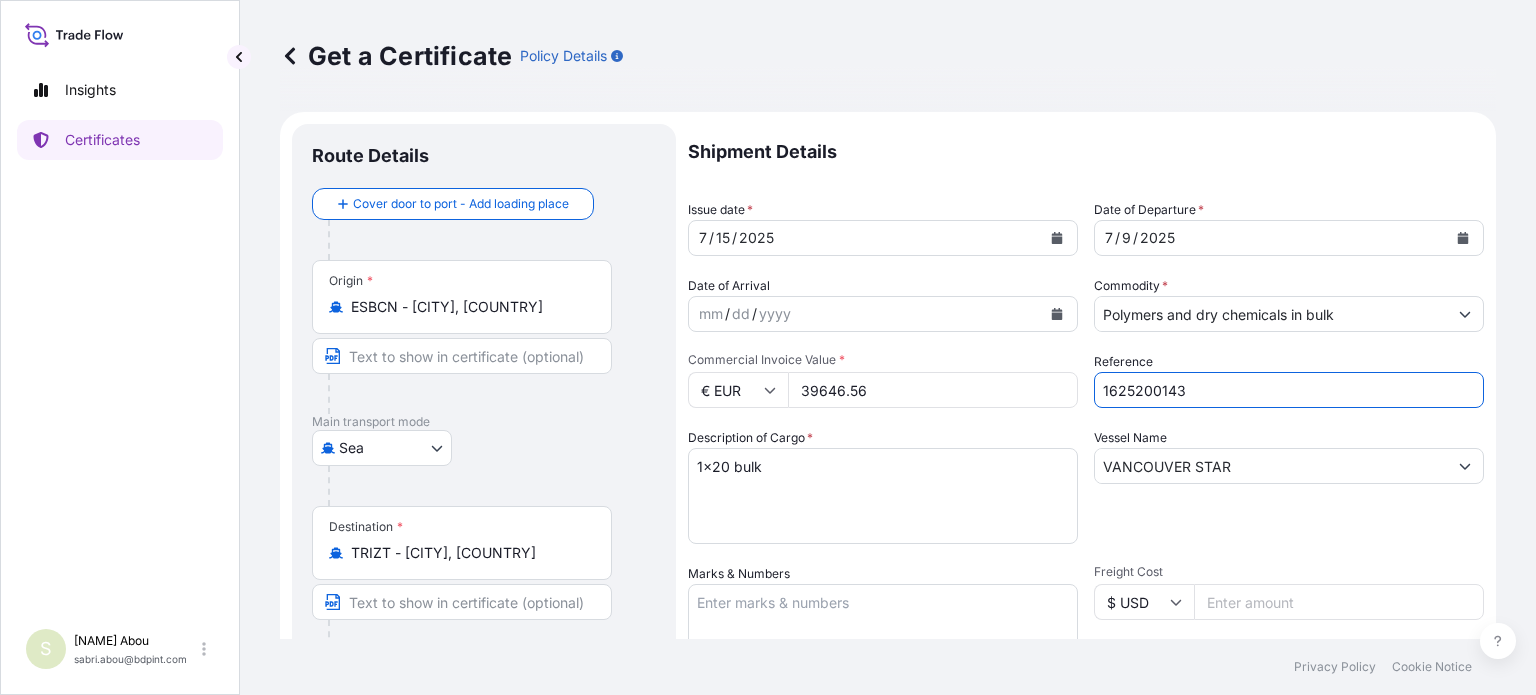 type on "1625200143" 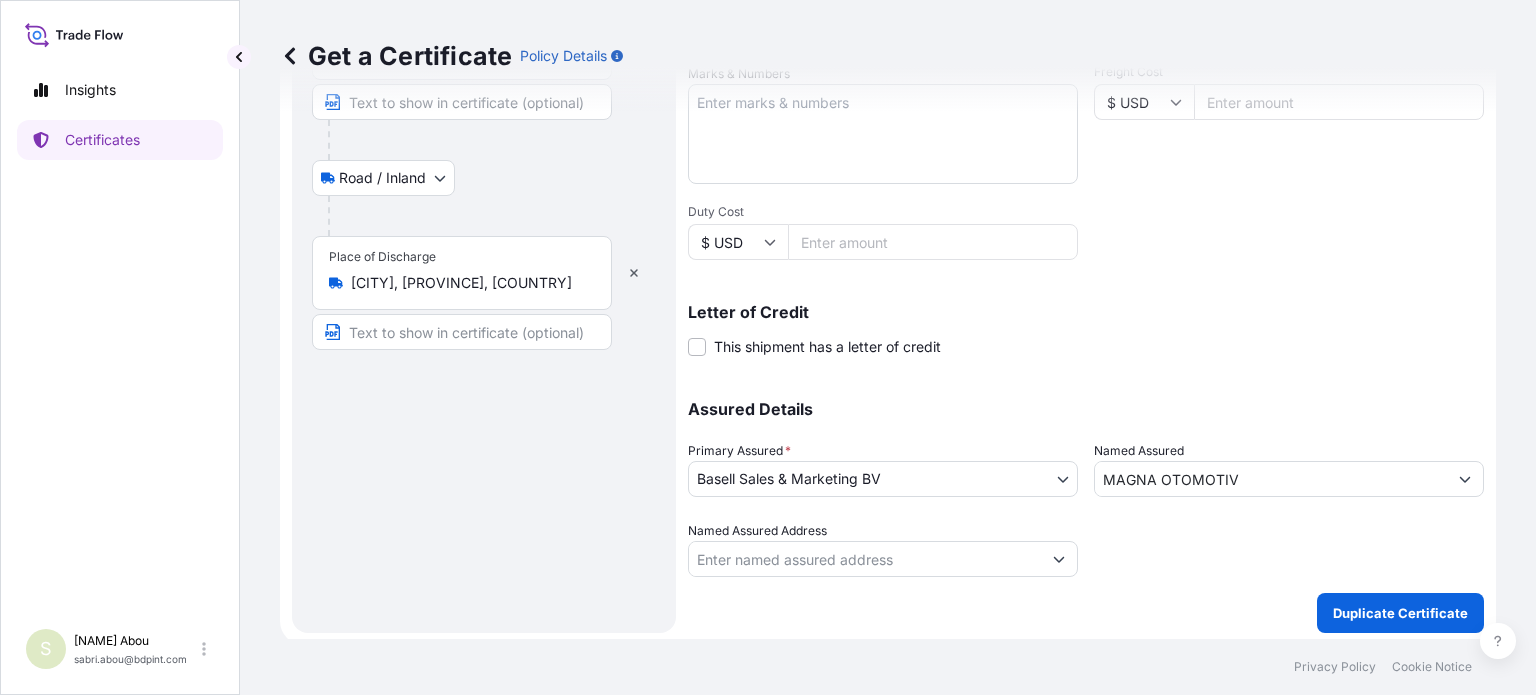 scroll, scrollTop: 504, scrollLeft: 0, axis: vertical 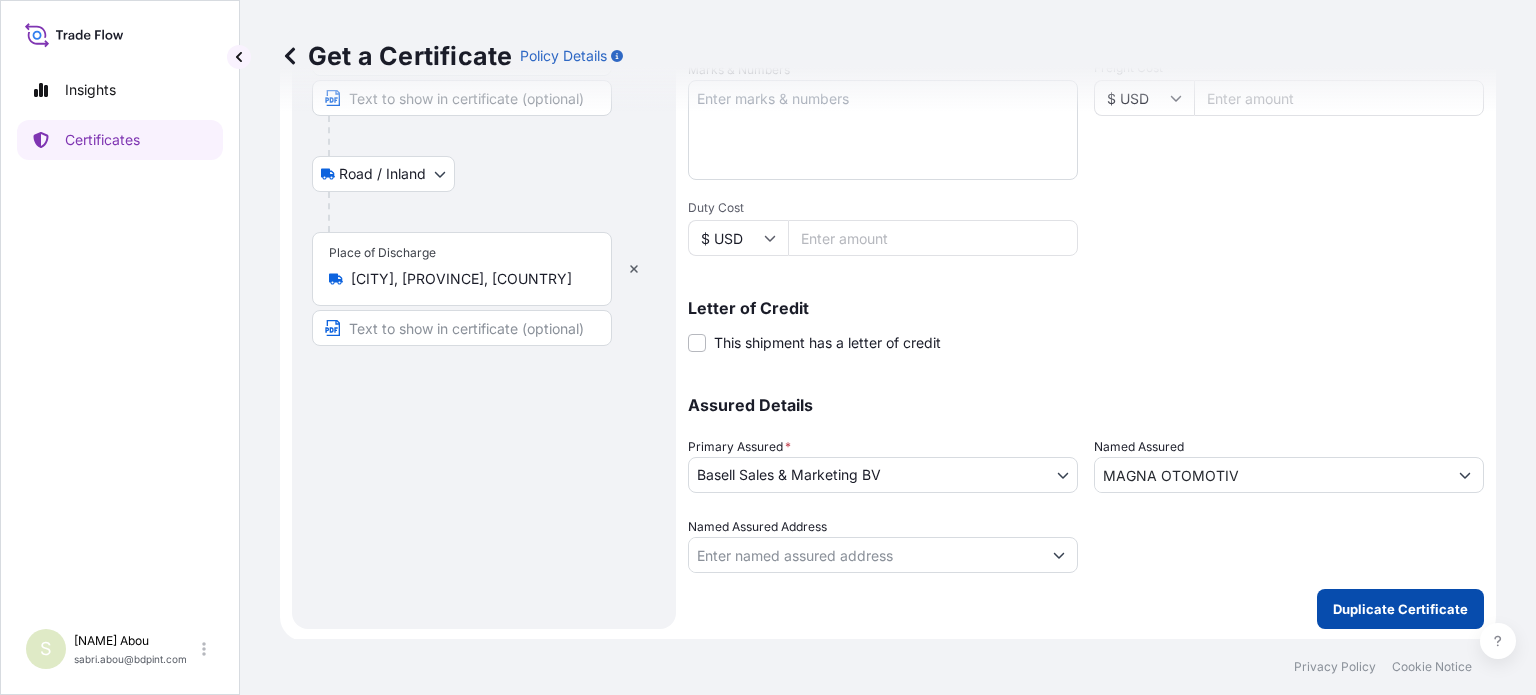 click on "Duplicate Certificate" at bounding box center [1400, 609] 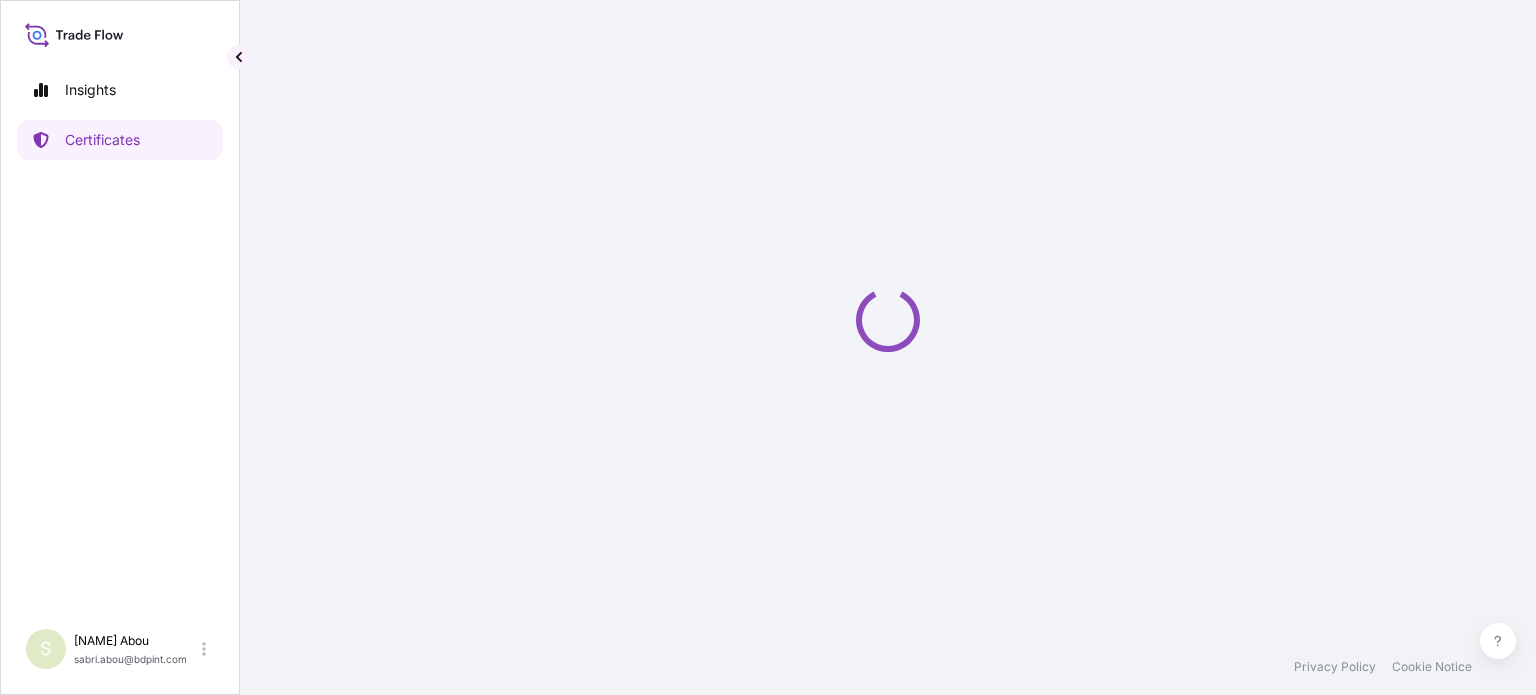 scroll, scrollTop: 0, scrollLeft: 0, axis: both 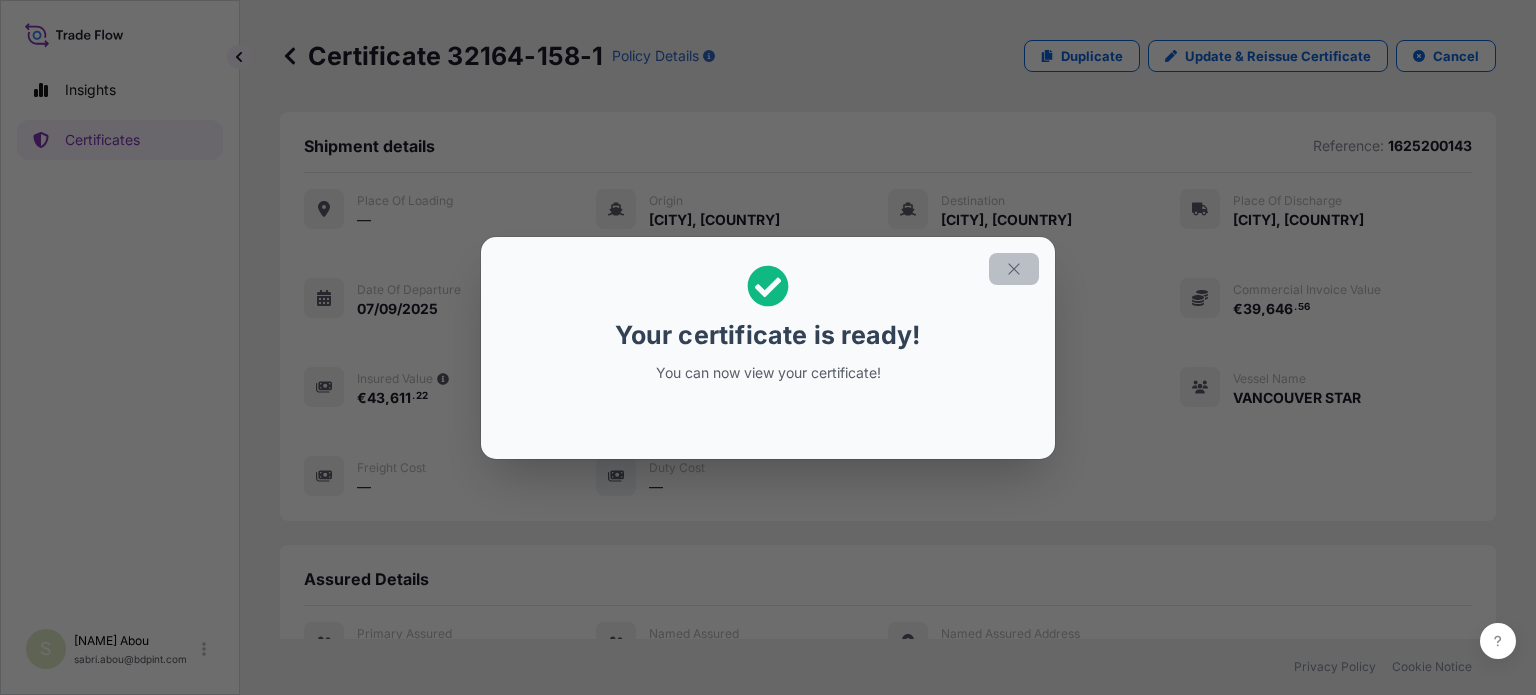 click 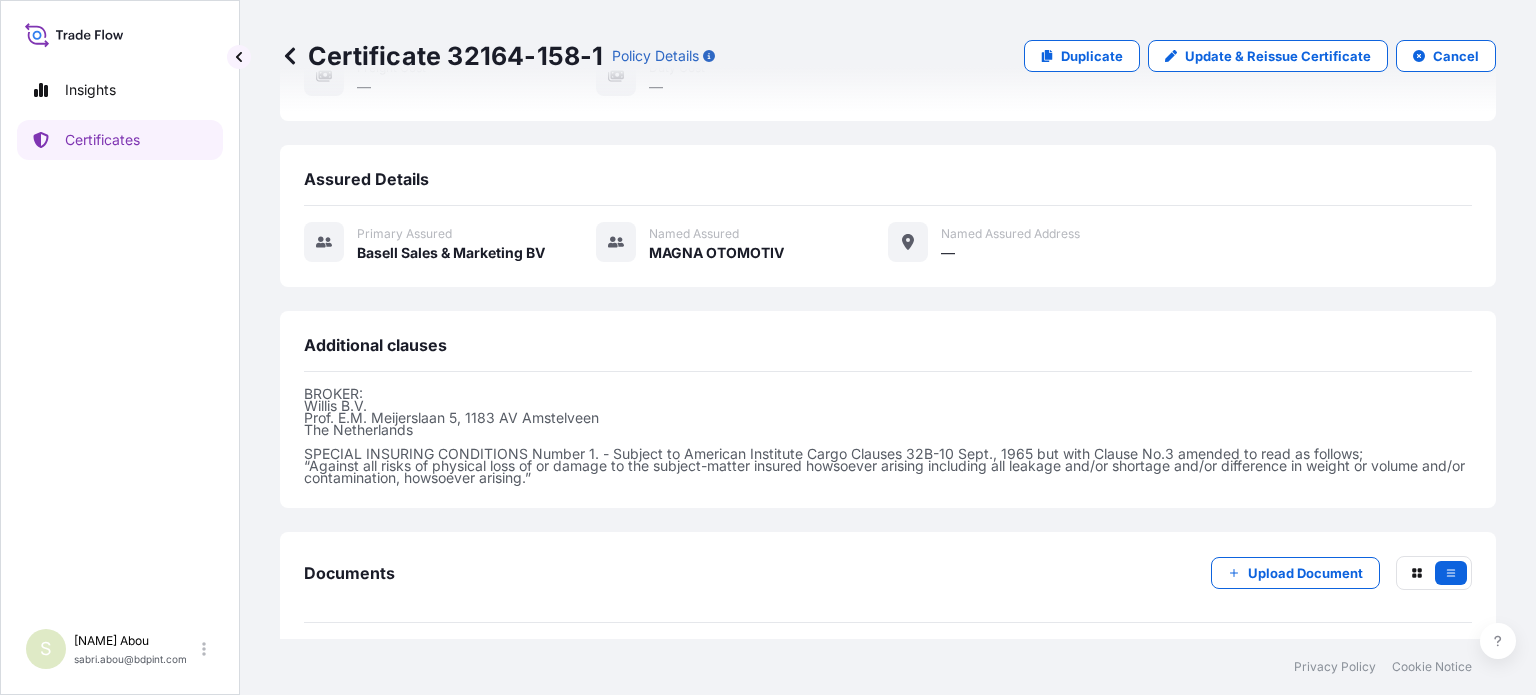scroll, scrollTop: 473, scrollLeft: 0, axis: vertical 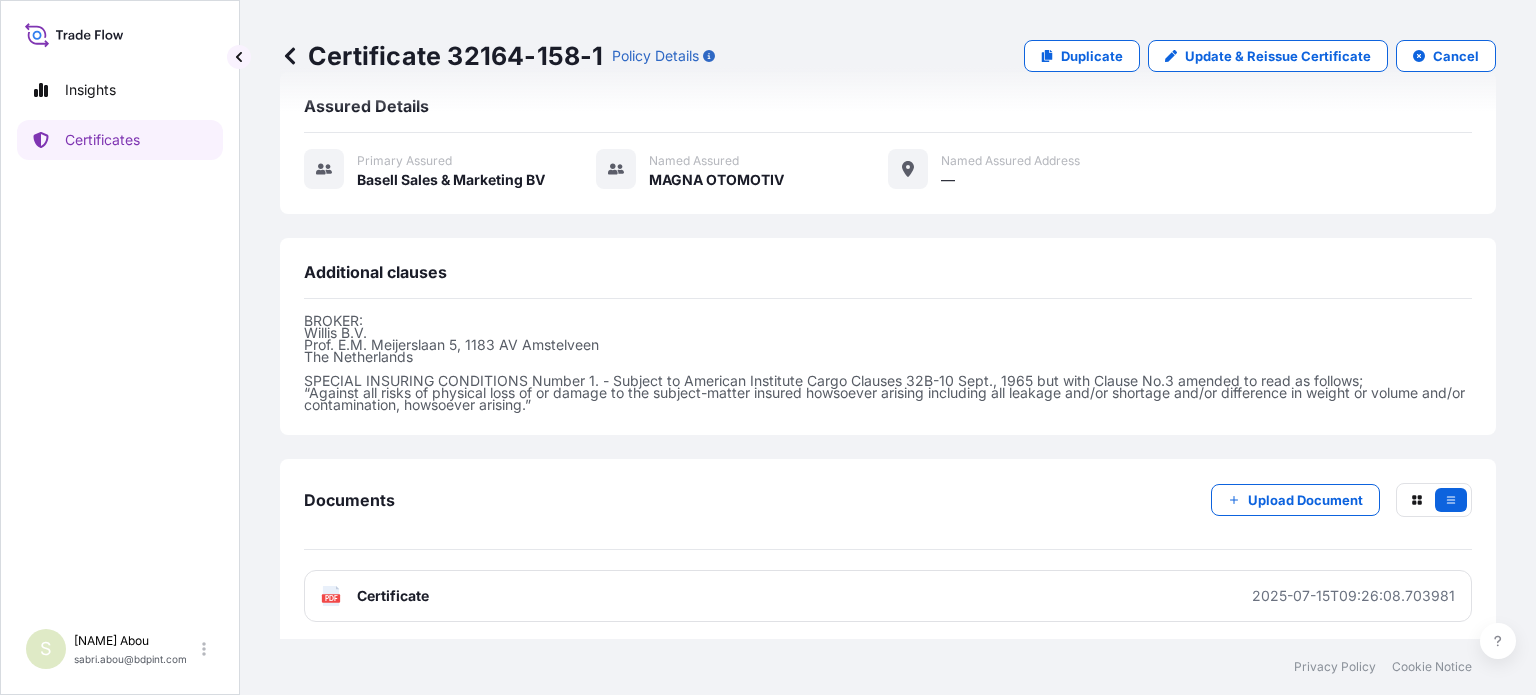 click on "PDF Certificate 2025-07-15T09:26:08.703981" at bounding box center [888, 596] 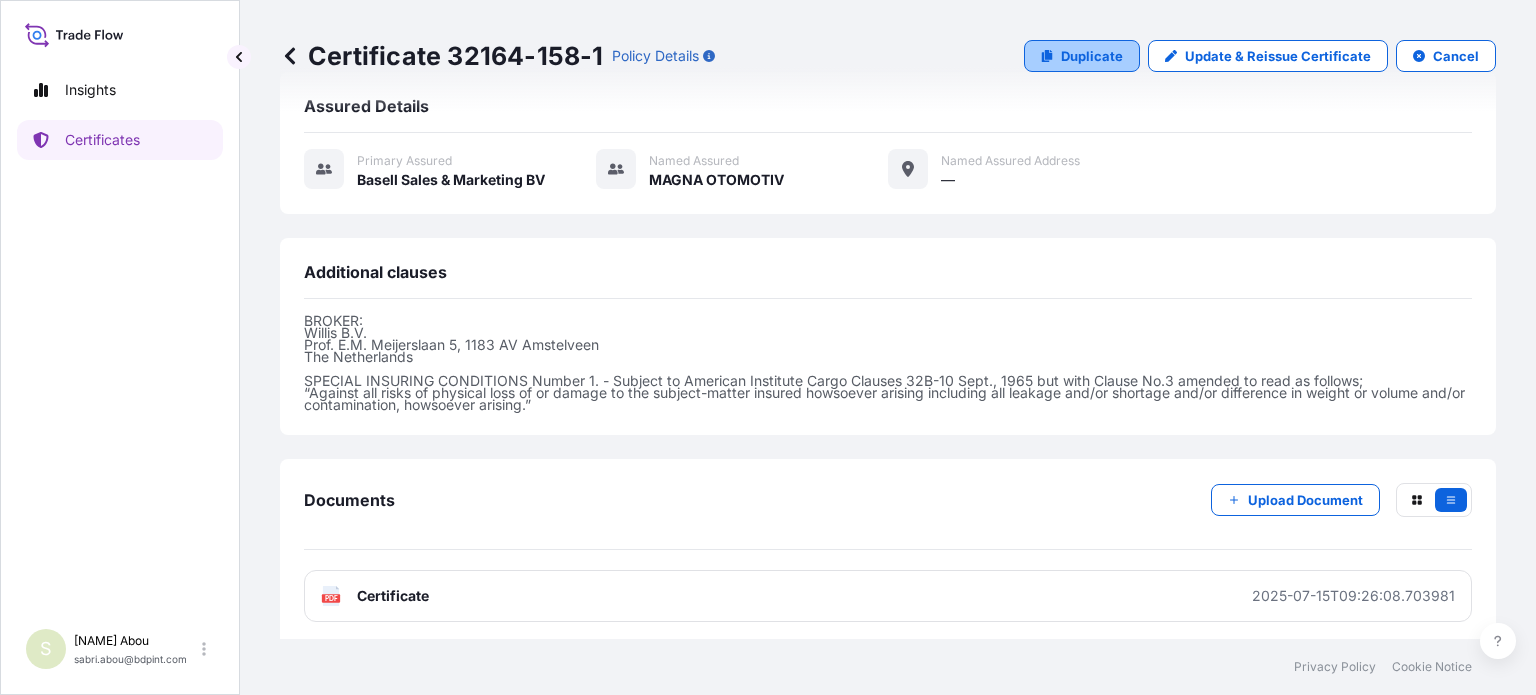 click on "Duplicate" at bounding box center [1092, 56] 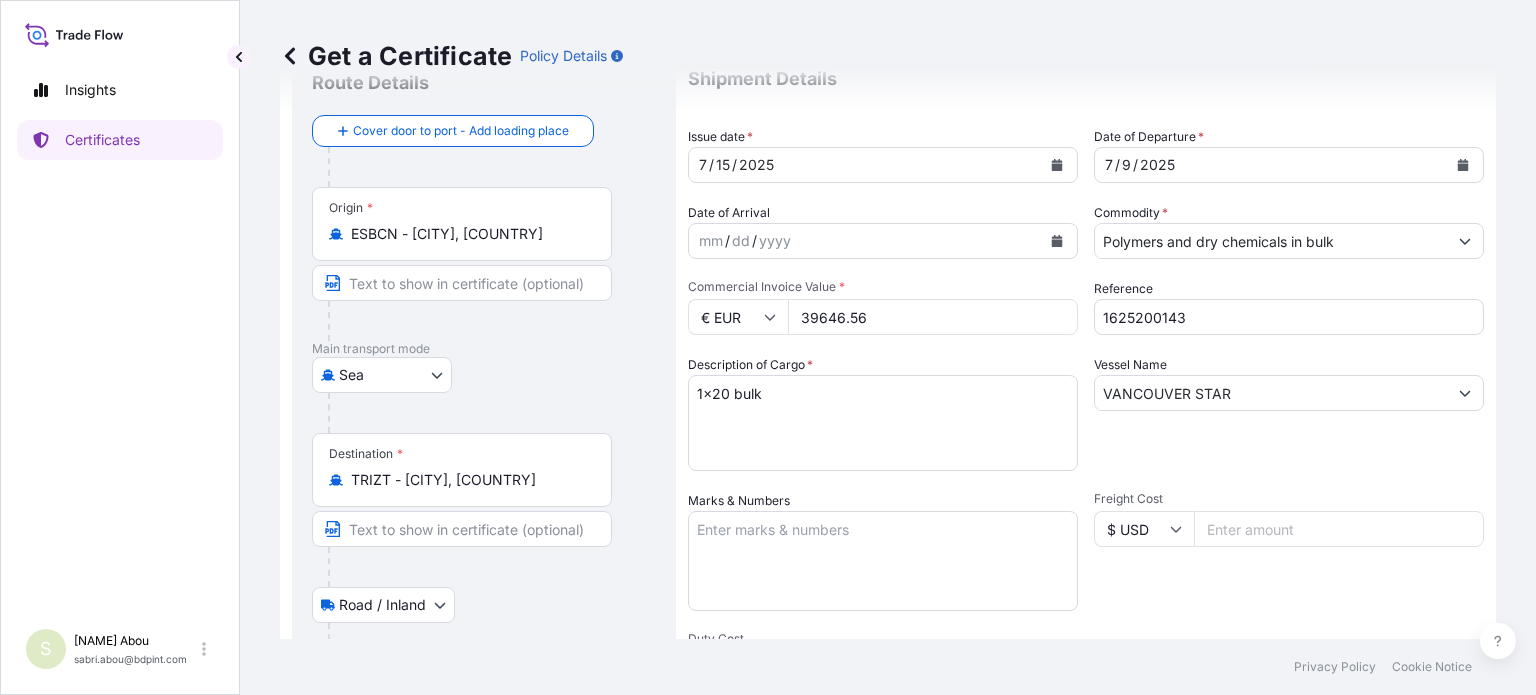 scroll, scrollTop: 0, scrollLeft: 0, axis: both 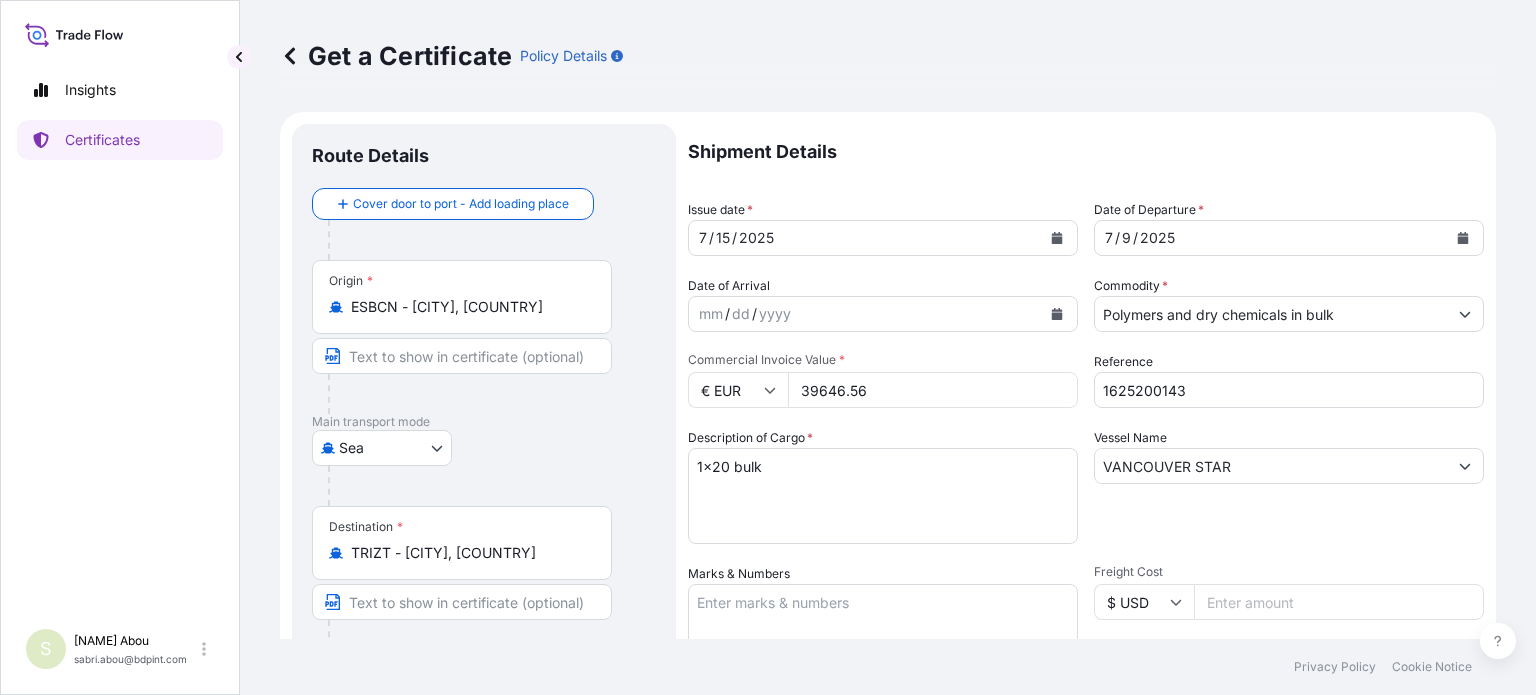 drag, startPoint x: 922, startPoint y: 391, endPoint x: 775, endPoint y: 395, distance: 147.05441 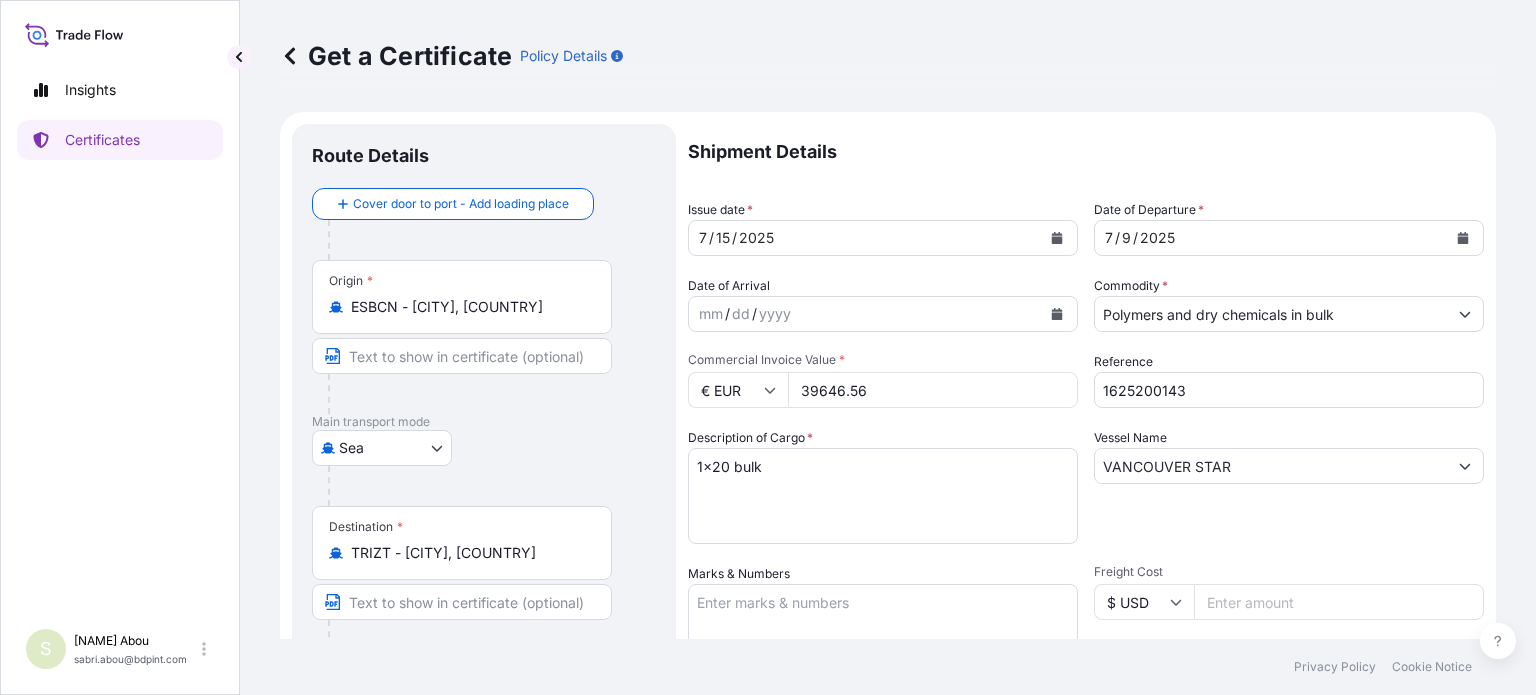 click on "€ EUR 39646.56" at bounding box center [883, 390] 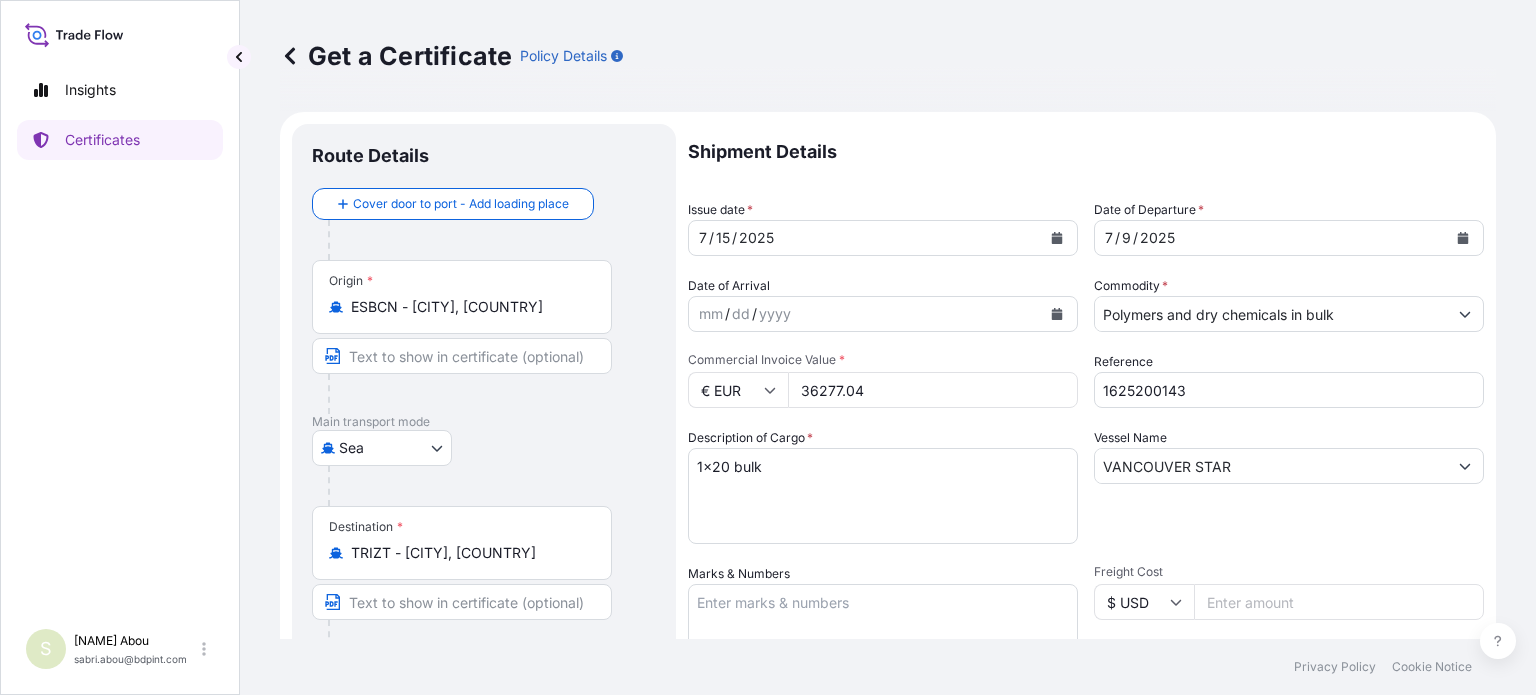 type on "36277.04" 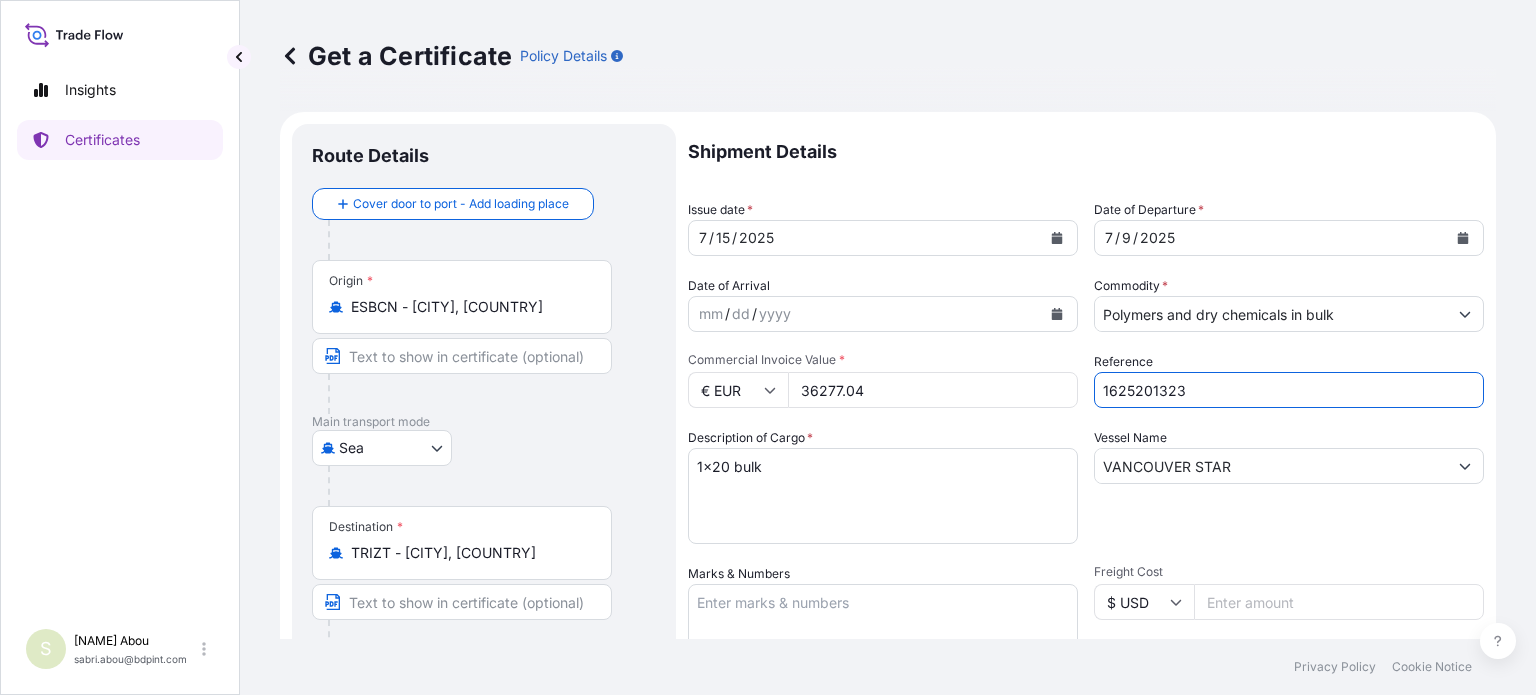 type on "1625201323" 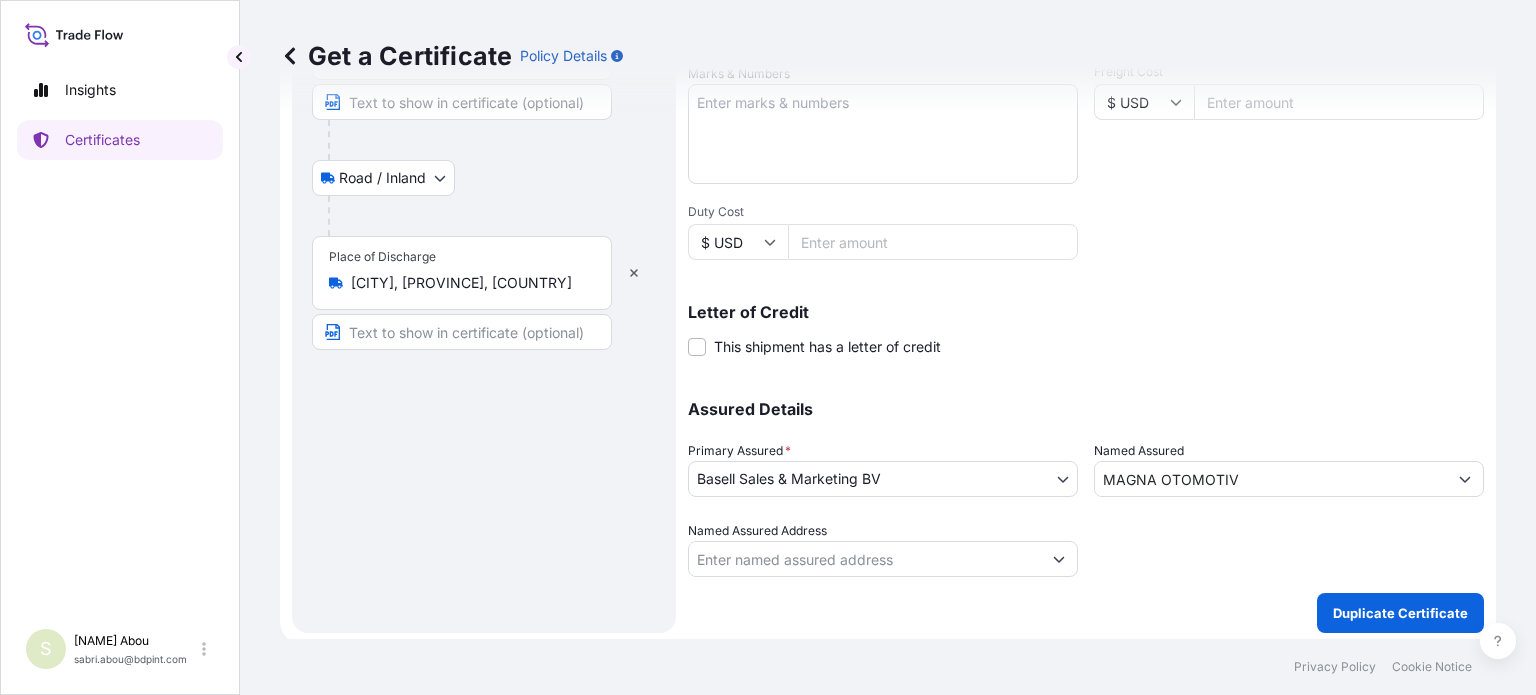 scroll, scrollTop: 504, scrollLeft: 0, axis: vertical 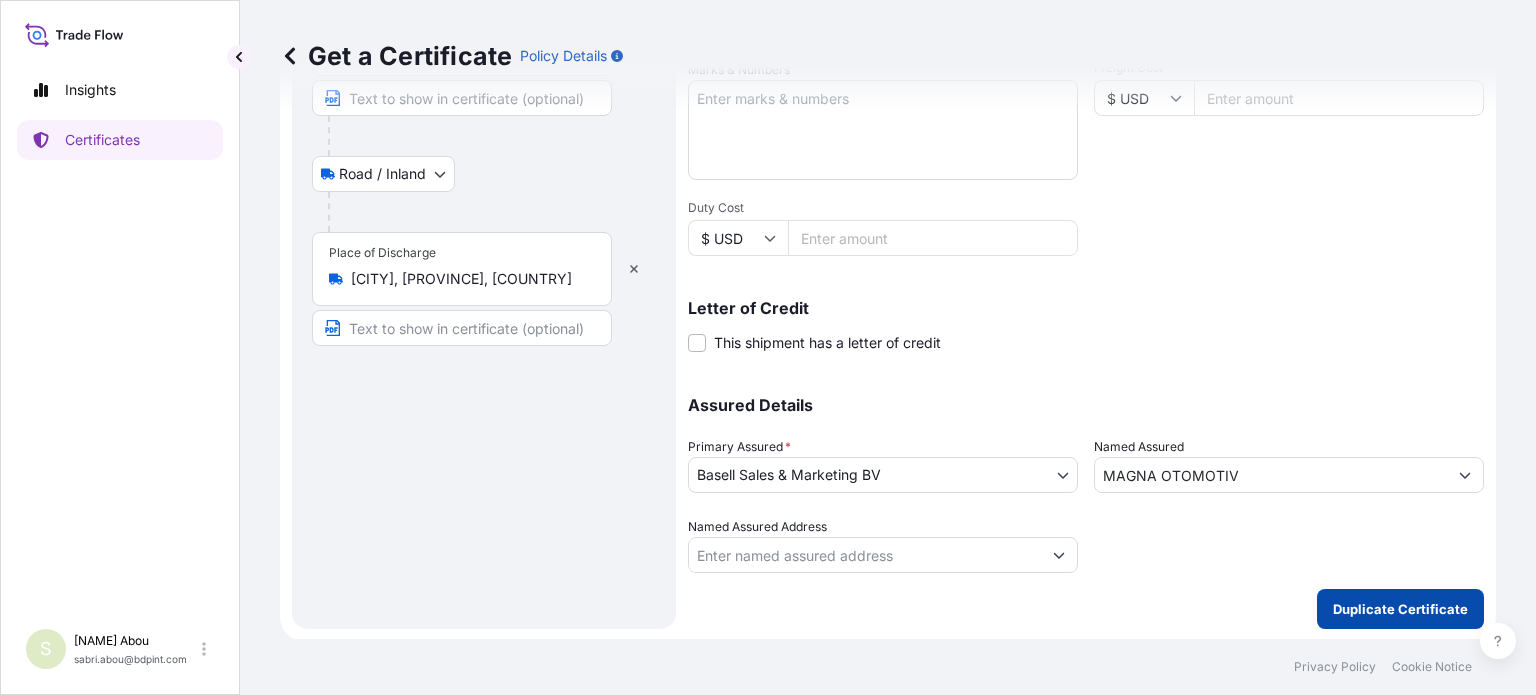 click on "Duplicate Certificate" at bounding box center [1400, 609] 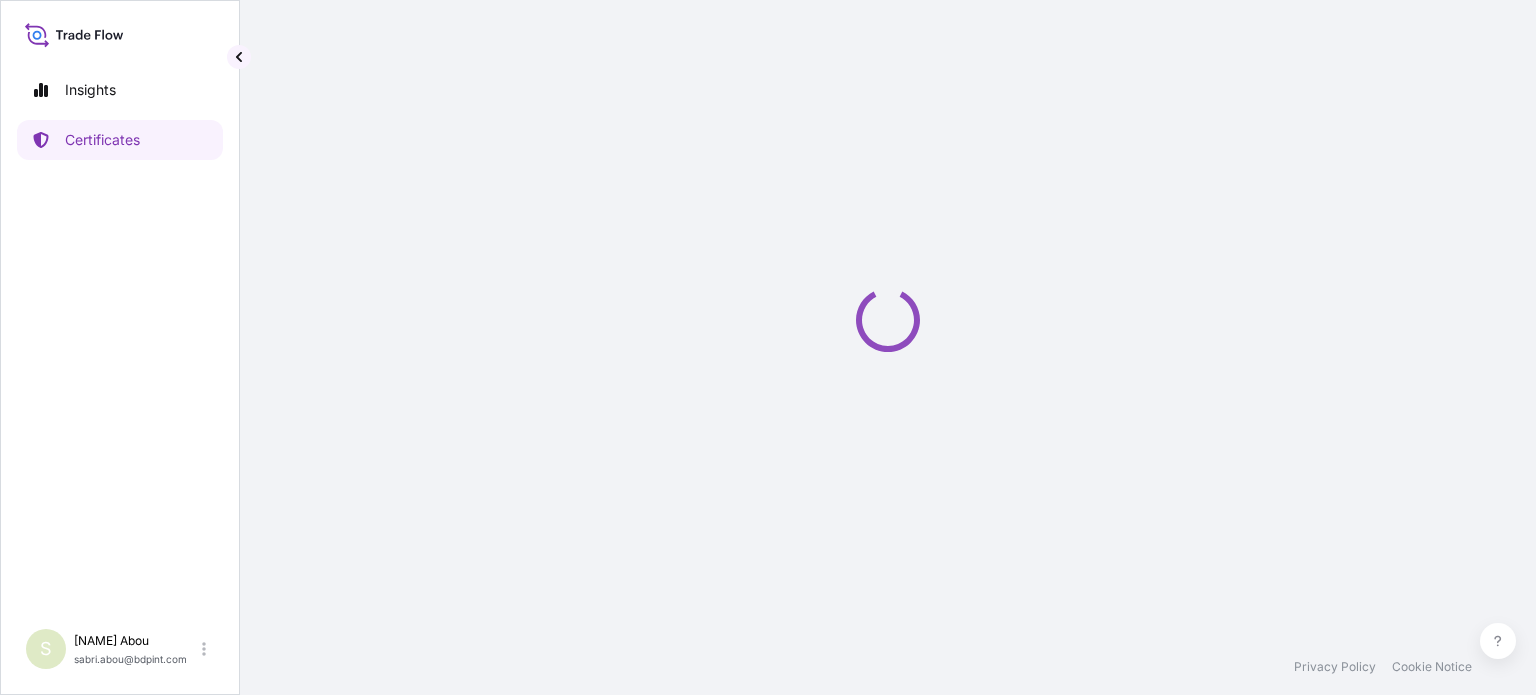 scroll, scrollTop: 0, scrollLeft: 0, axis: both 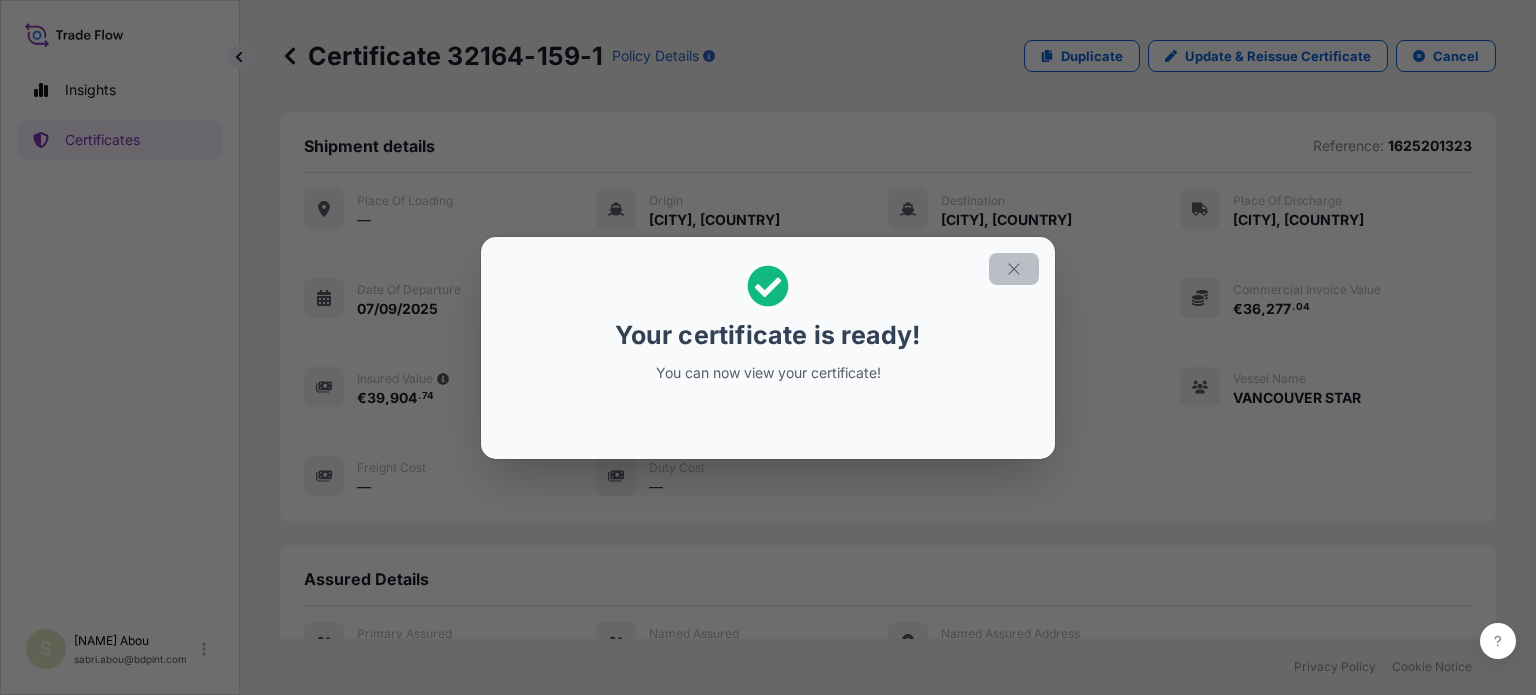 click 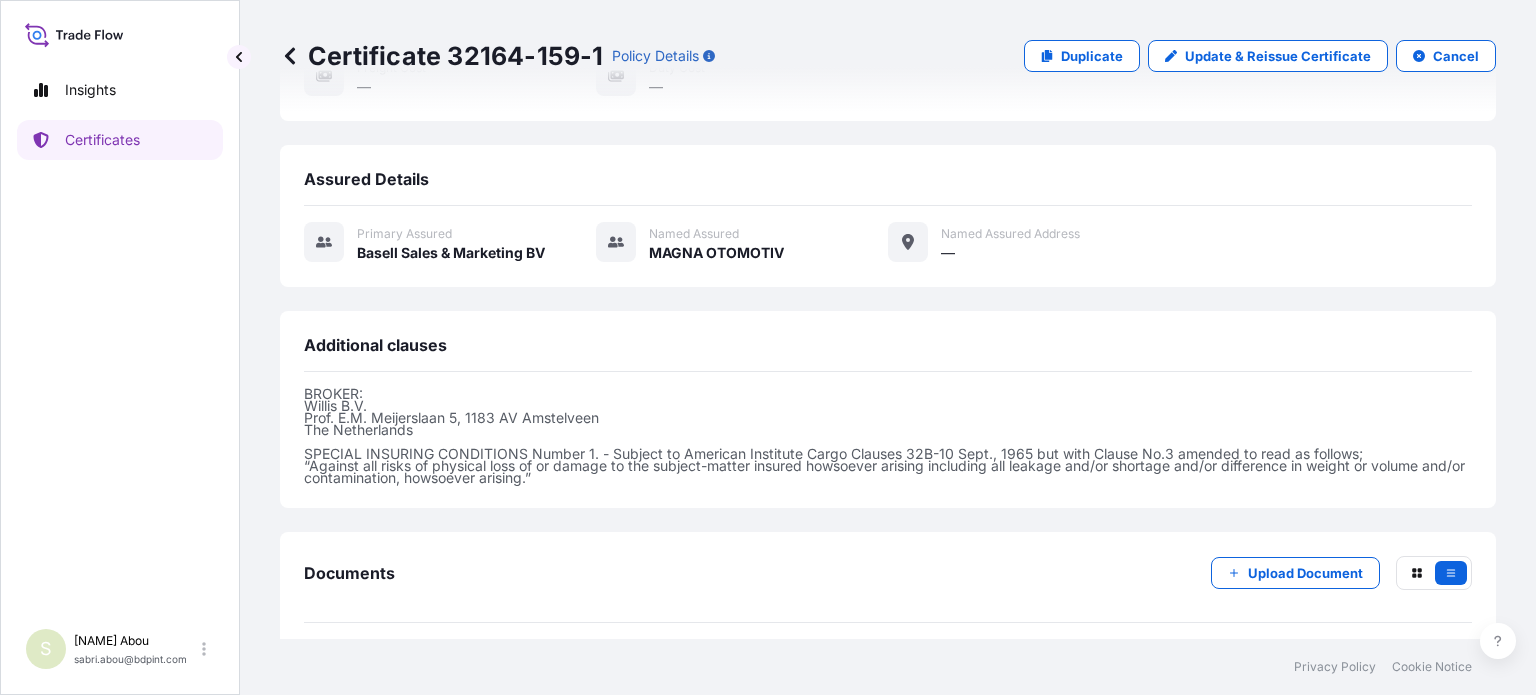 scroll, scrollTop: 473, scrollLeft: 0, axis: vertical 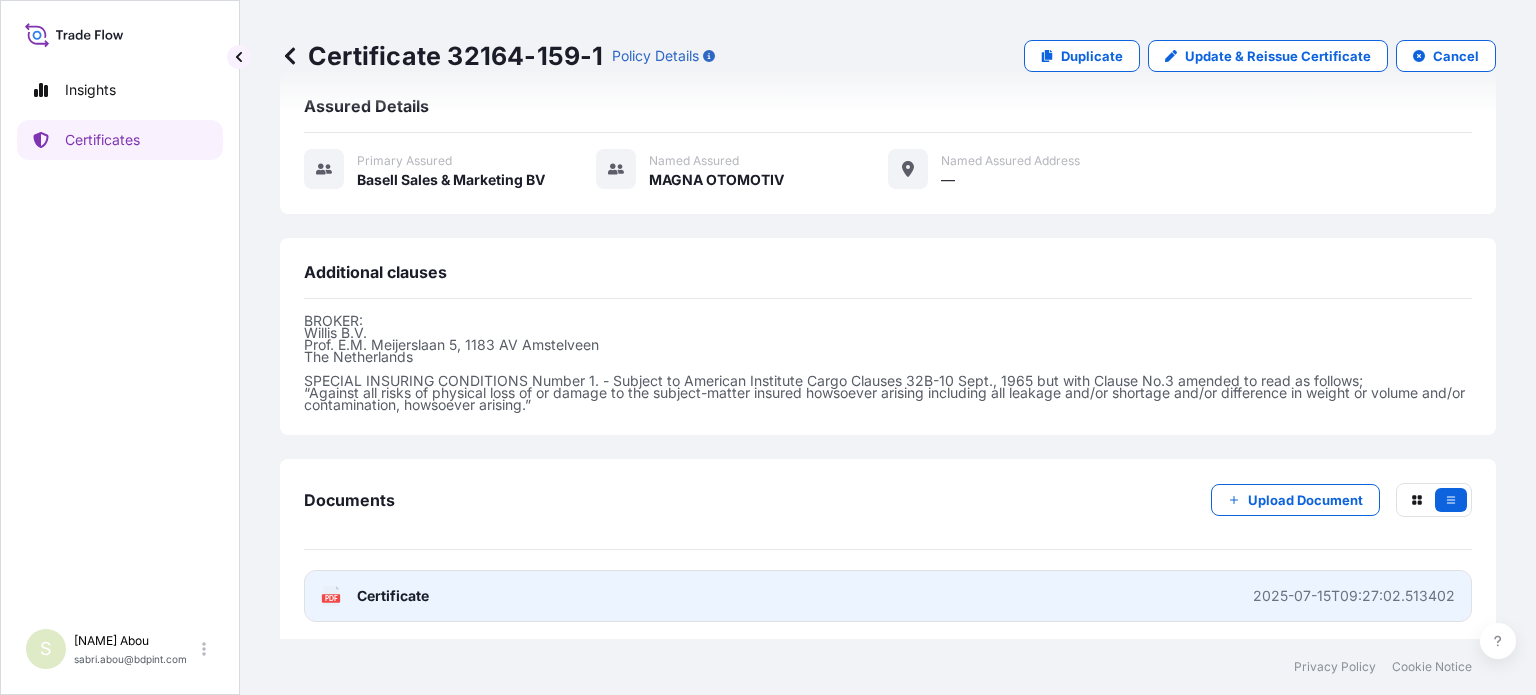 click on "PDF Certificate 2025-07-15T09:27:02.513402" at bounding box center (888, 596) 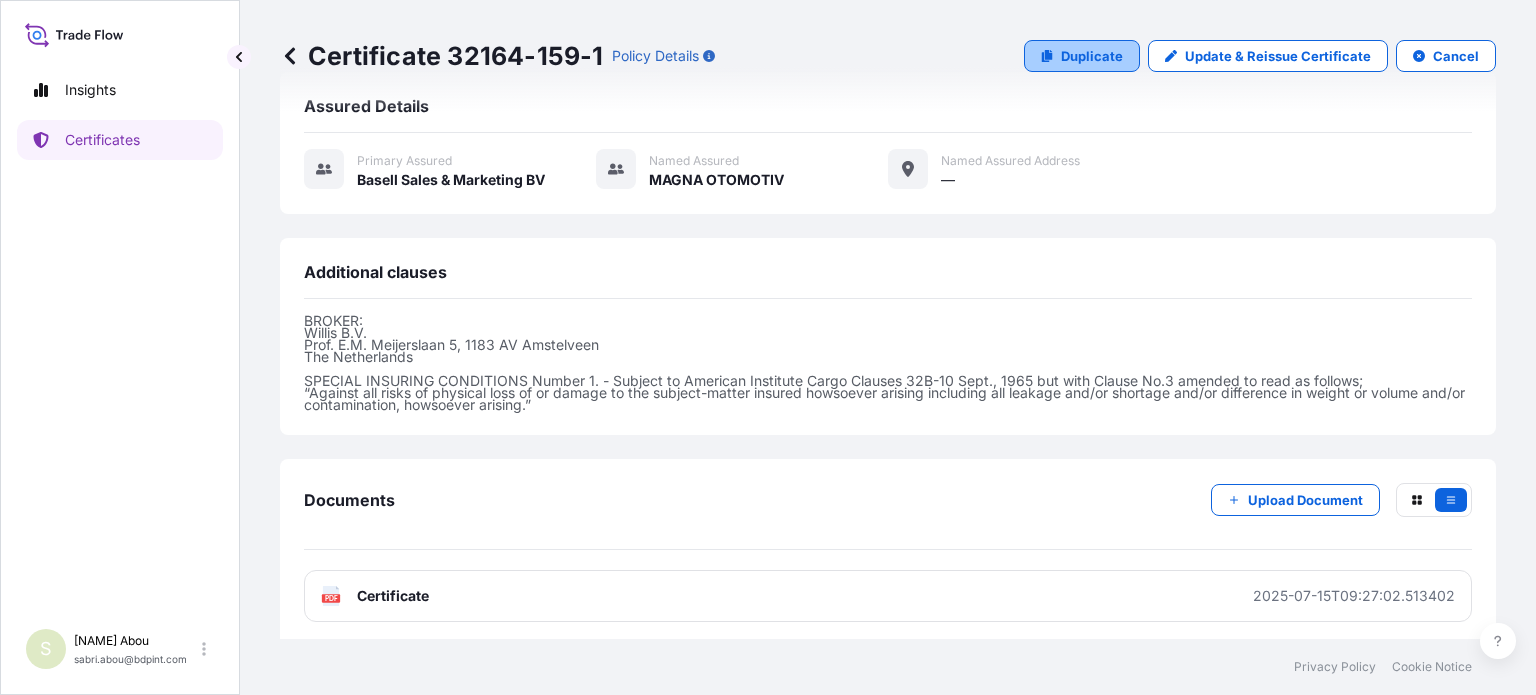 click on "Duplicate" at bounding box center (1092, 56) 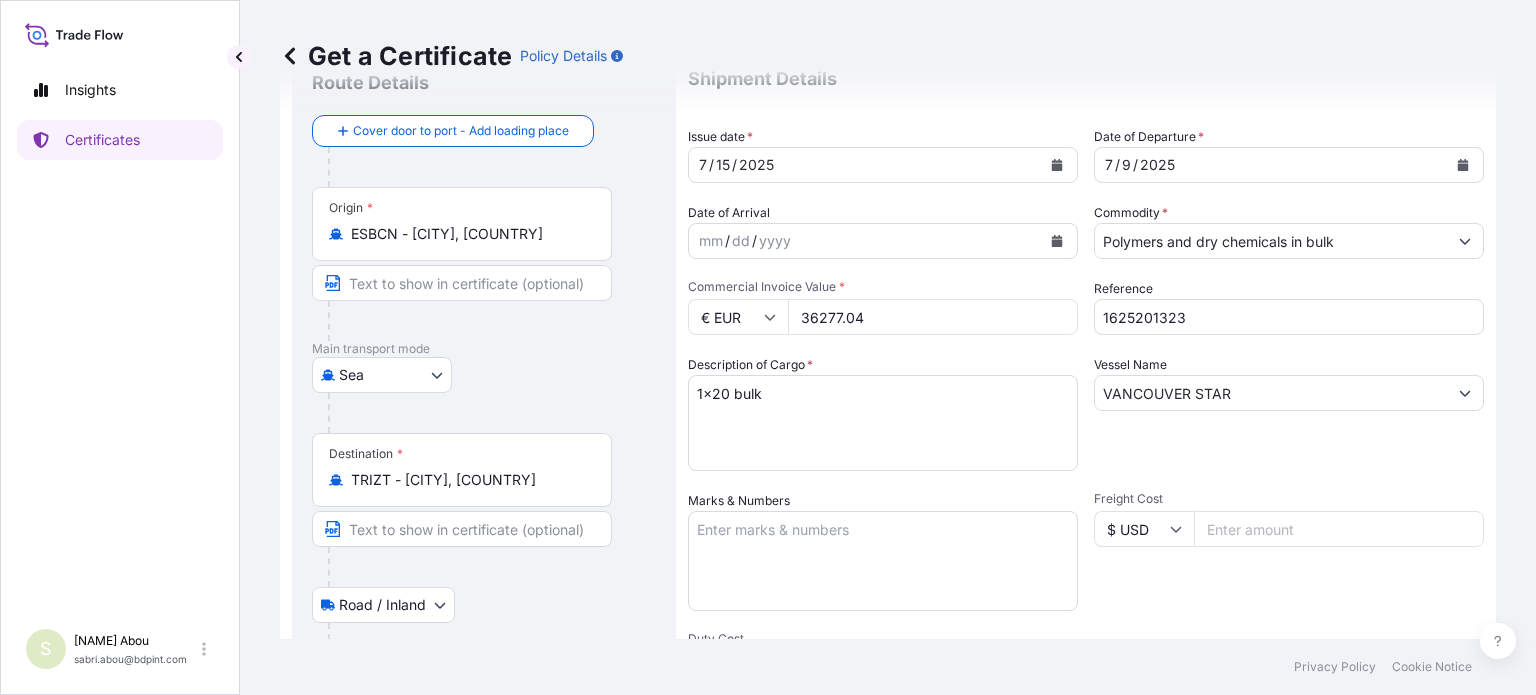 scroll, scrollTop: 0, scrollLeft: 0, axis: both 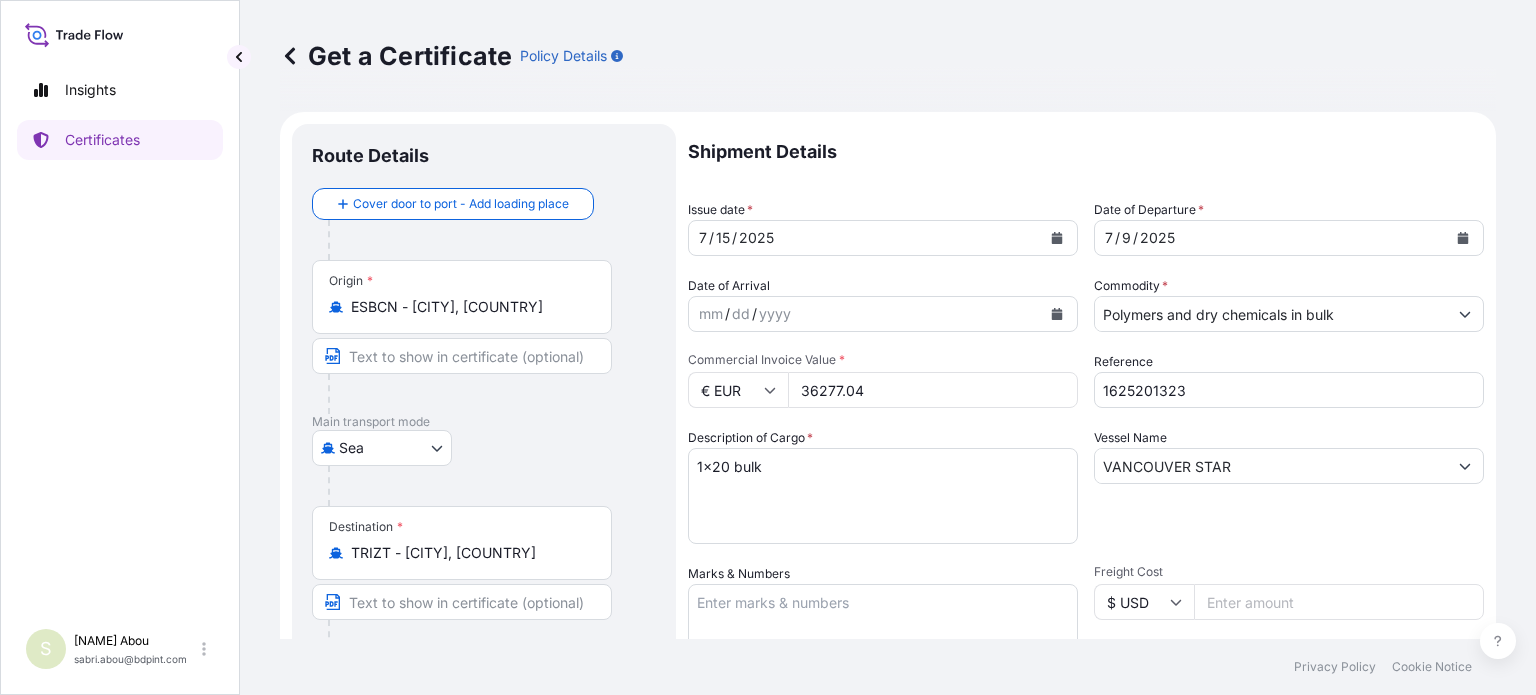 drag, startPoint x: 896, startPoint y: 401, endPoint x: 784, endPoint y: 399, distance: 112.01785 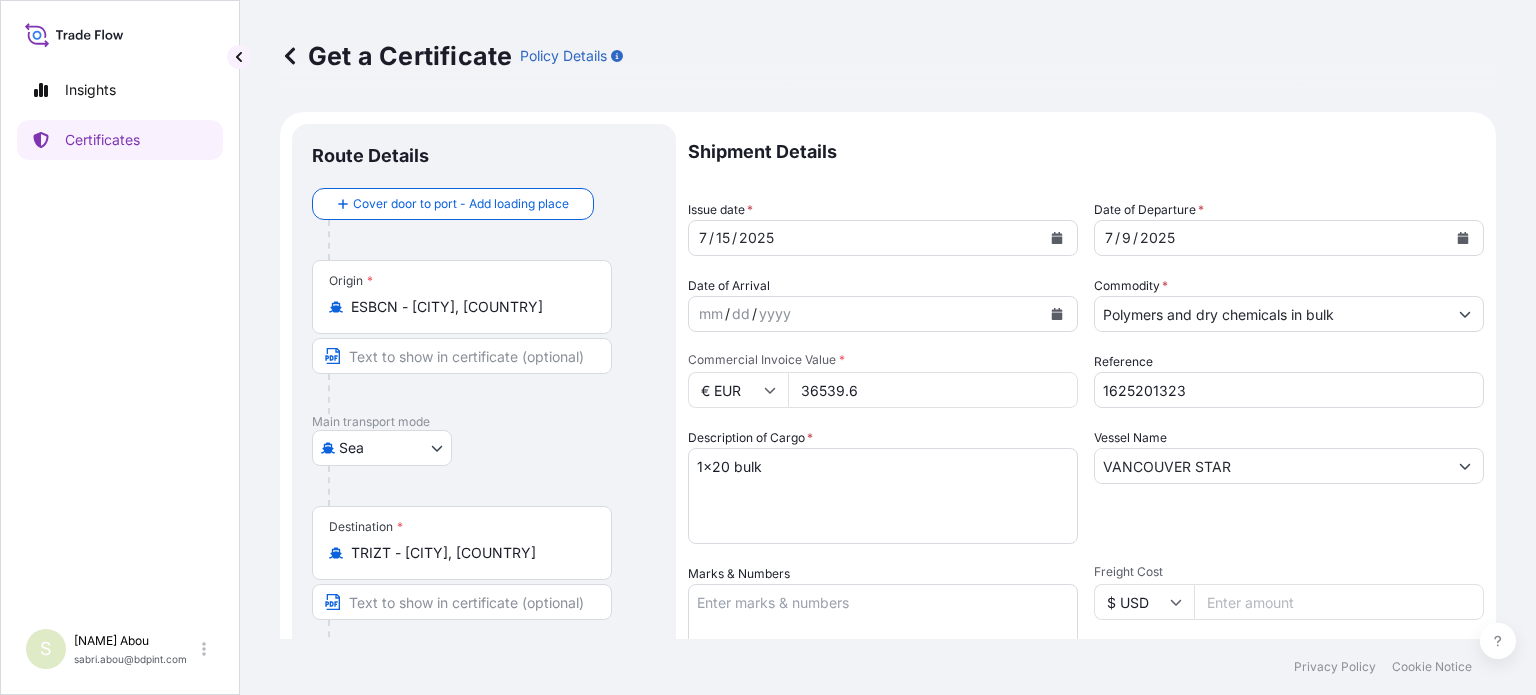 type on "36539.6" 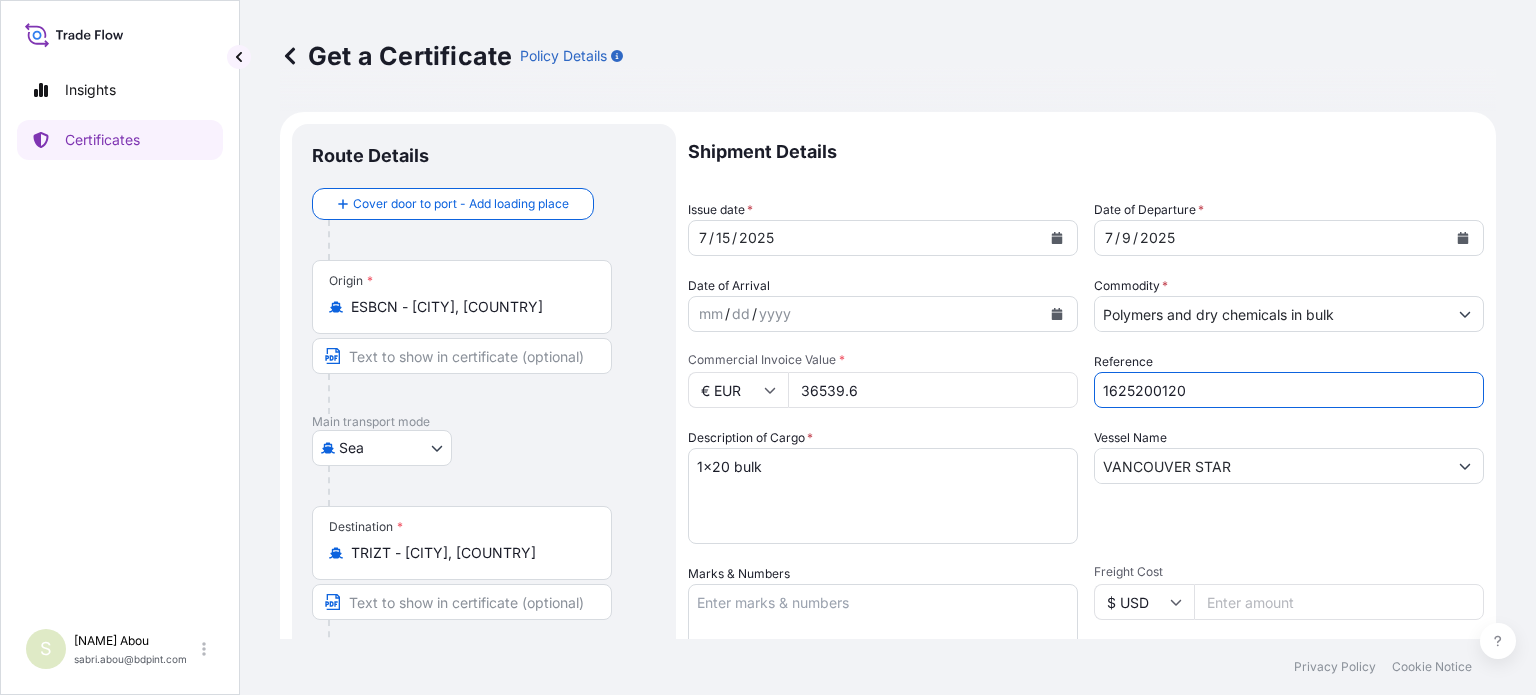 type on "1625200120" 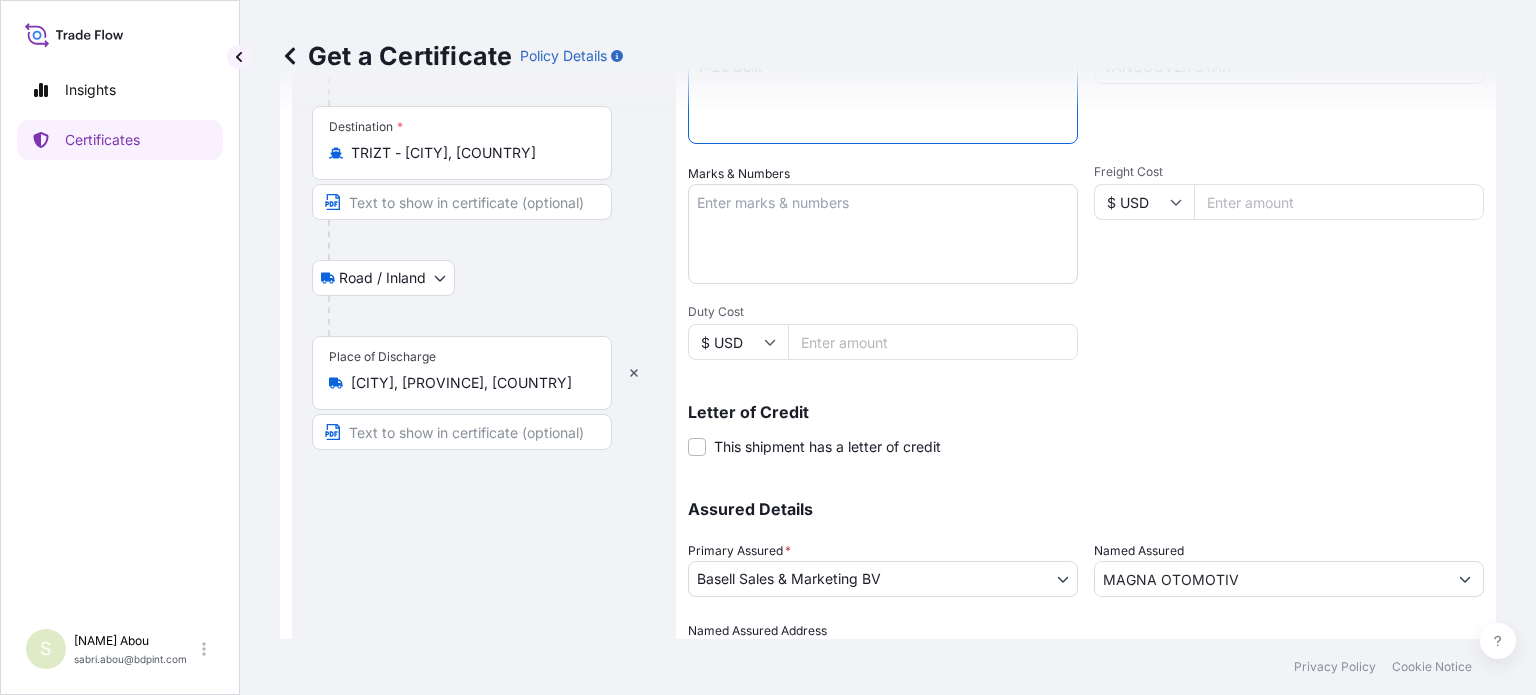 scroll, scrollTop: 504, scrollLeft: 0, axis: vertical 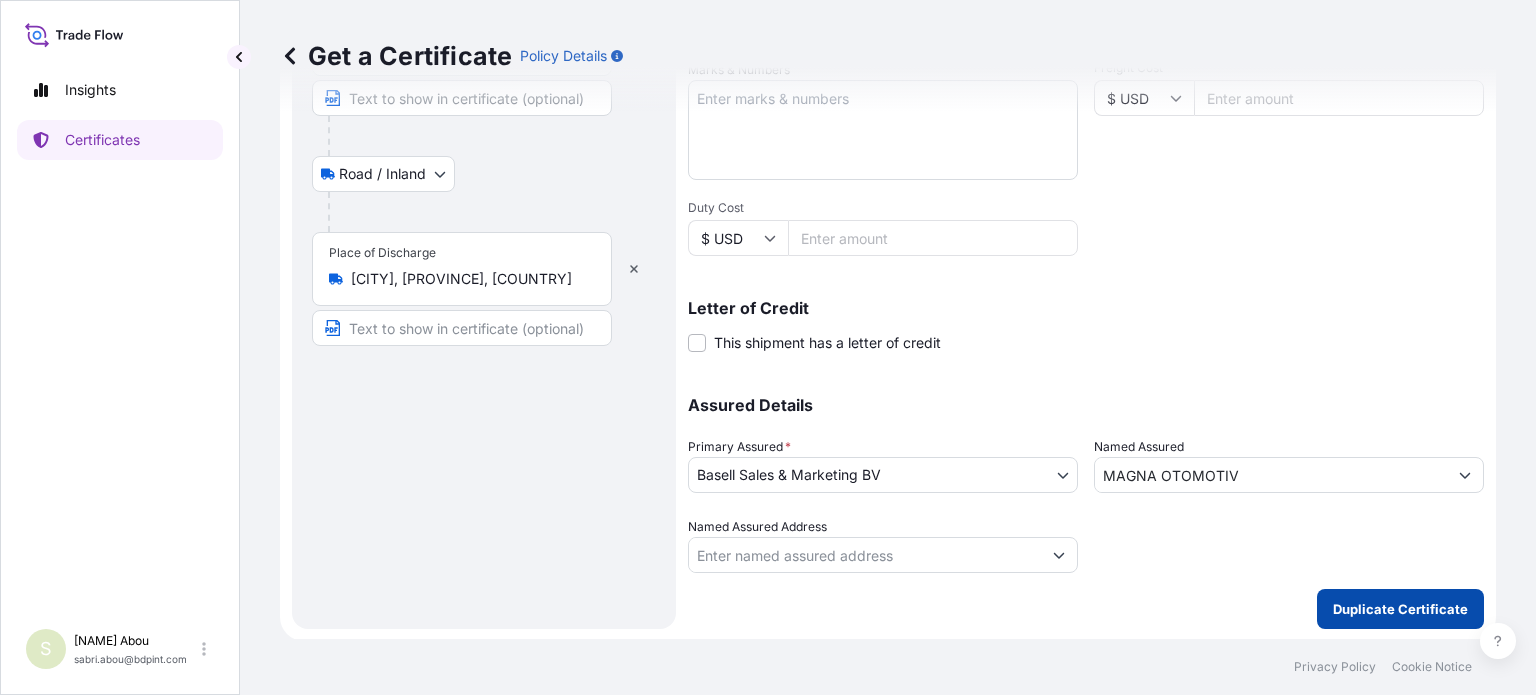 click on "Duplicate Certificate" at bounding box center (1400, 609) 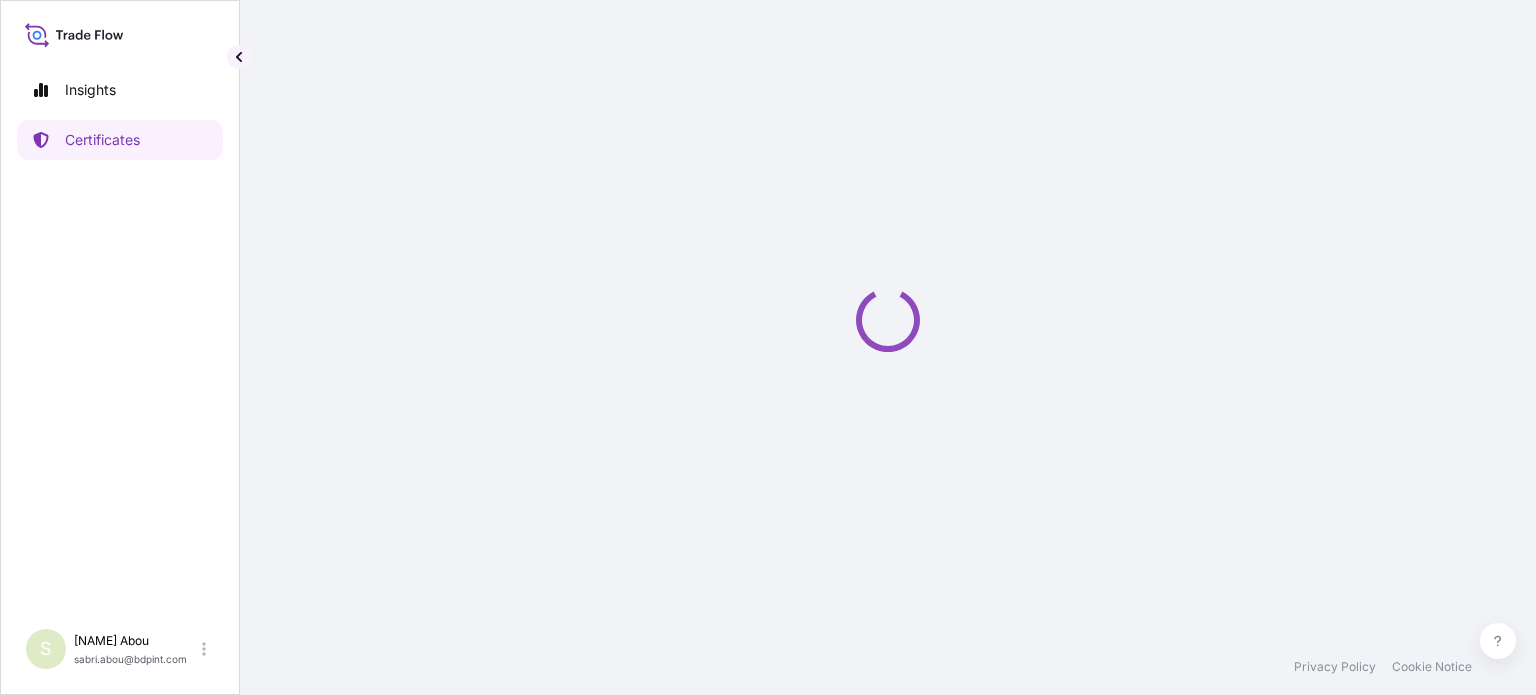 scroll, scrollTop: 0, scrollLeft: 0, axis: both 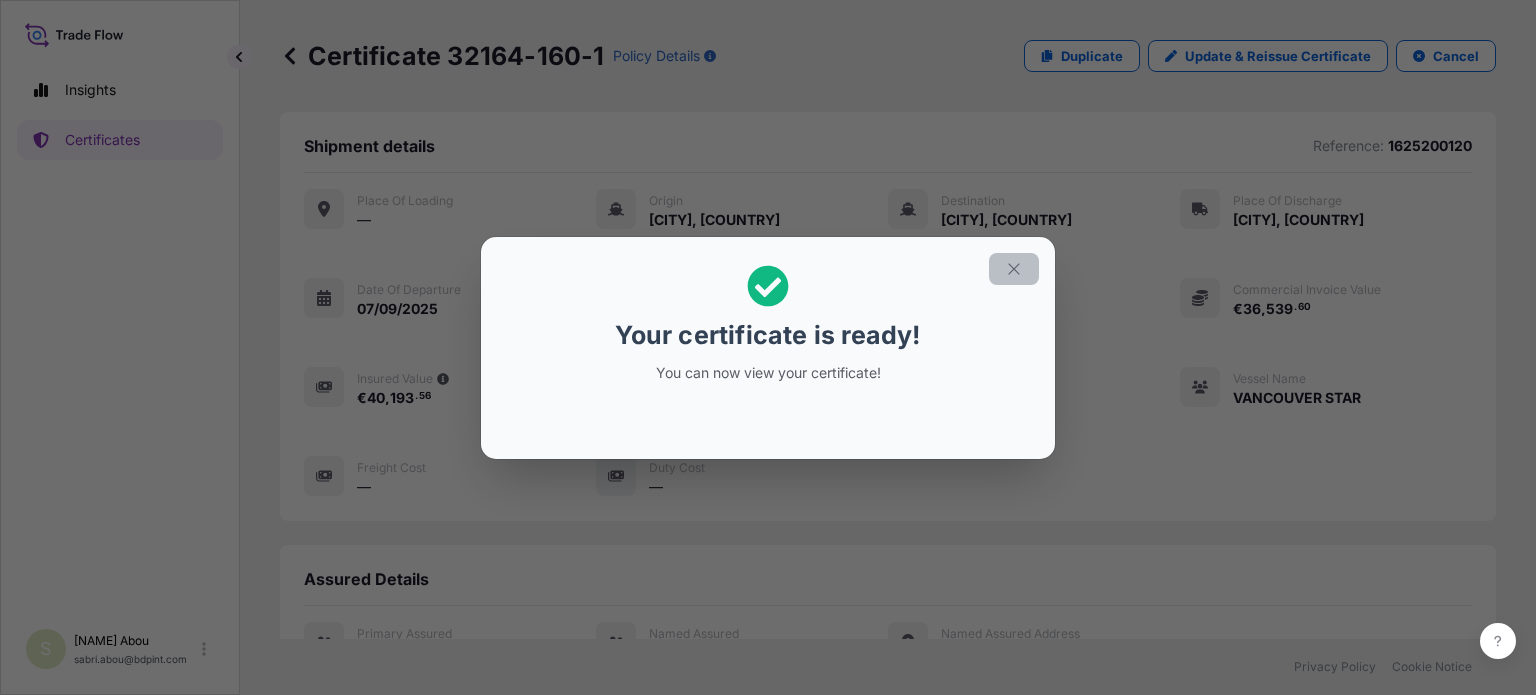 click 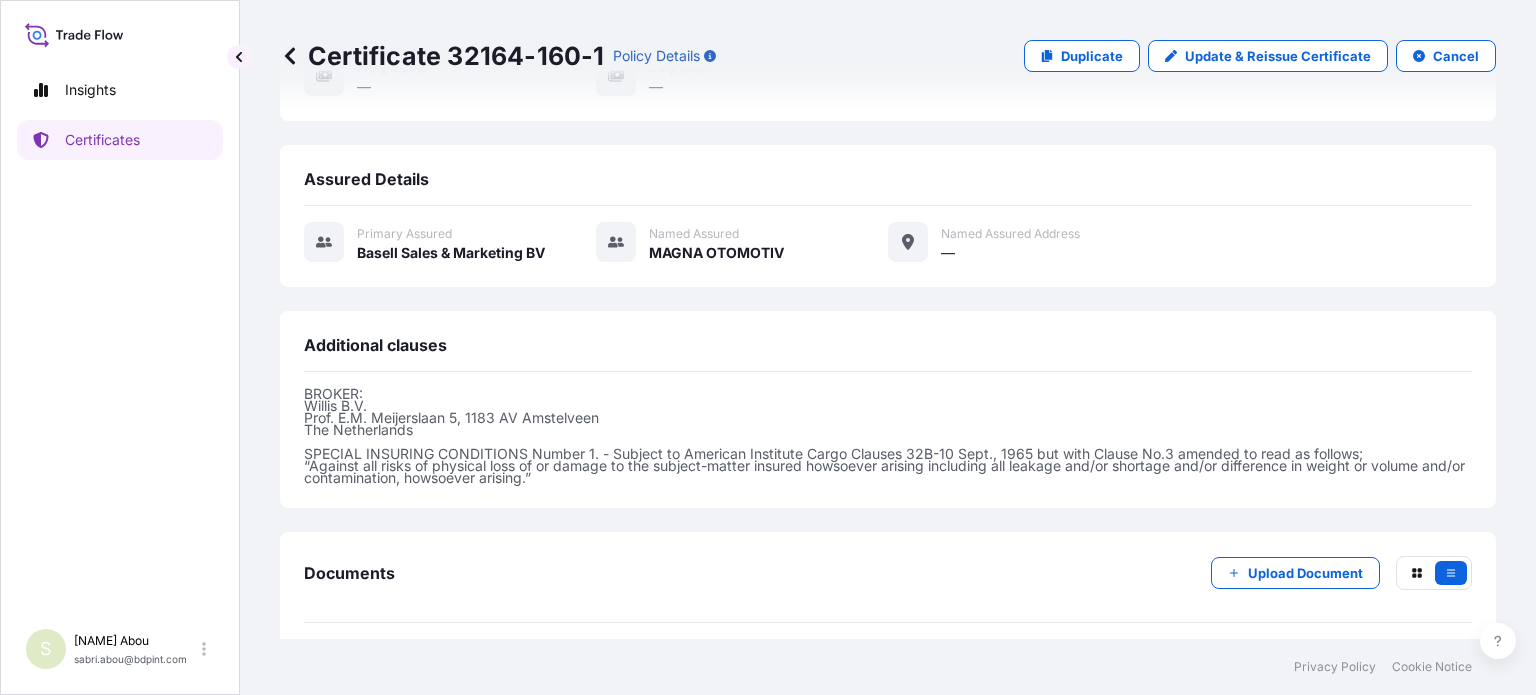 scroll, scrollTop: 473, scrollLeft: 0, axis: vertical 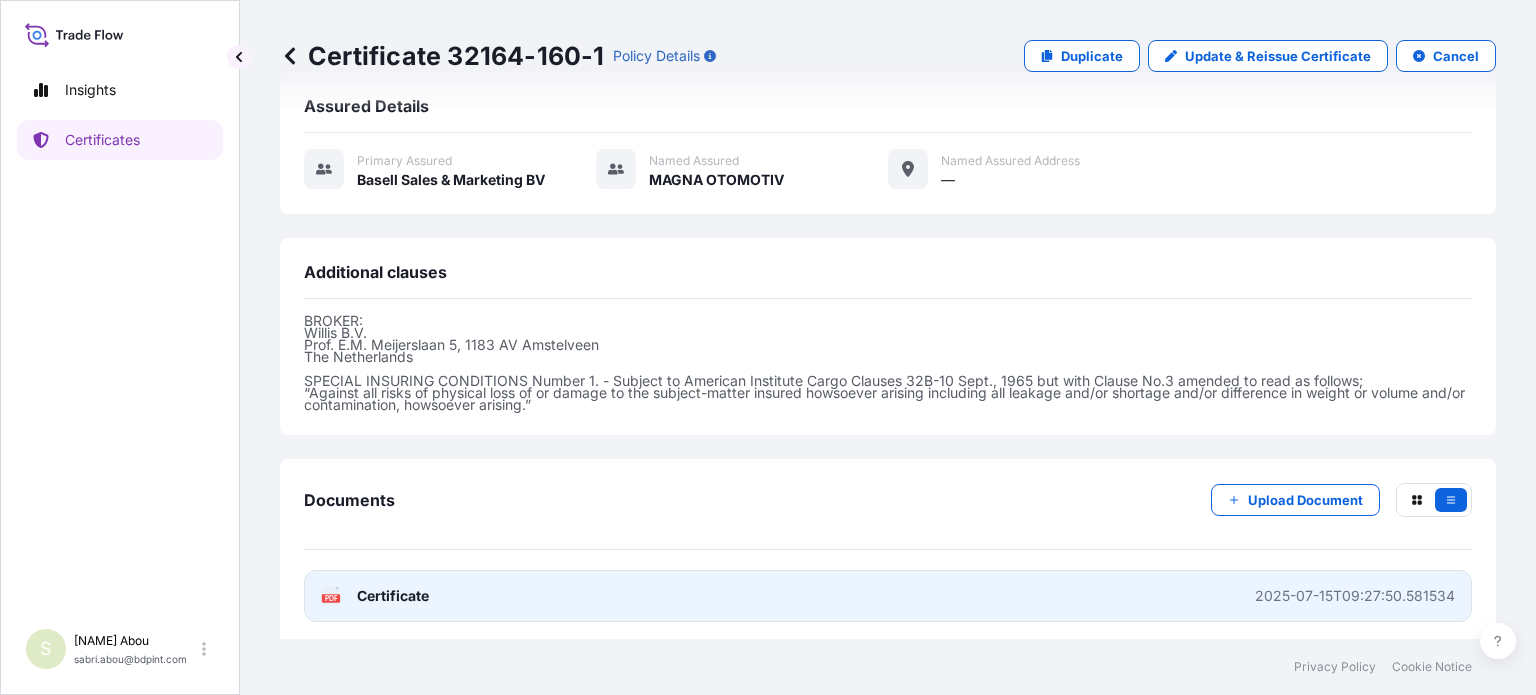 click on "PDF Certificate 2025-07-15T09:27:50.581534" at bounding box center [888, 596] 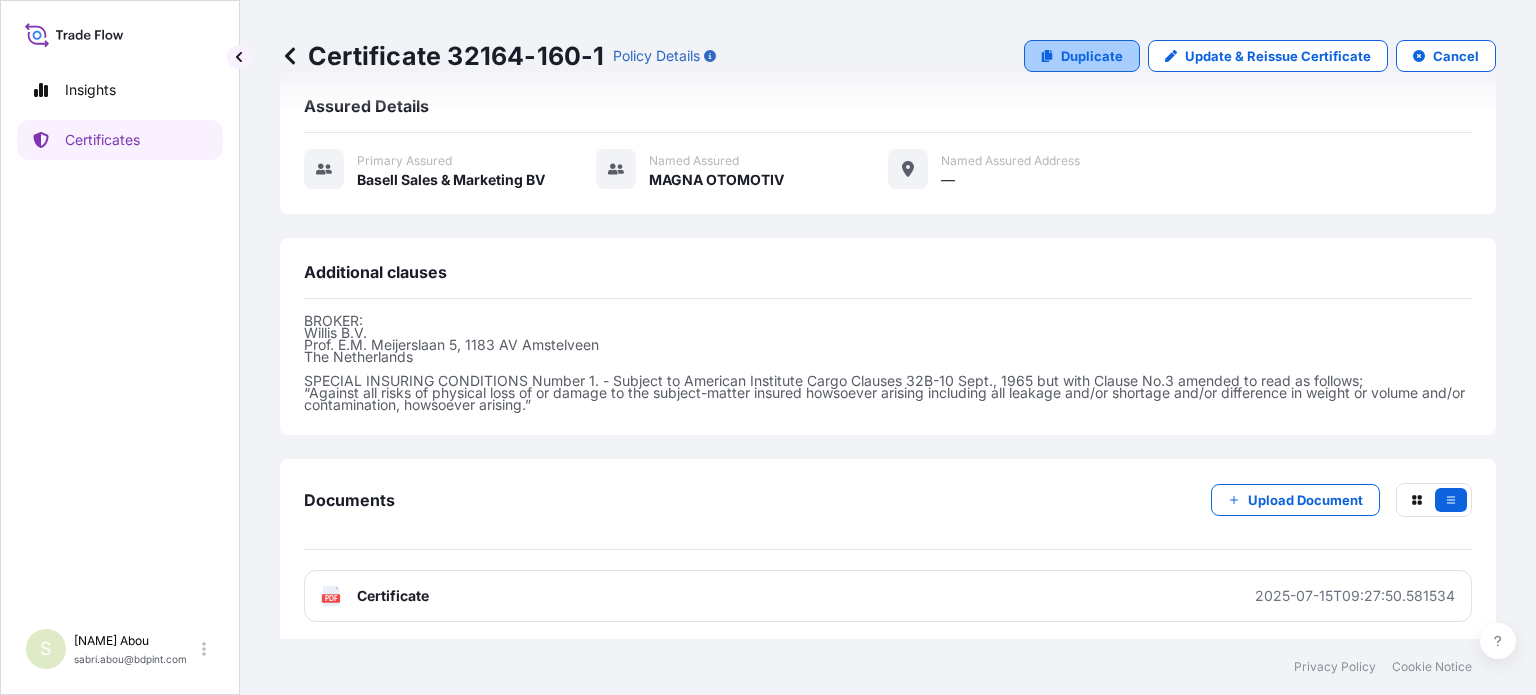 click on "Duplicate" at bounding box center (1092, 56) 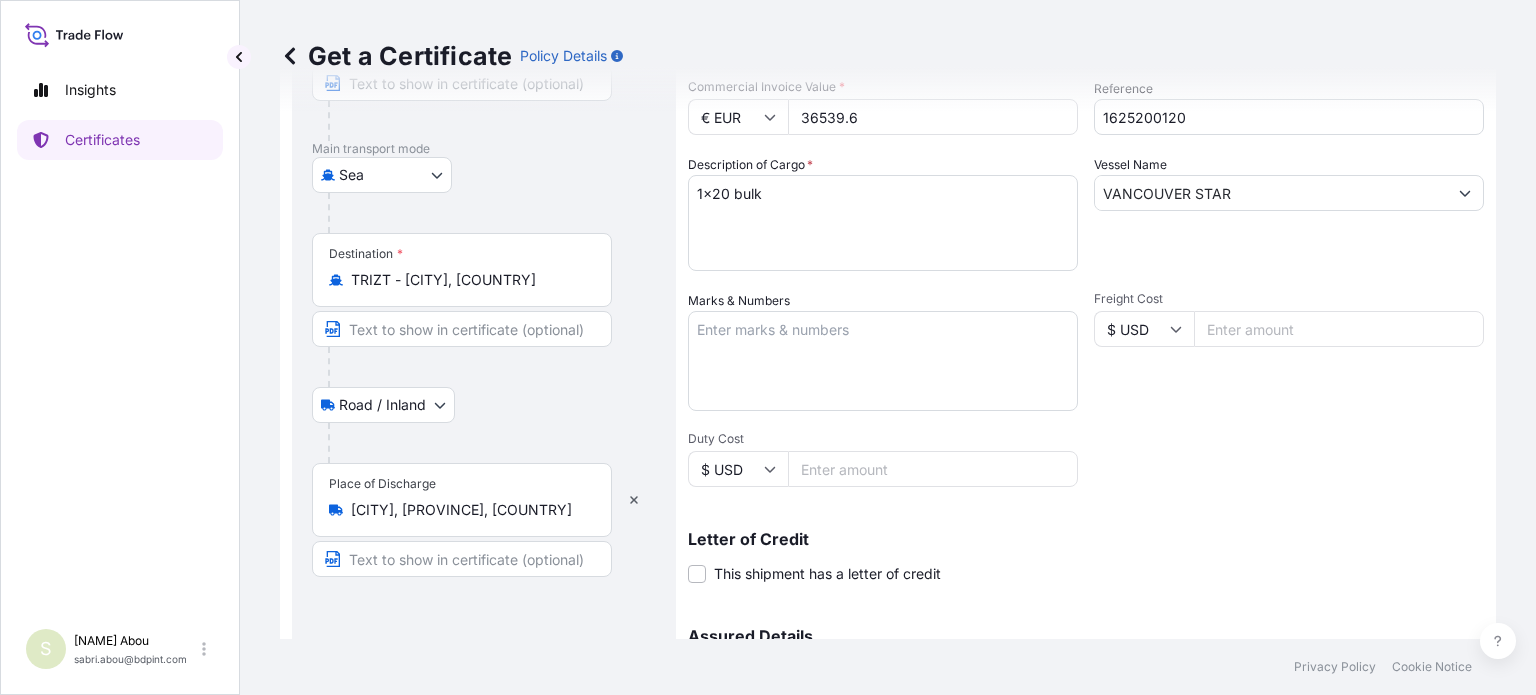 scroll, scrollTop: 0, scrollLeft: 0, axis: both 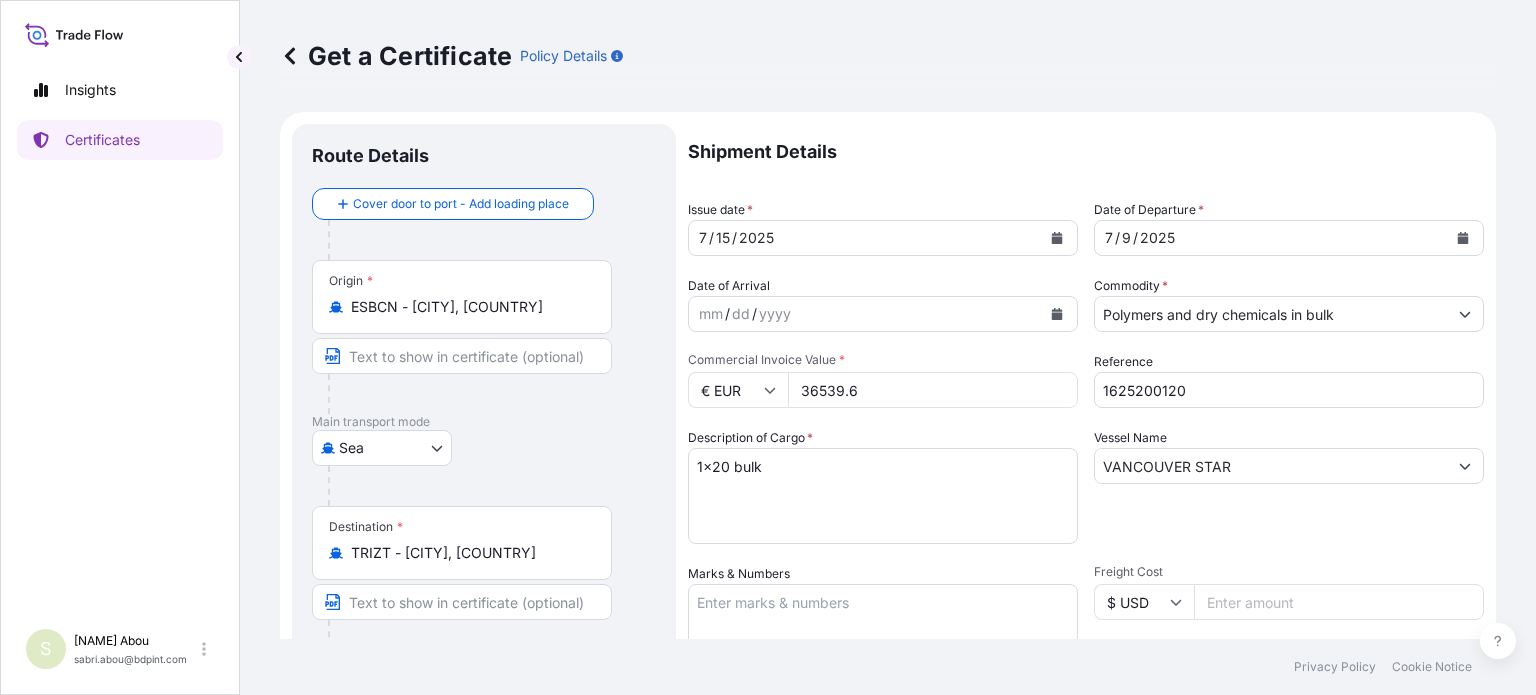 drag, startPoint x: 892, startPoint y: 395, endPoint x: 780, endPoint y: 411, distance: 113.137085 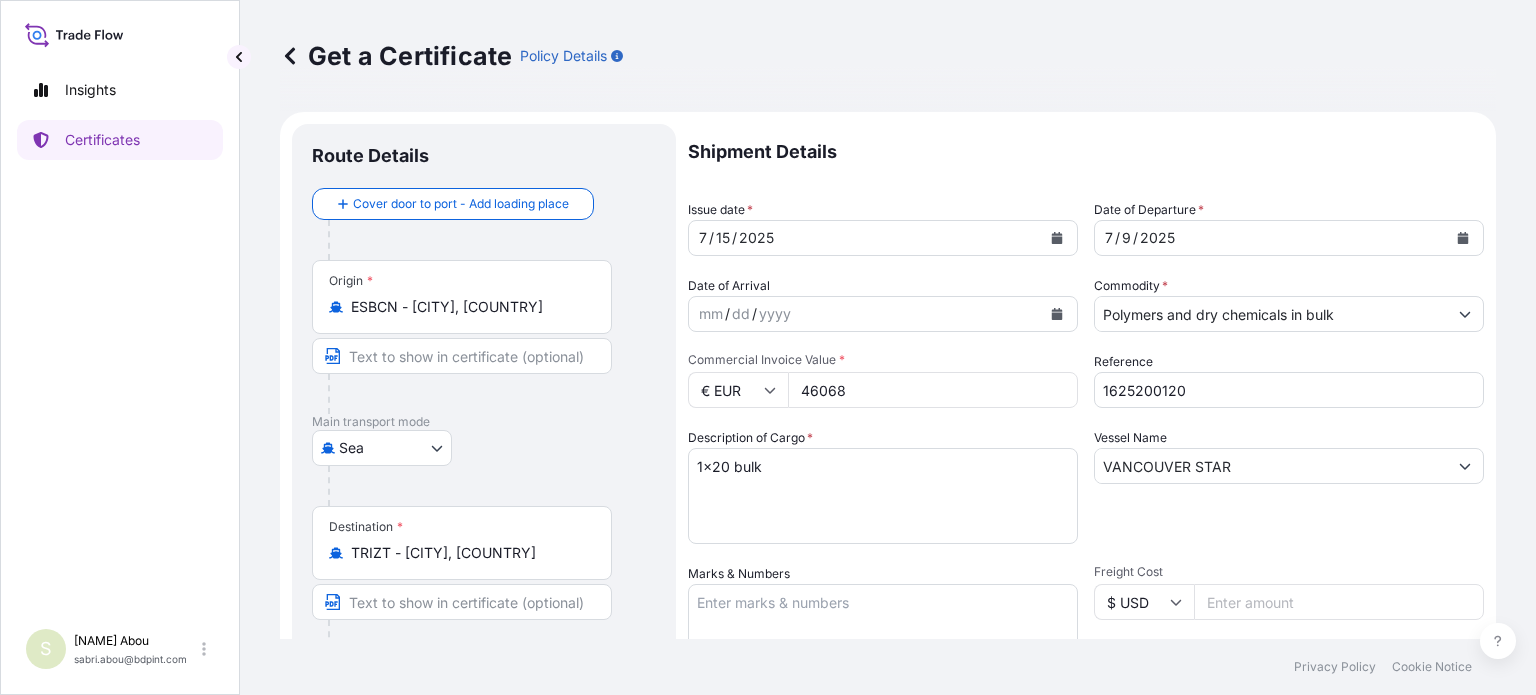 type on "46068" 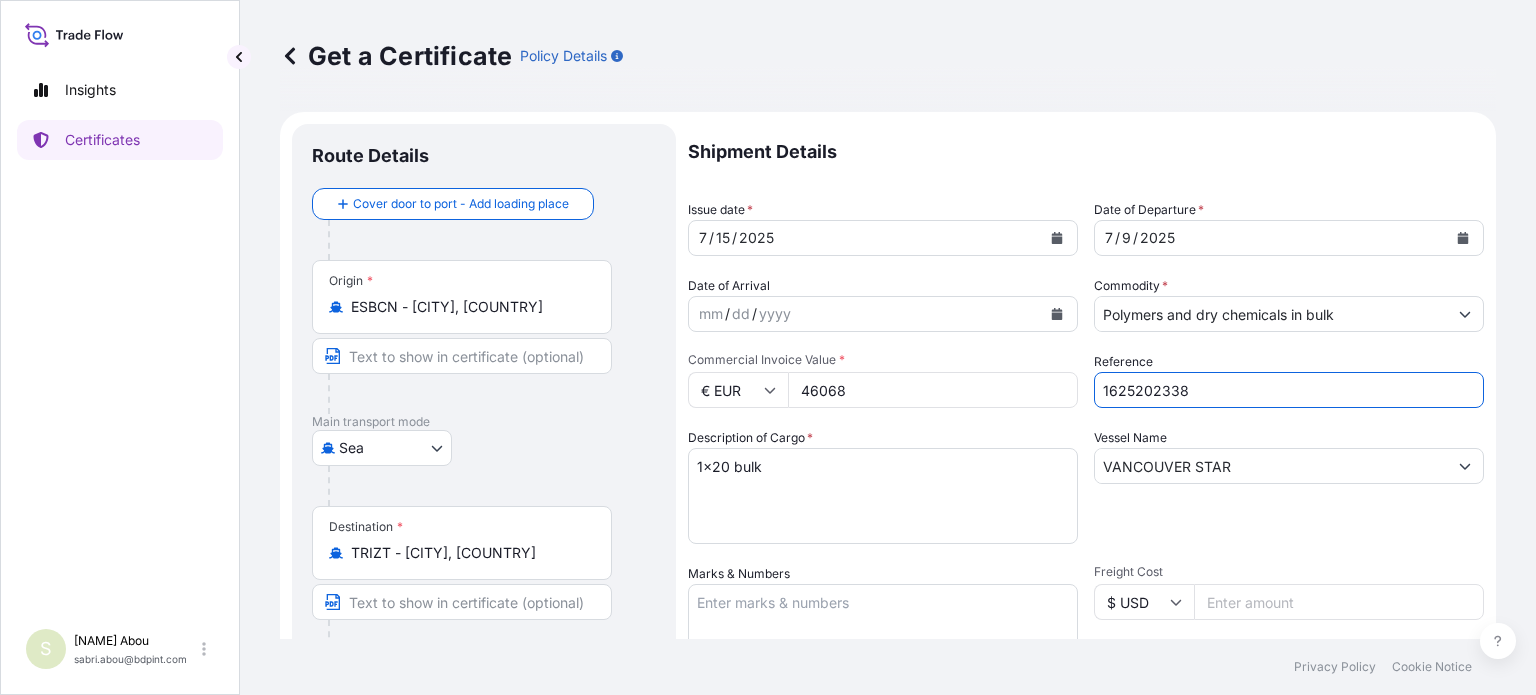 type on "1625202338" 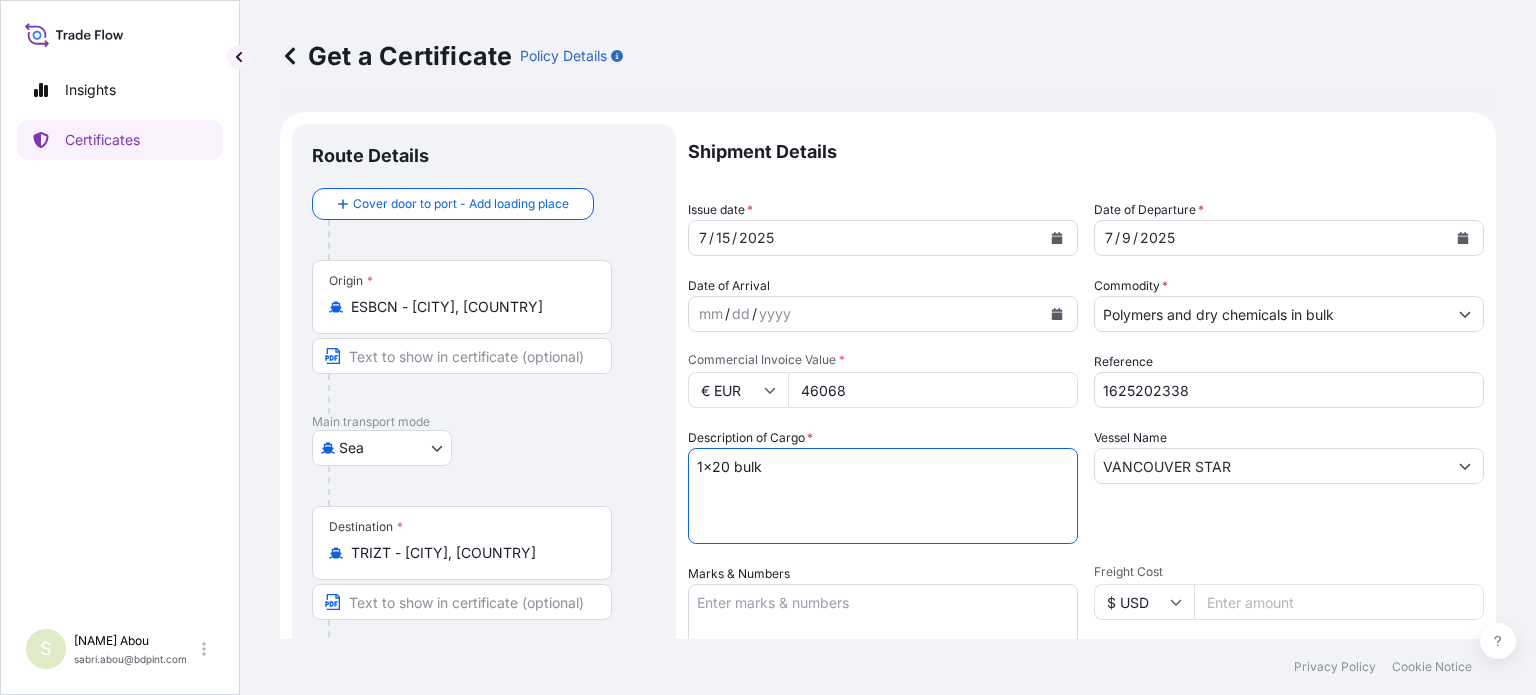 click on "1x20 bulk" at bounding box center (883, 496) 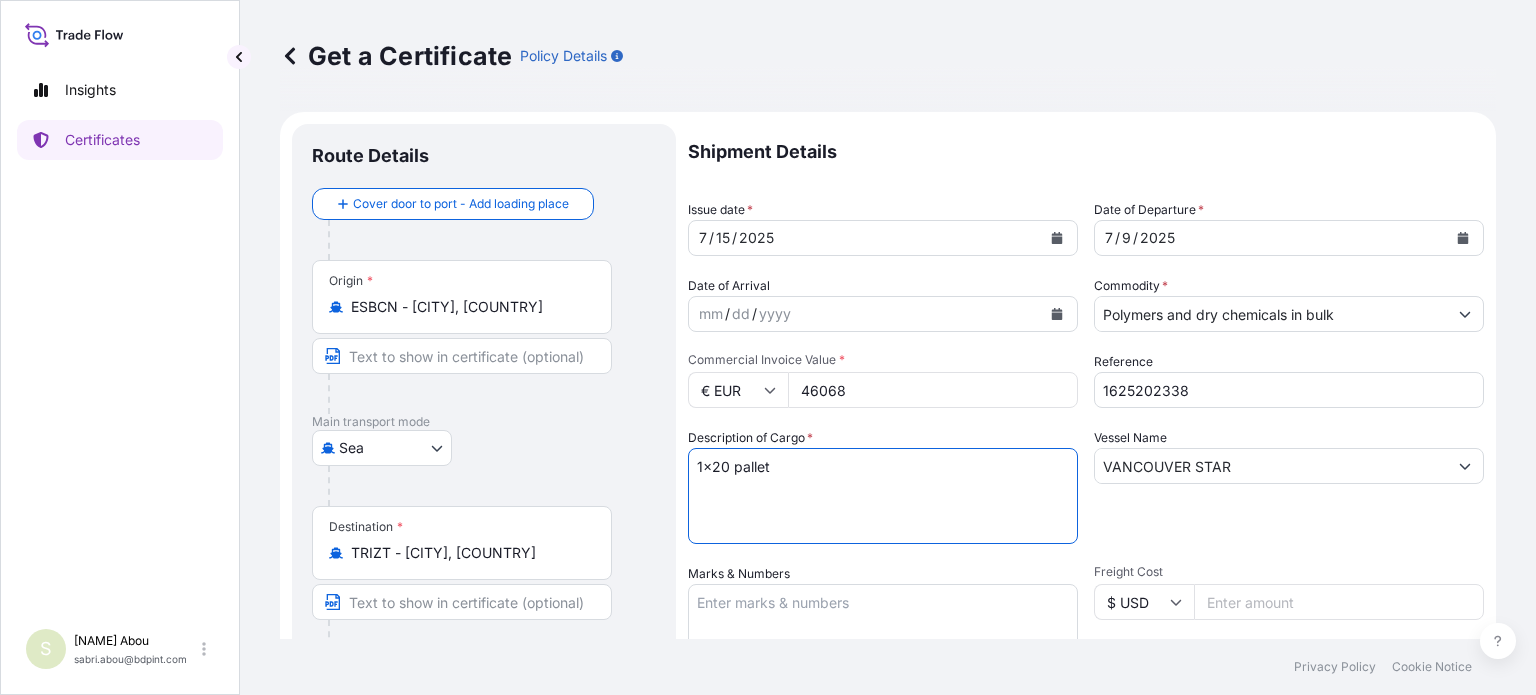 click on "1x20 bulk" at bounding box center [883, 496] 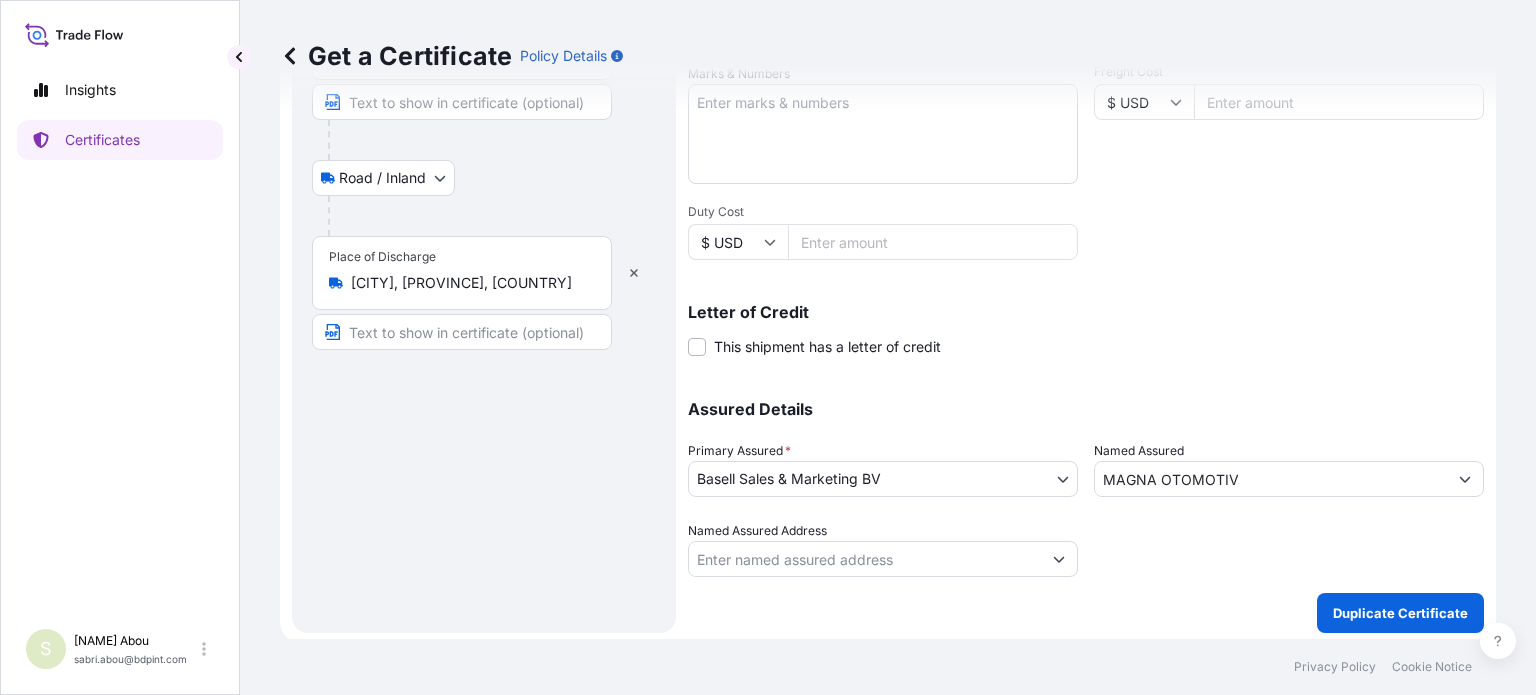 scroll, scrollTop: 504, scrollLeft: 0, axis: vertical 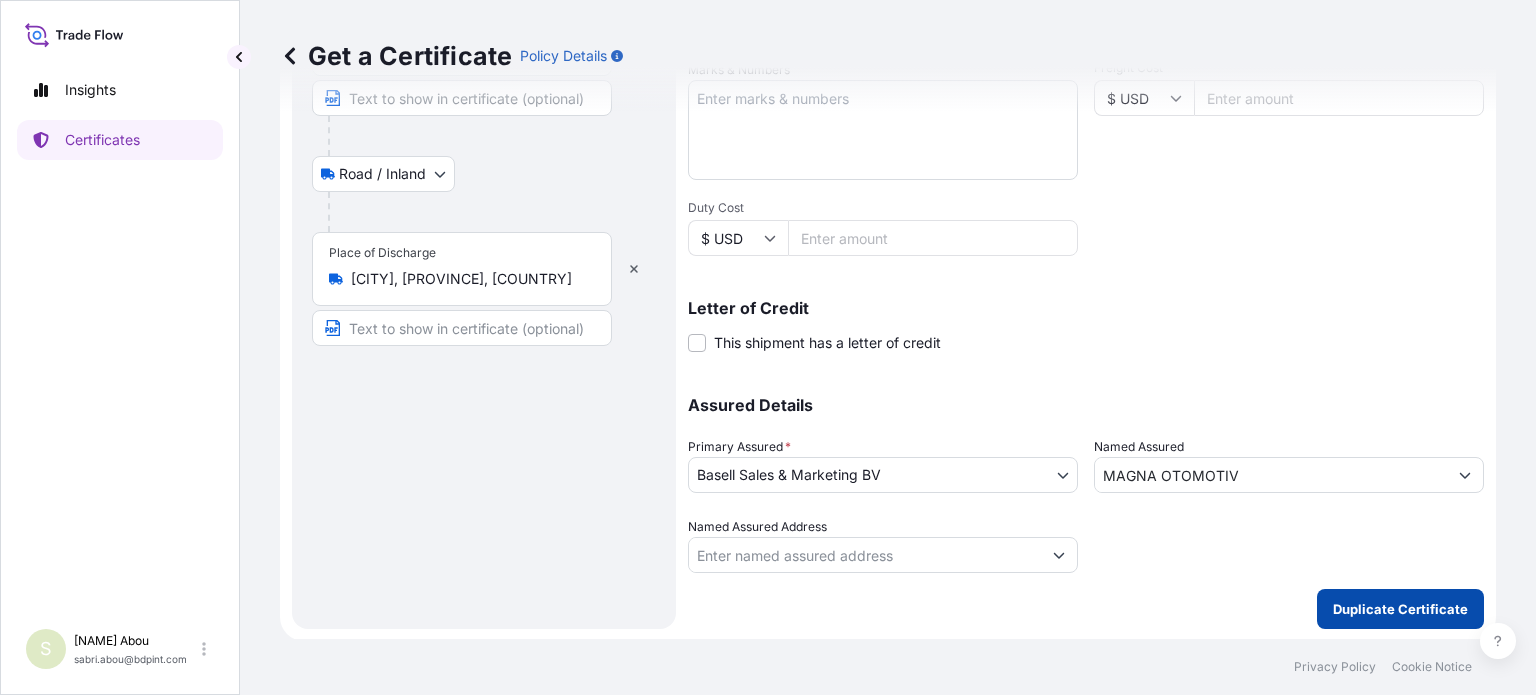 type on "1x20 pallet" 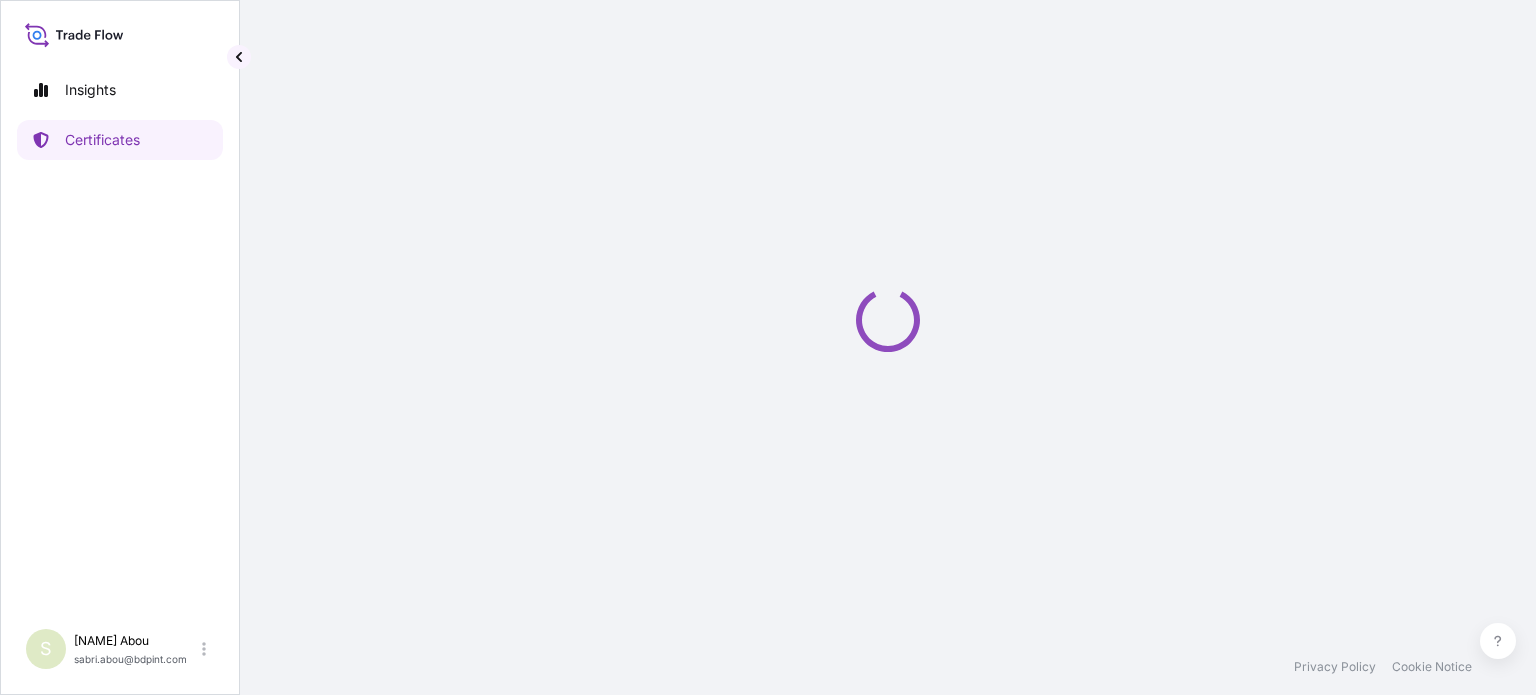 scroll, scrollTop: 0, scrollLeft: 0, axis: both 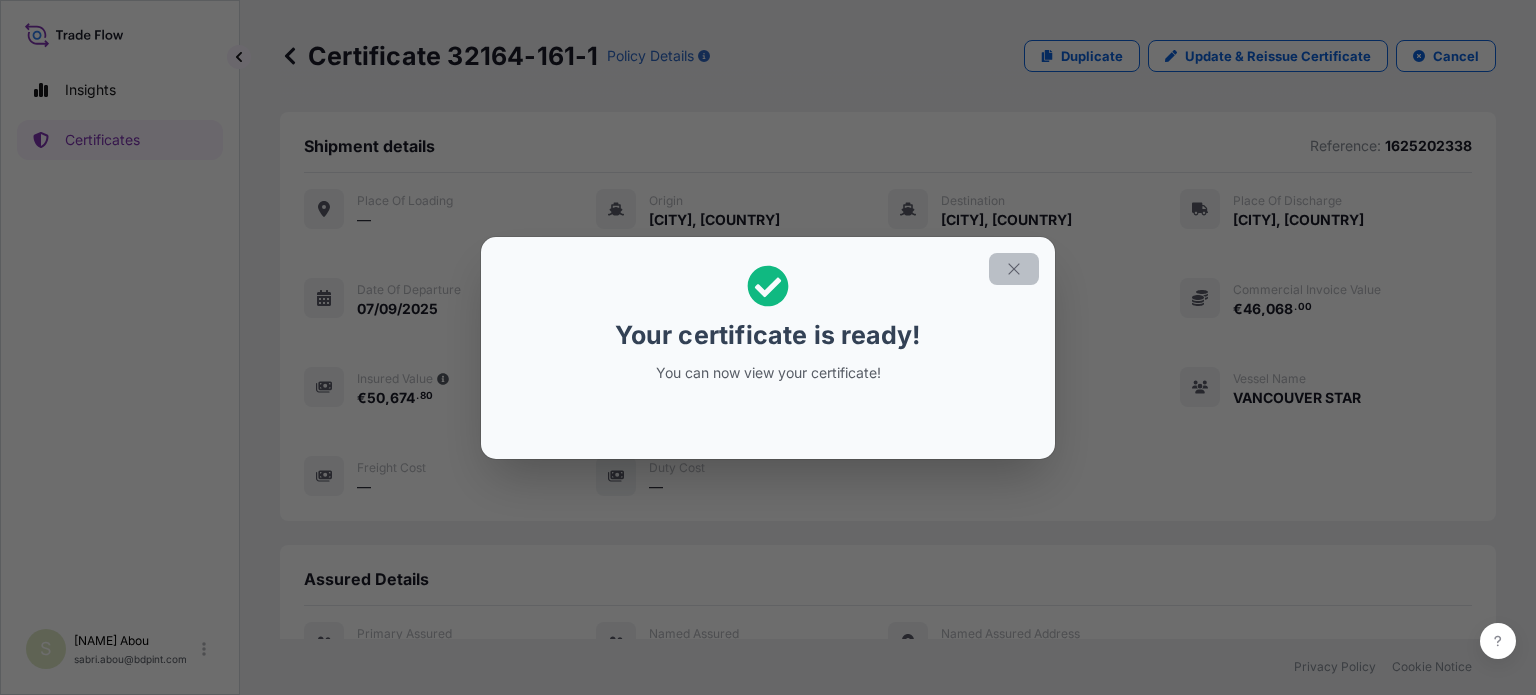 click 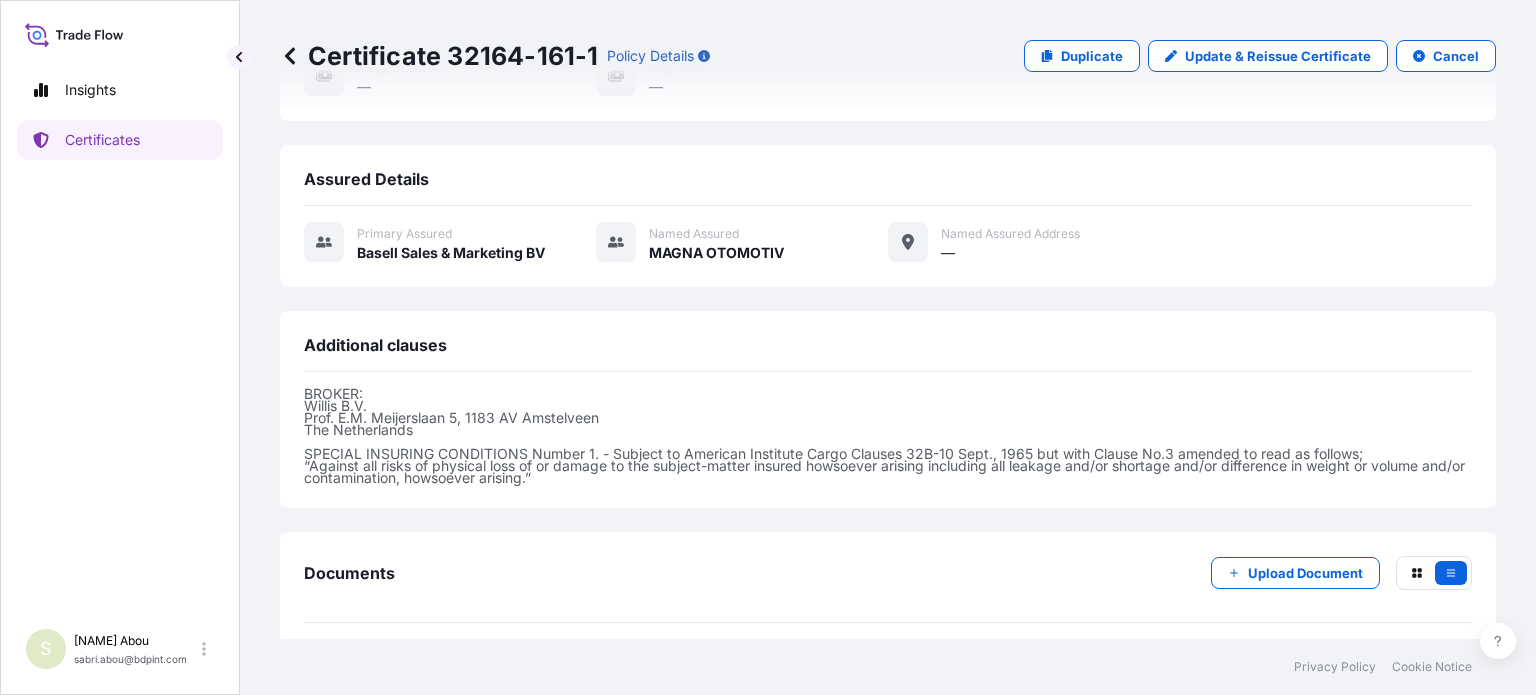 scroll, scrollTop: 473, scrollLeft: 0, axis: vertical 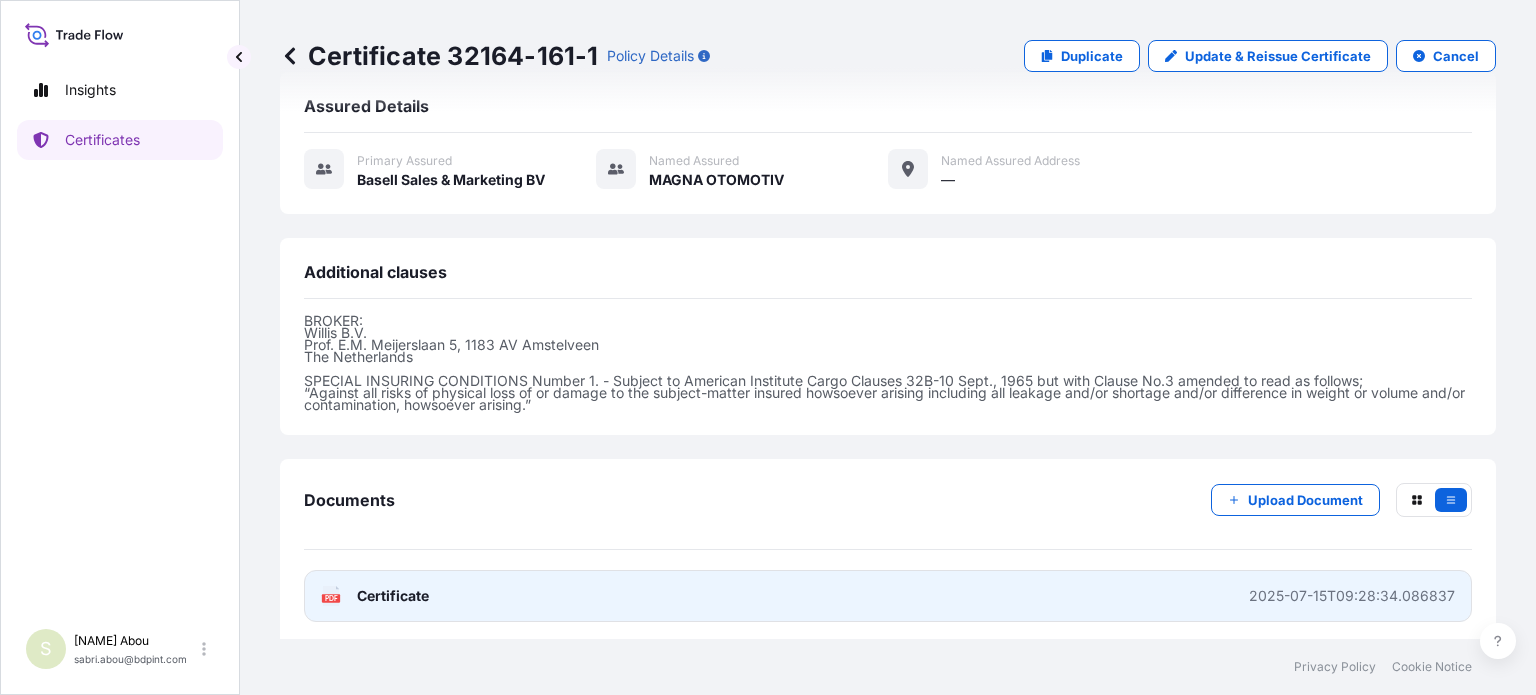 click on "PDF Certificate 2025-07-15T09:28:34.086837" at bounding box center [888, 596] 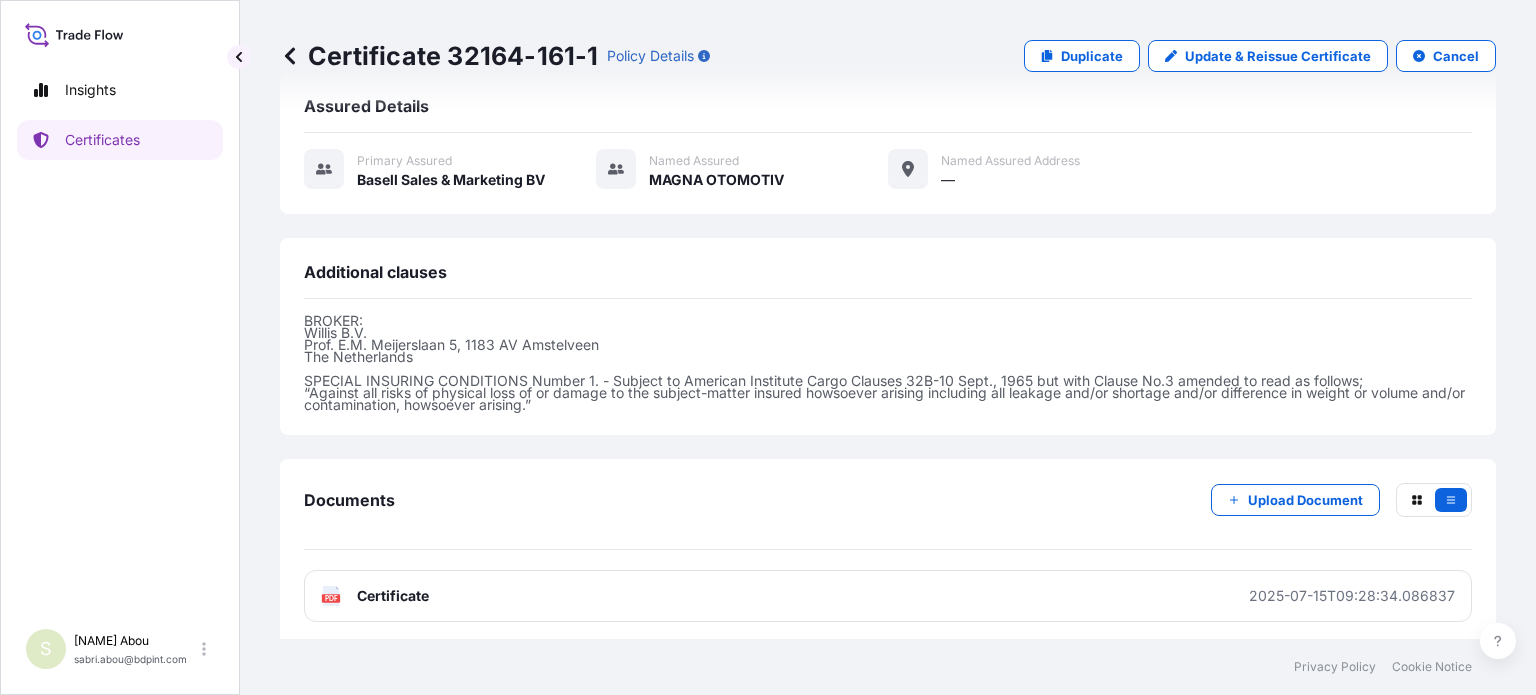 click on "Primary assured Basell Sales & Marketing BV  Named Assured MAGNA OTOMOTIV Named Assured Address —" at bounding box center [888, 169] 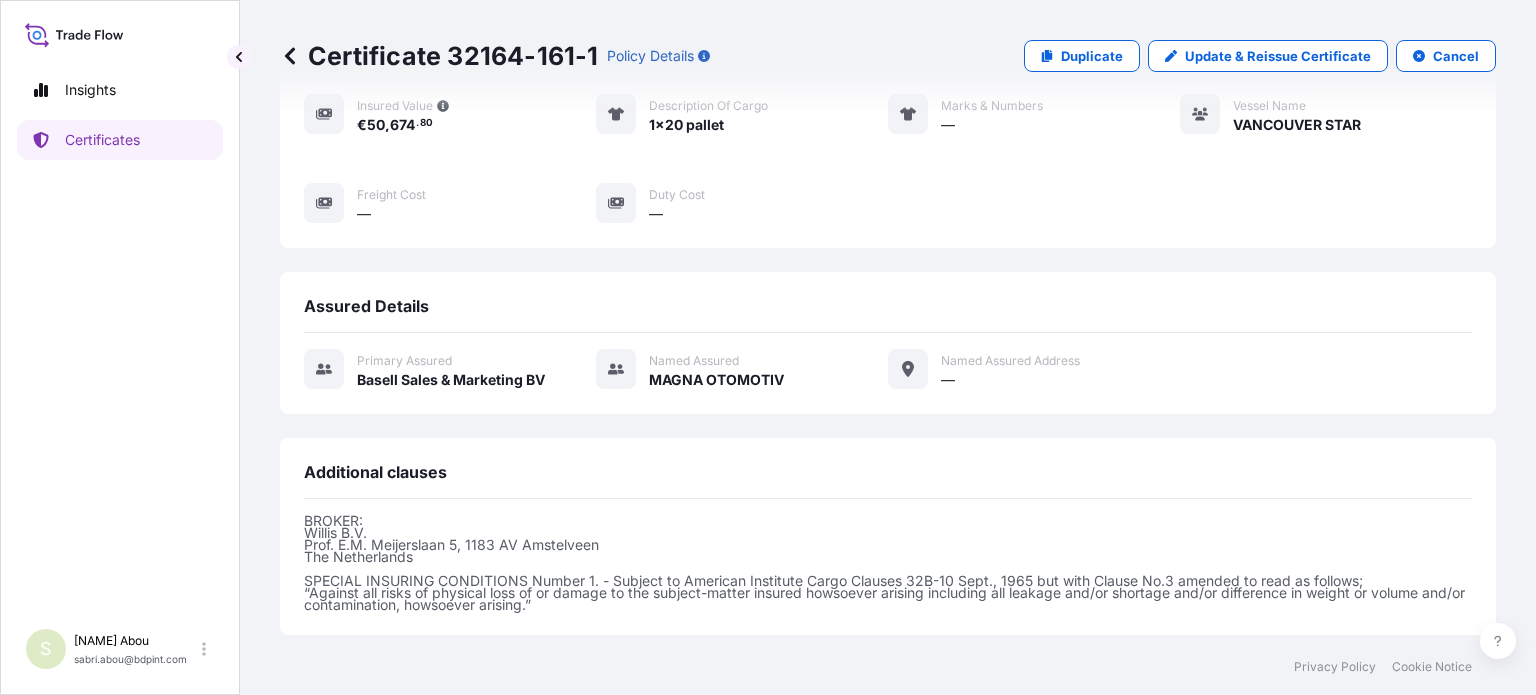 click on "Shipment details Reference: 1625202338 Place of Loading — Origin [CITY], [COUNTRY] Destination [CITY], [COUNTRY] Place of discharge [CITY], [PROVINCE], [COUNTRY] Date of departure 07/09/2025 Date of arrival —/—/— Issue Date 07/15/2025 Commercial Invoice Value € 46 , 068 . 00 Insured Value € 50 , 674 . 80 Description of cargo 1x20 pallet Marks & Numbers — Vessel Name VANCOUVER STAR Freight Cost — Duty Cost — Assured Details Primary assured Basell Sales & Marketing BV  Named Assured MAGNA OTOMOTIV Named Assured Address — Additional clauses BROKER: Willis B.V. Prof. E.M. Meijerslaan 5, 1183 AV Amstelveen The Netherlands SPECIAL INSURING CONDITIONS Number 1. - Subject to American Institute Cargo Clauses 32B-10 Sept., 1965 but with Clause No.3 amended to read as follows; “Against all risks of physical loss of or damage to the subject-matter insured howsoever arising including all leakage and/or shortage and/or difference in weight or volume and/or contamination, howsoever arising.” Documents PDF" at bounding box center [888, 158] 